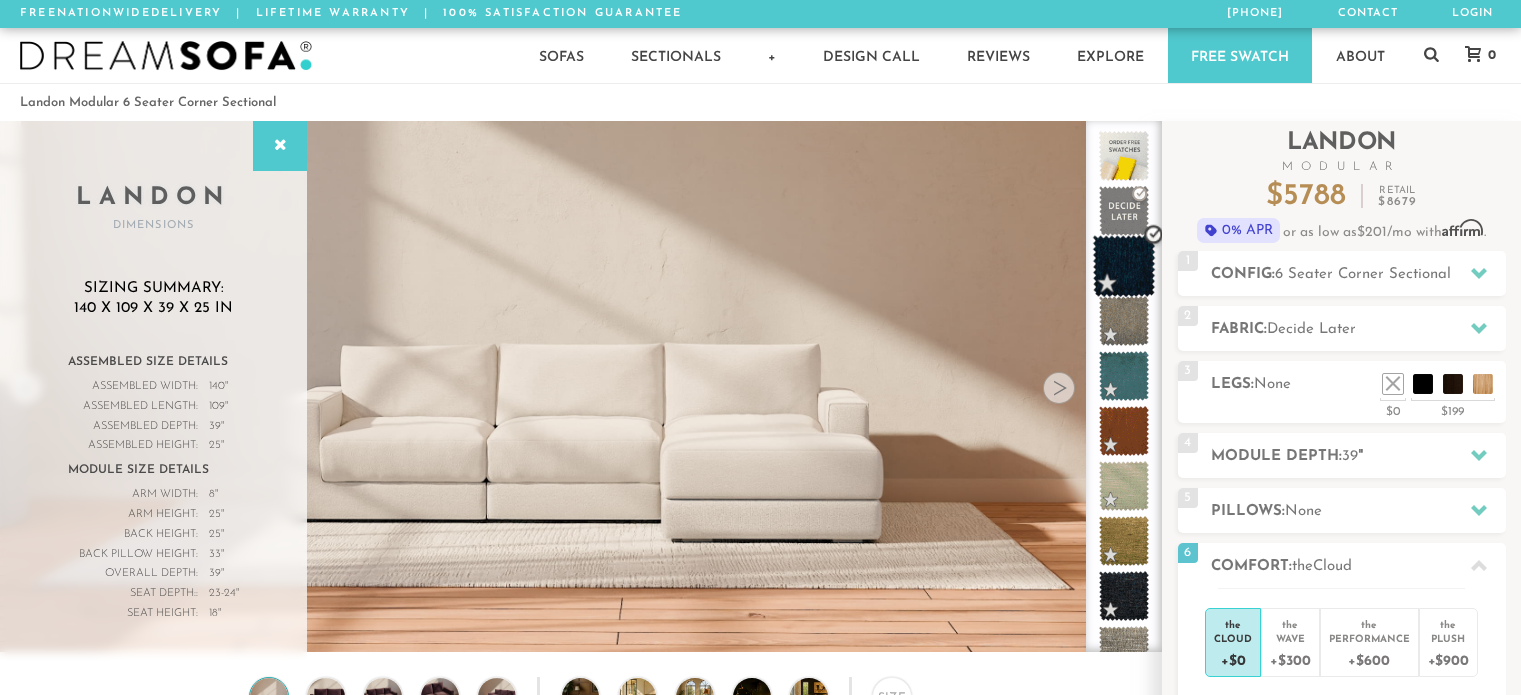 scroll, scrollTop: 0, scrollLeft: 0, axis: both 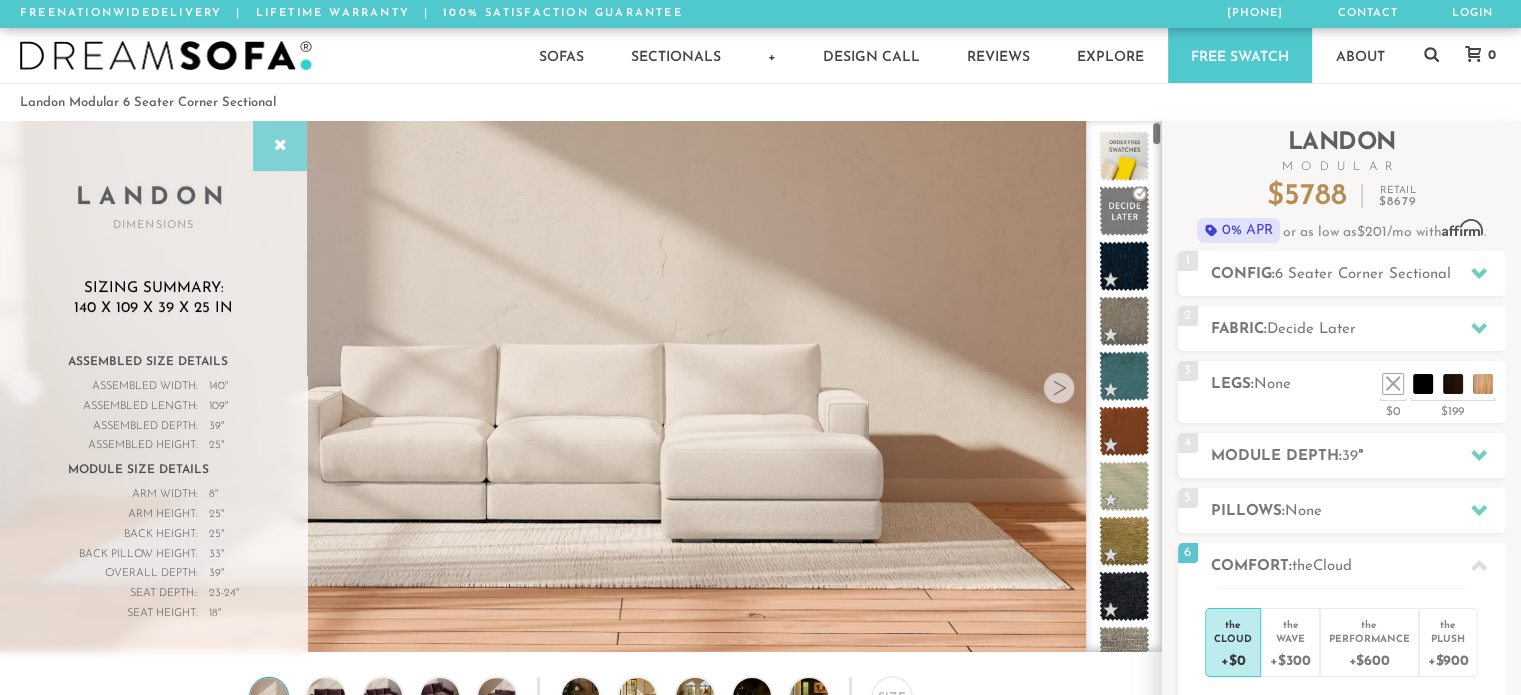 click at bounding box center [280, 146] 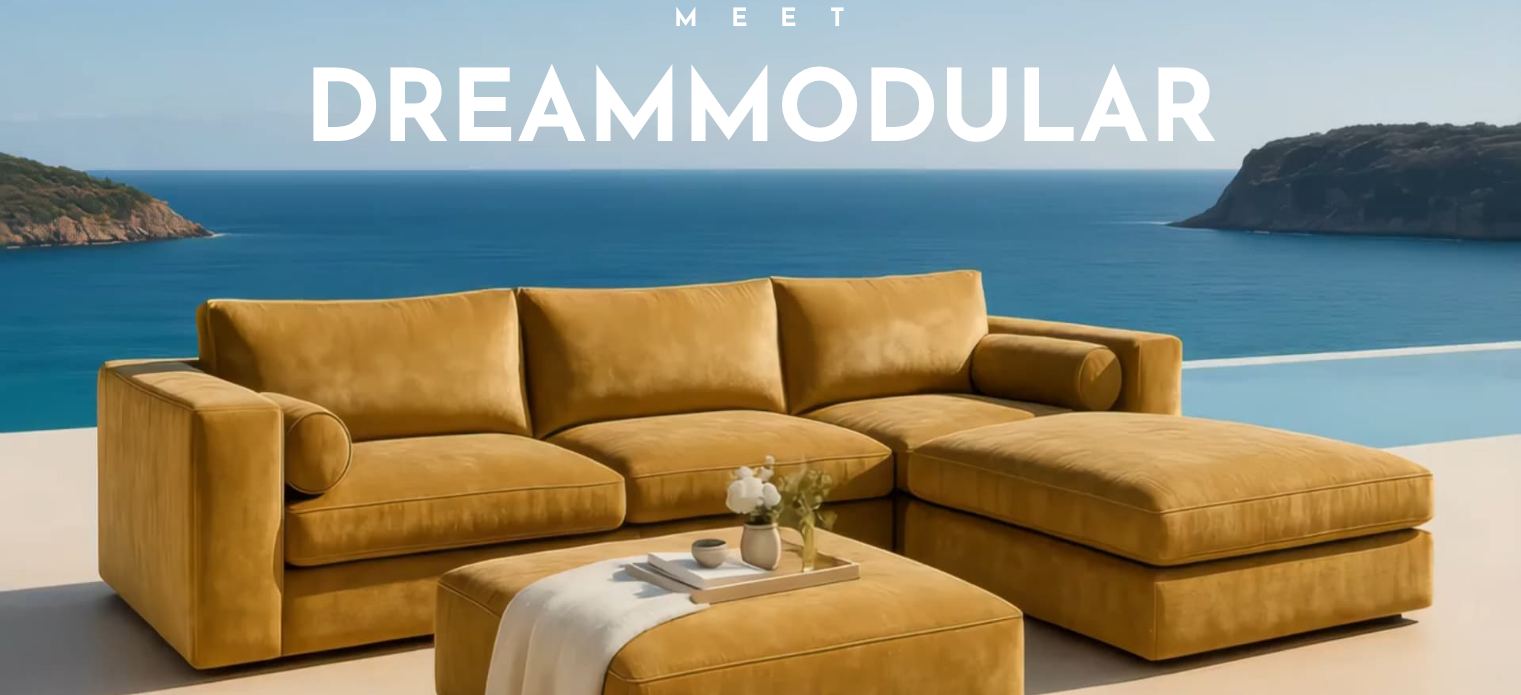 scroll, scrollTop: 1784, scrollLeft: 0, axis: vertical 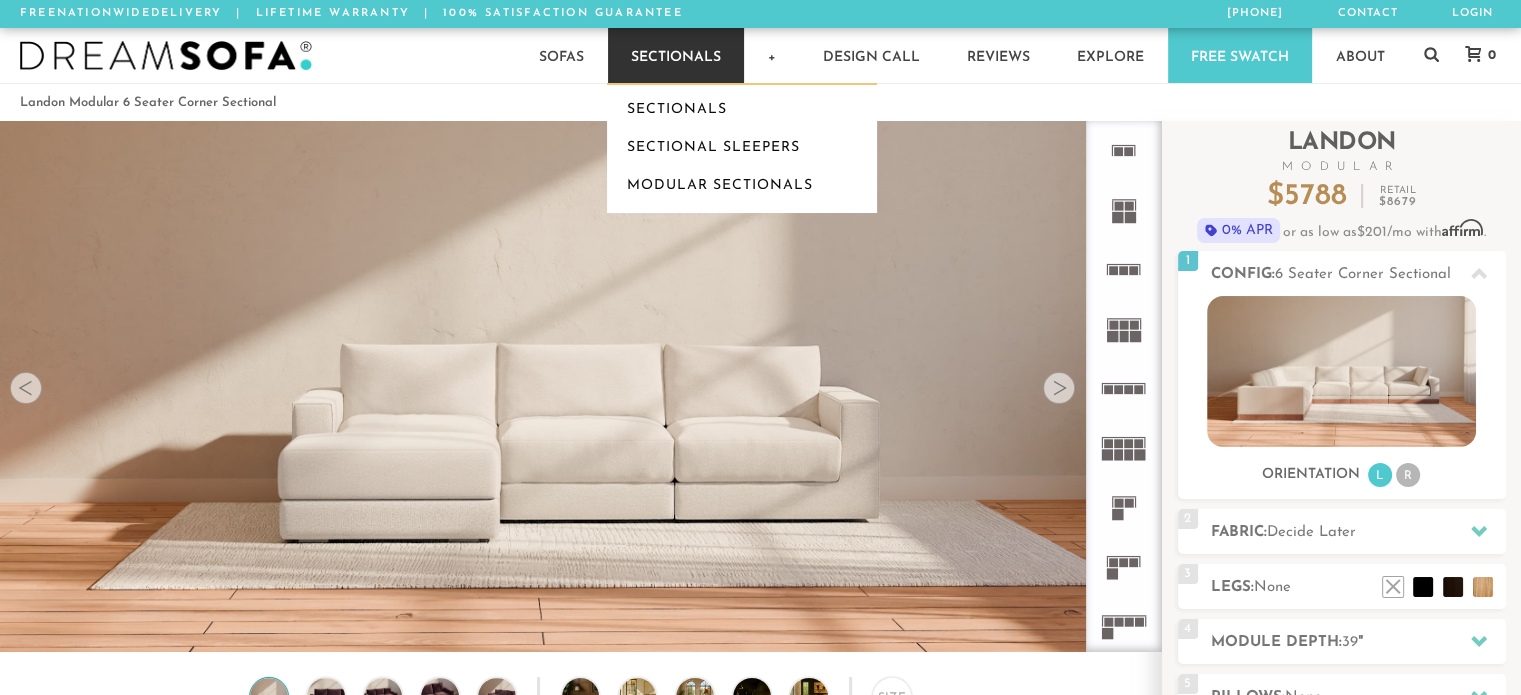 click on "Sectionals" at bounding box center (676, 55) 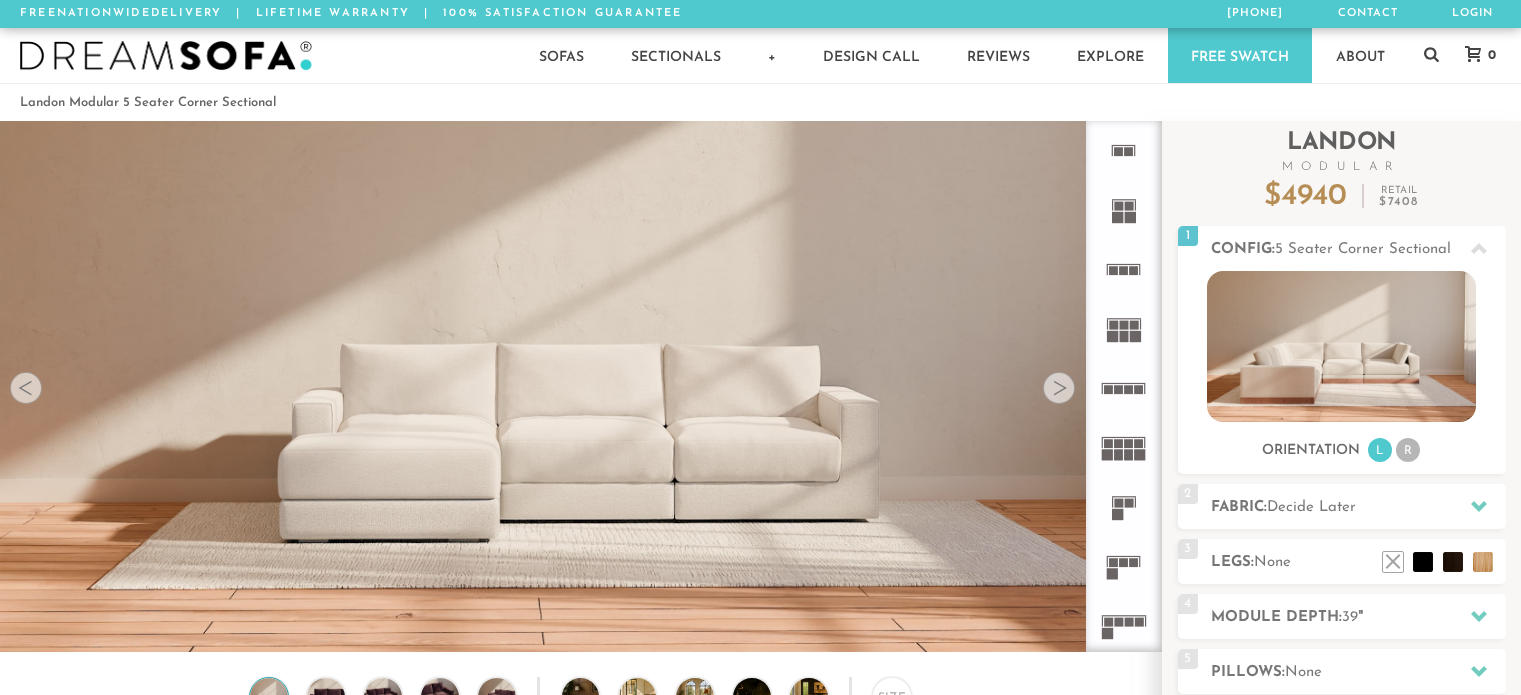 scroll, scrollTop: 0, scrollLeft: 0, axis: both 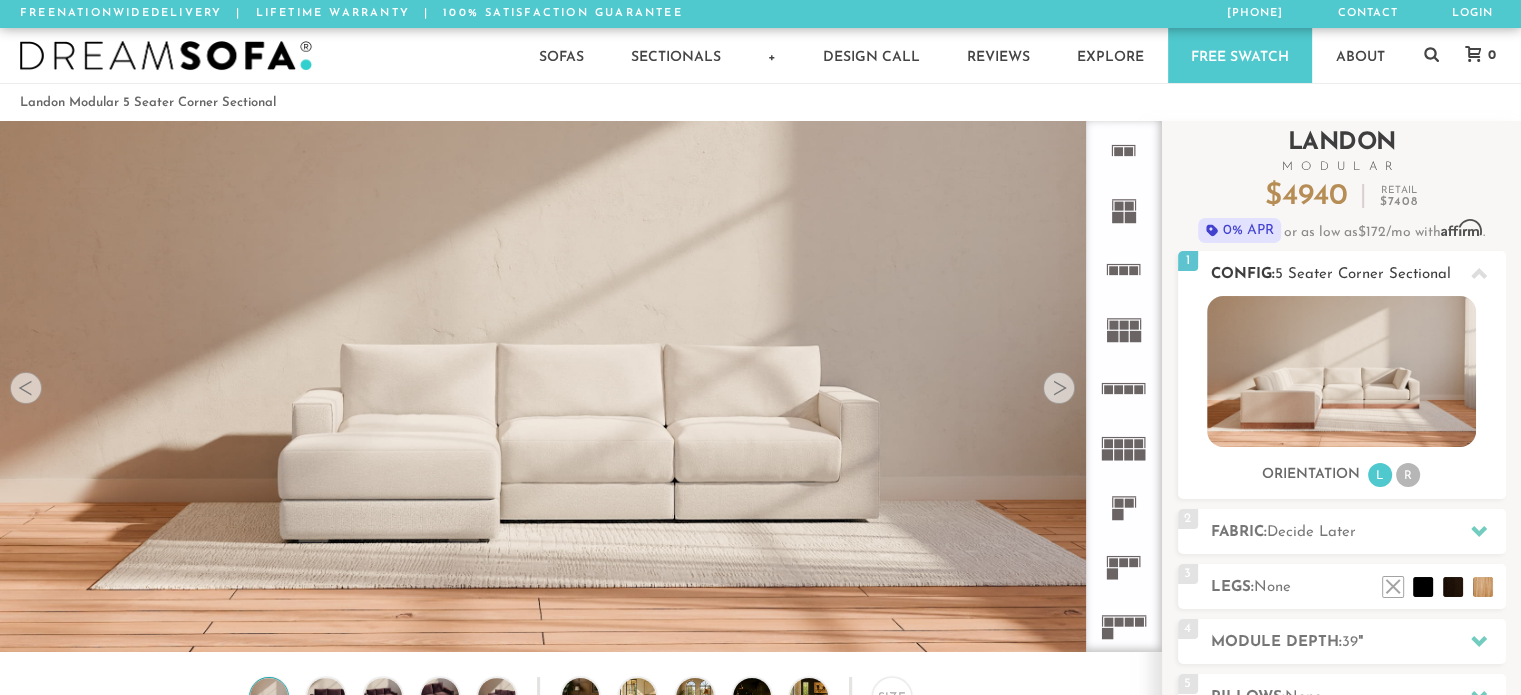 click on "R" at bounding box center (1408, 475) 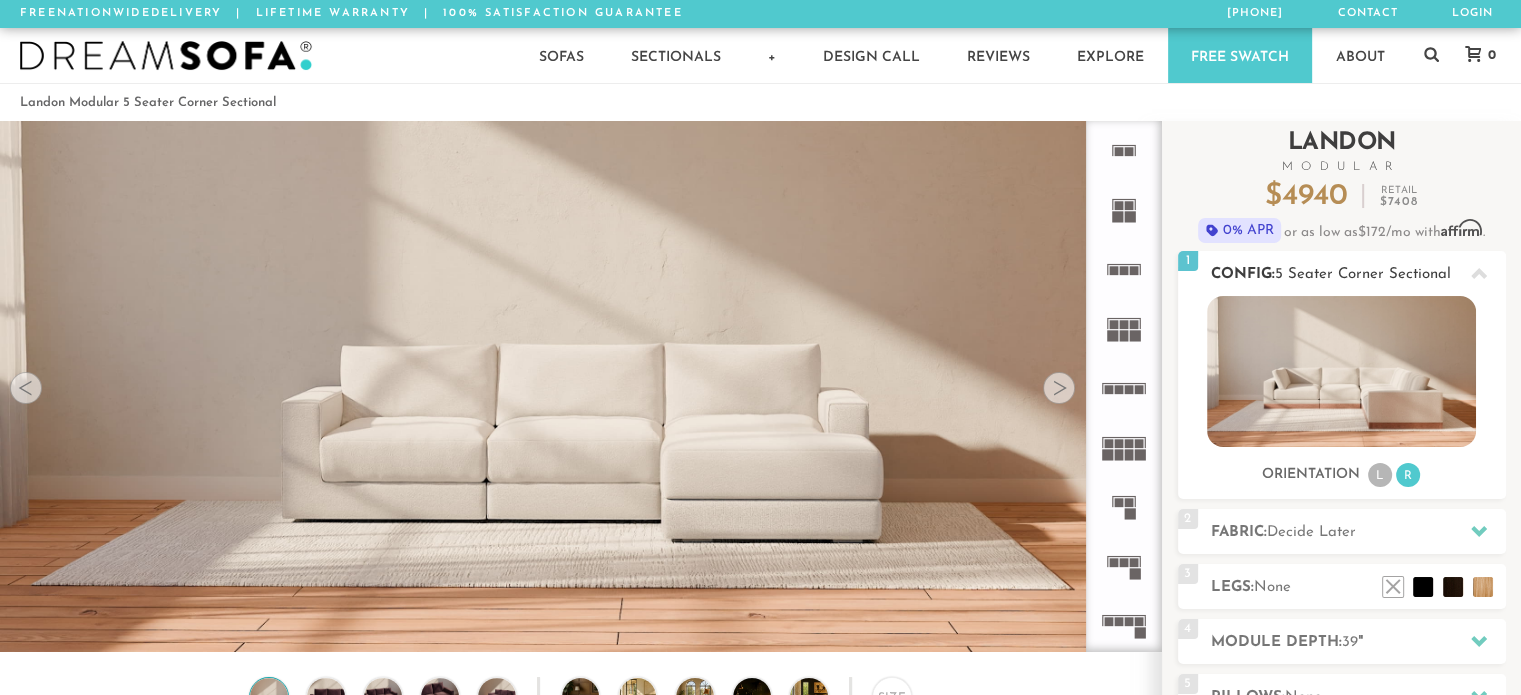 scroll, scrollTop: 0, scrollLeft: 1, axis: horizontal 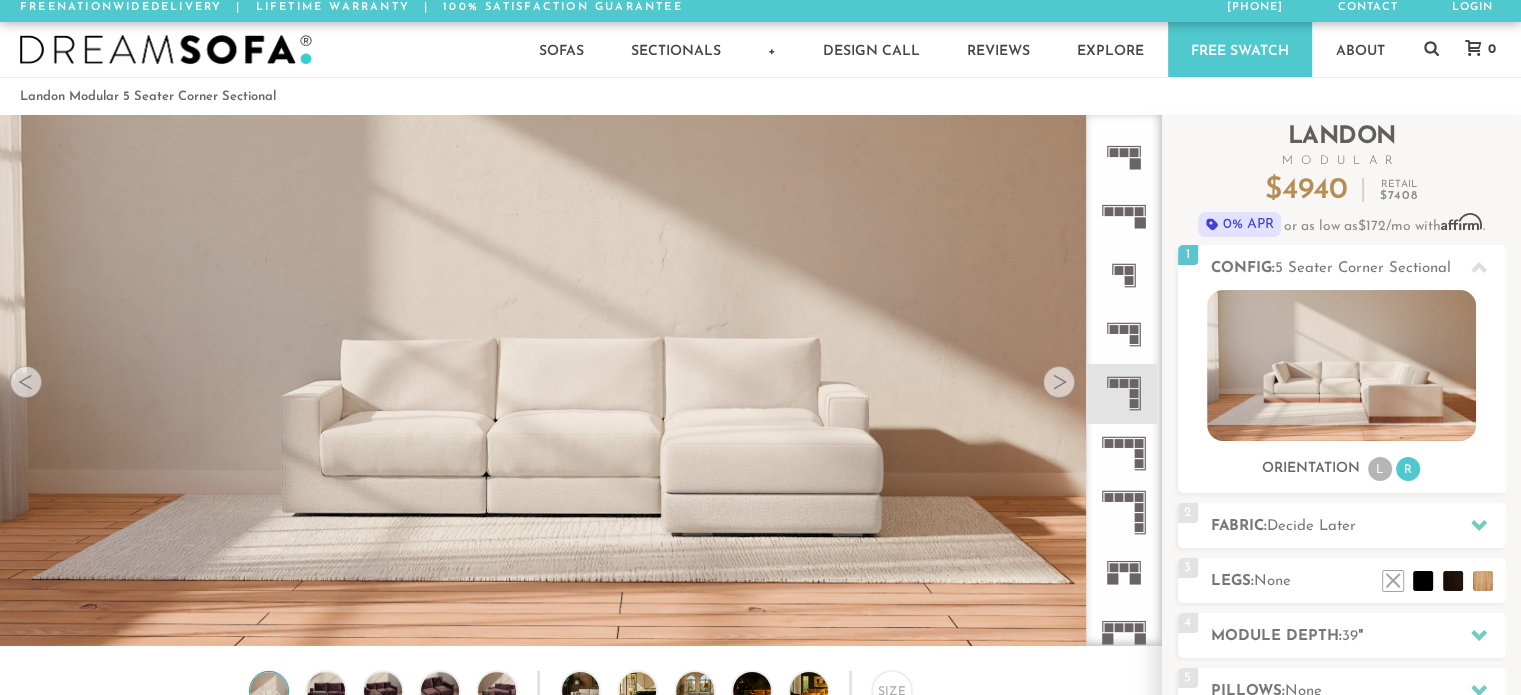 click 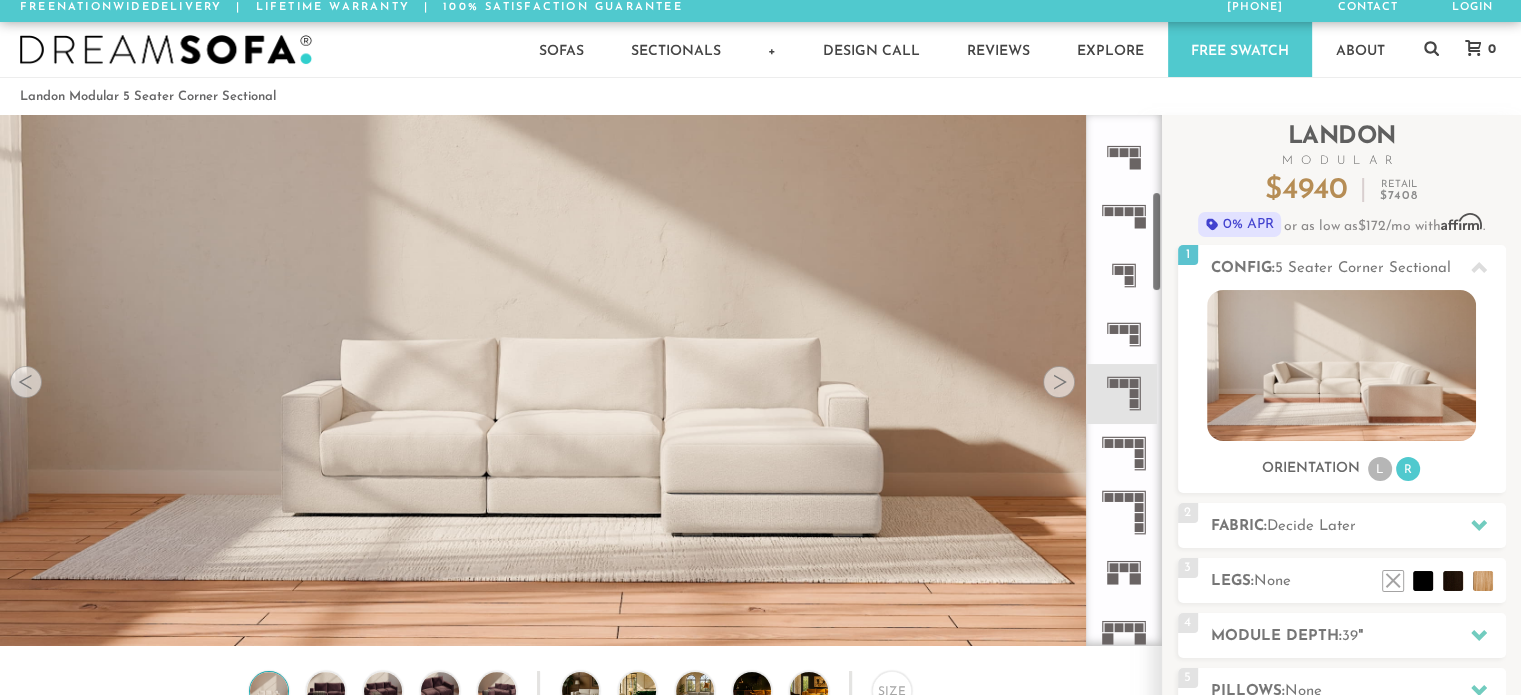 click 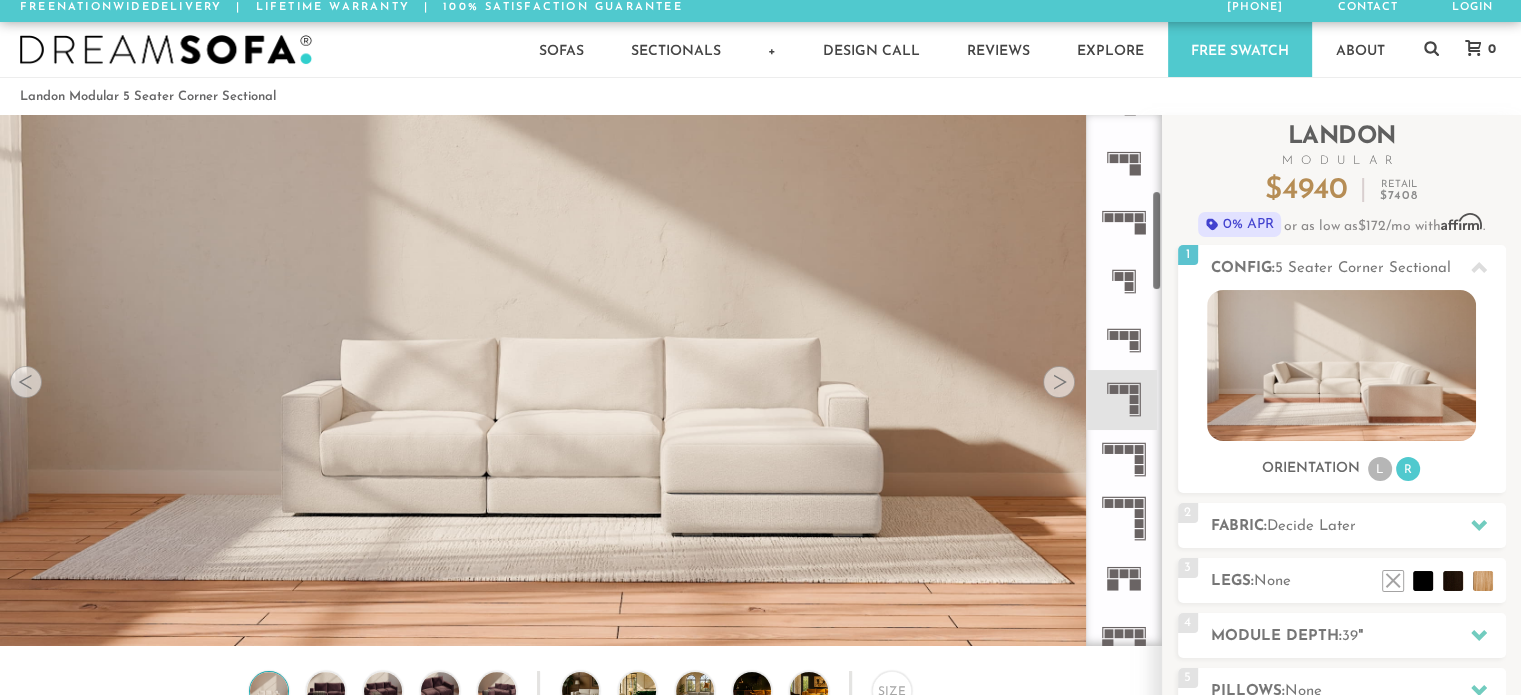 scroll, scrollTop: 411, scrollLeft: 0, axis: vertical 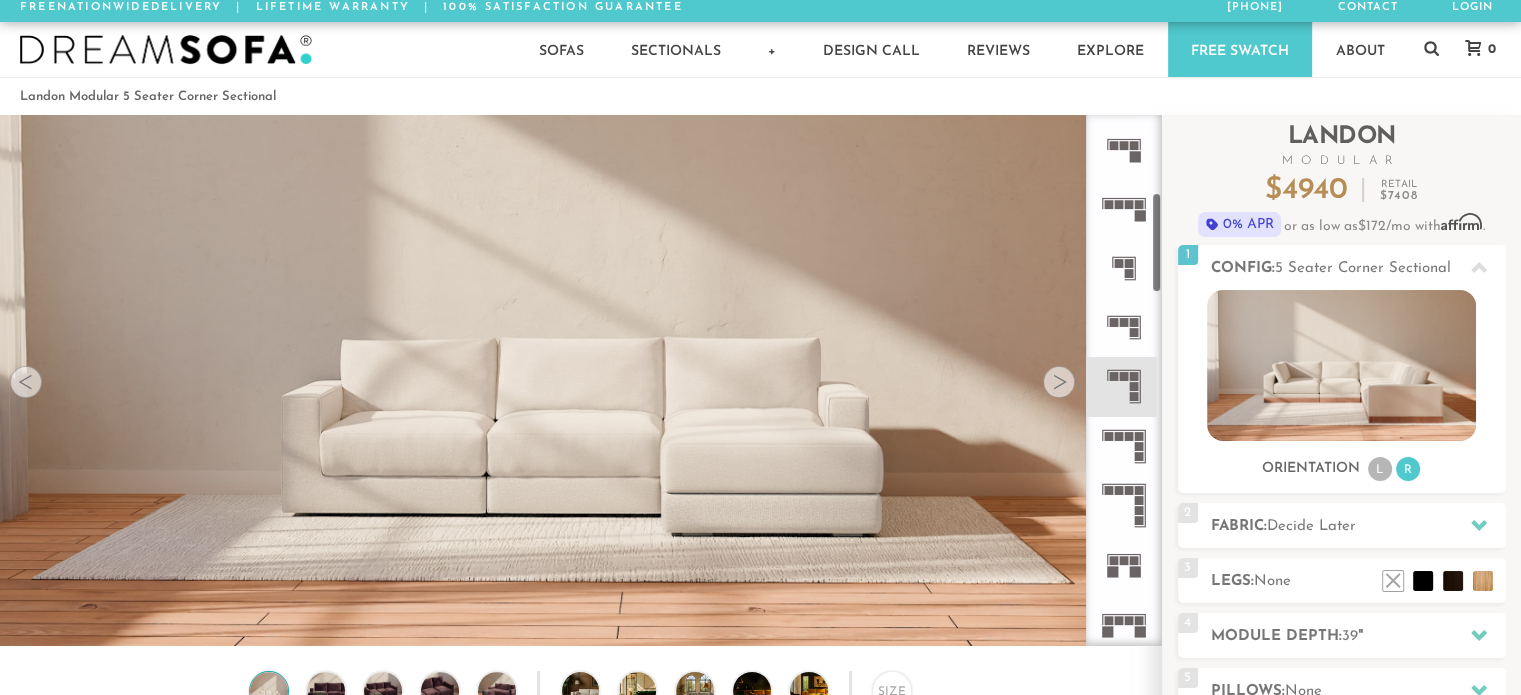 click 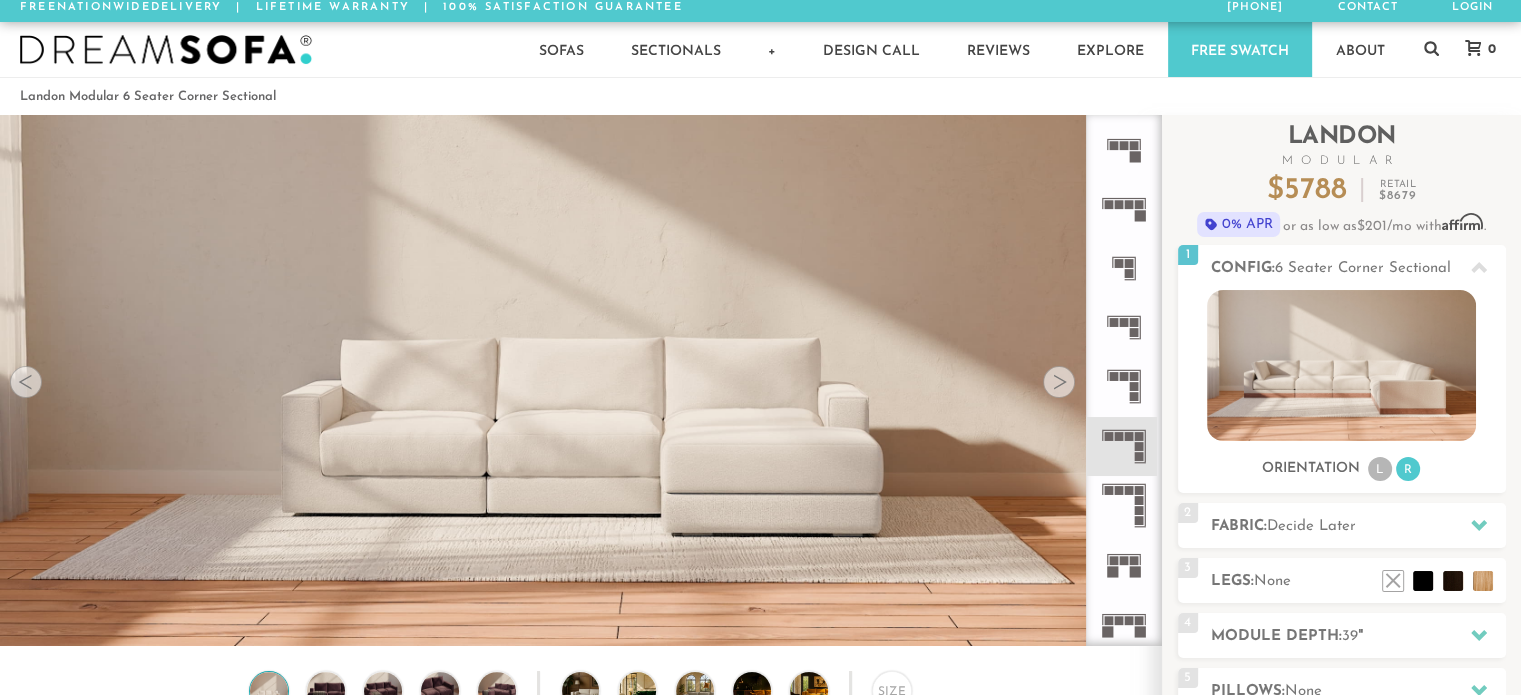 click 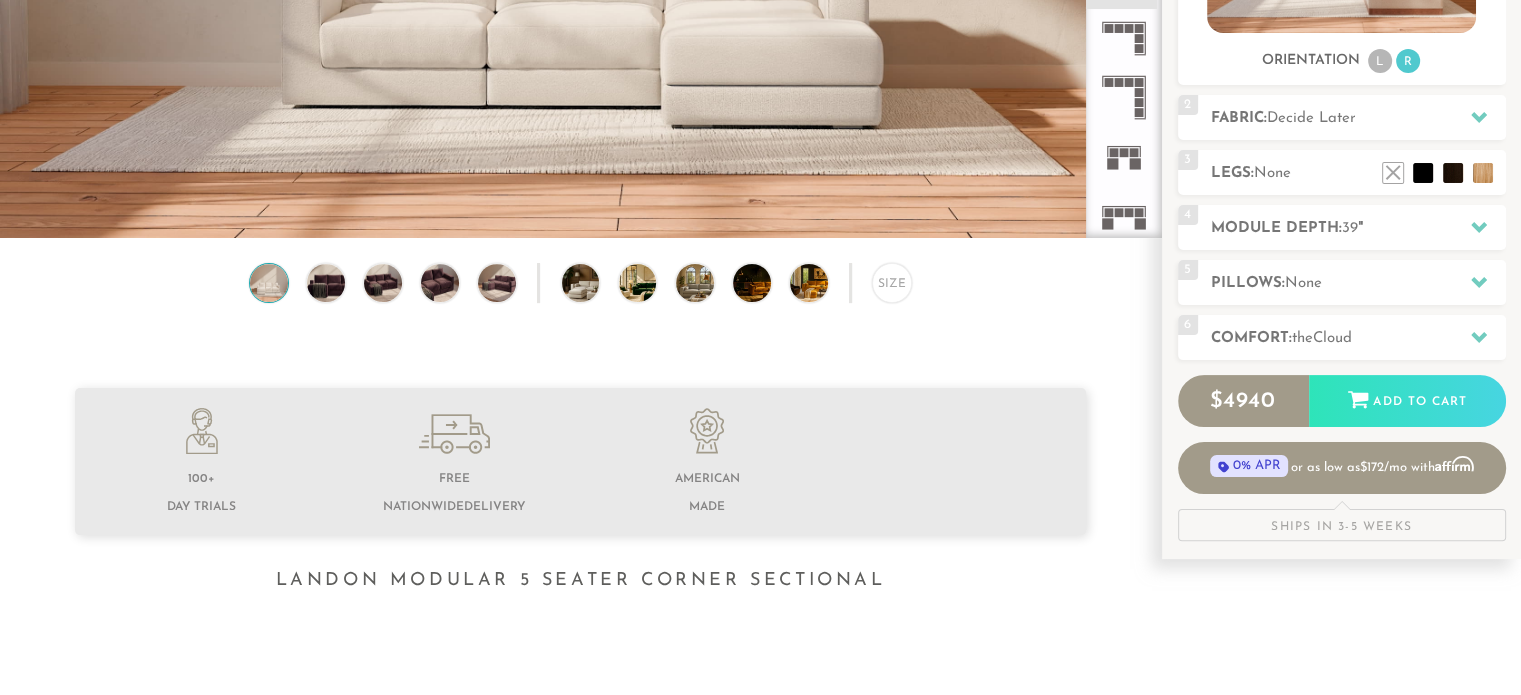 scroll, scrollTop: 415, scrollLeft: 0, axis: vertical 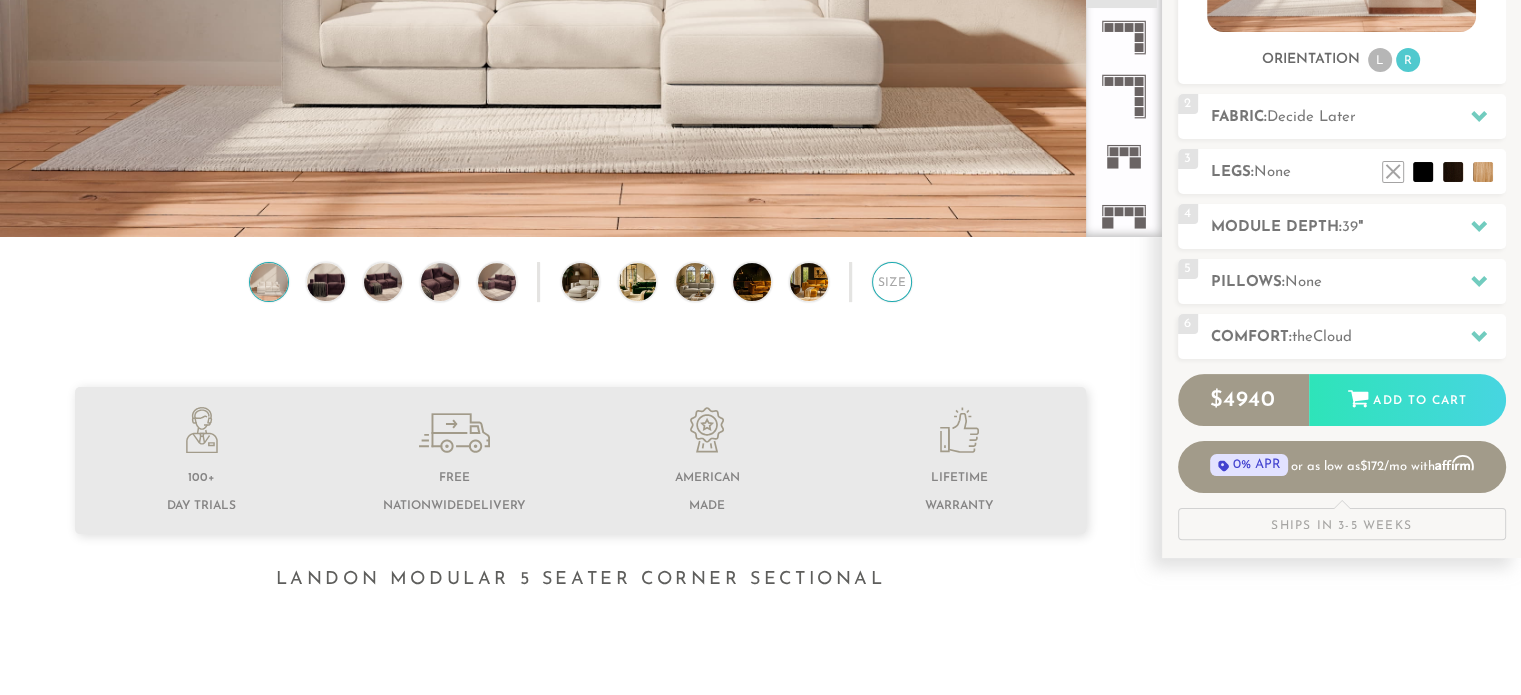 click on "Size" at bounding box center [892, 282] 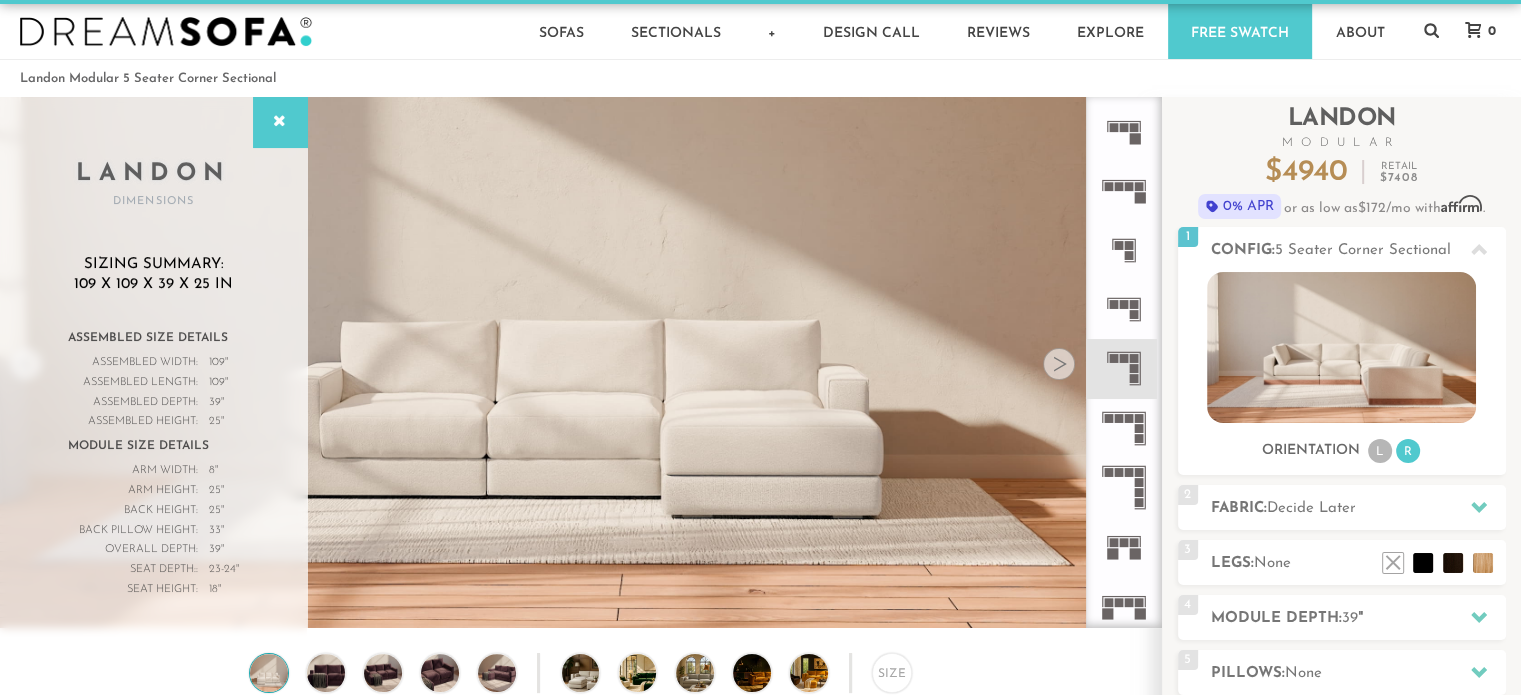 scroll, scrollTop: 13, scrollLeft: 0, axis: vertical 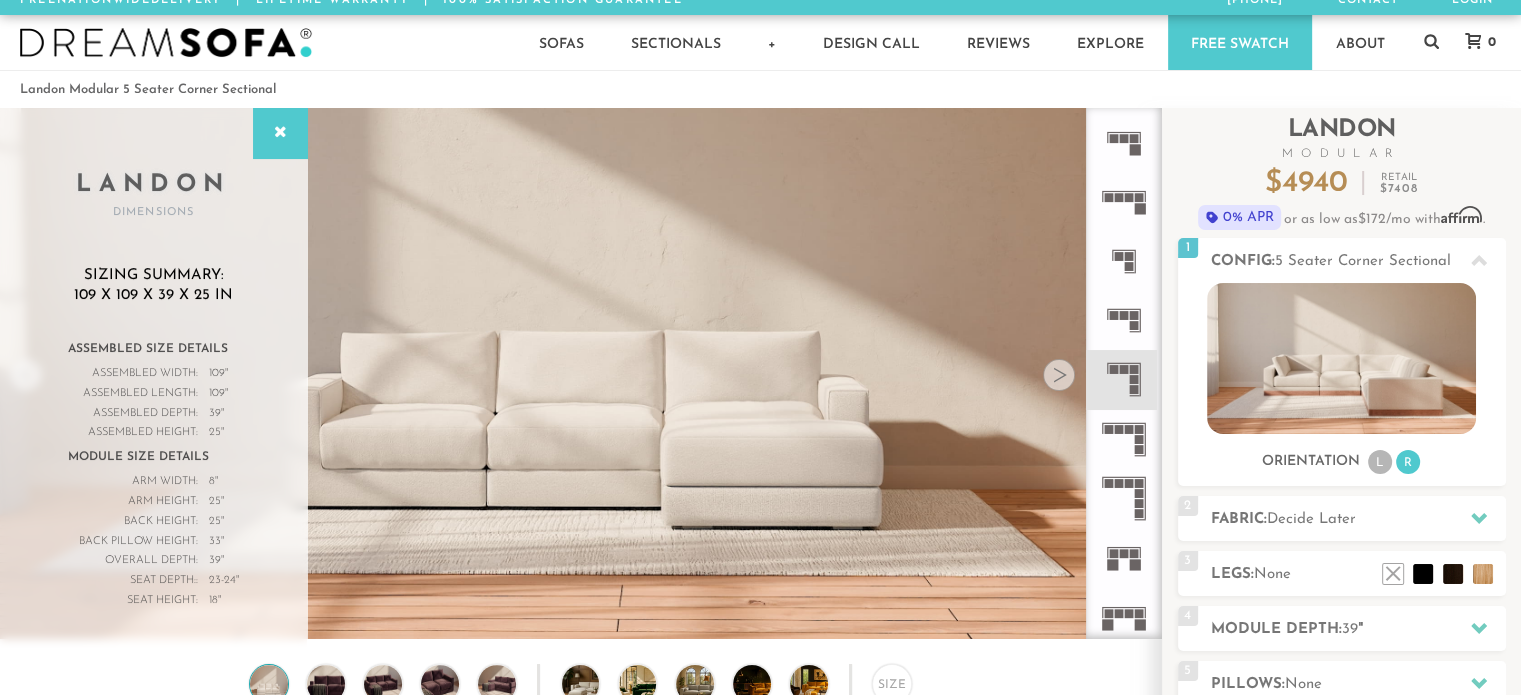 click 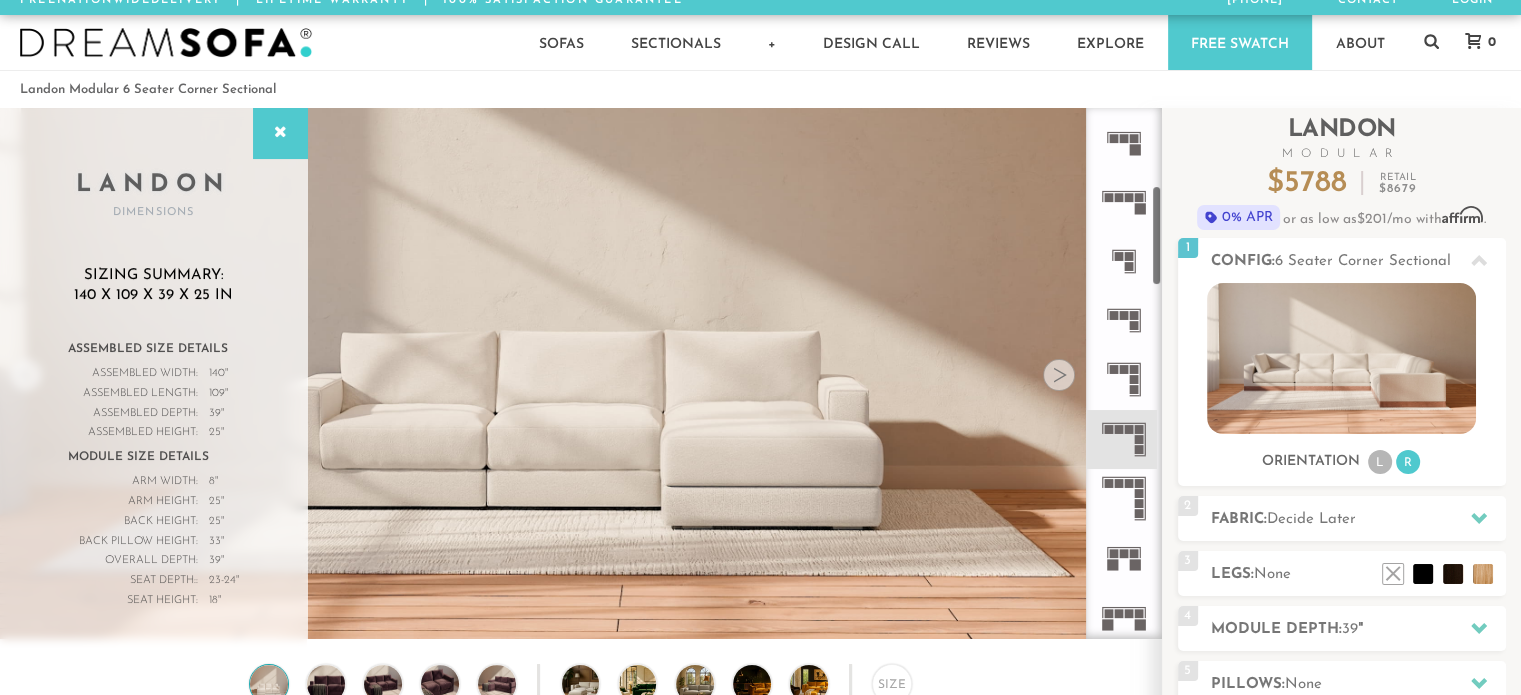 click 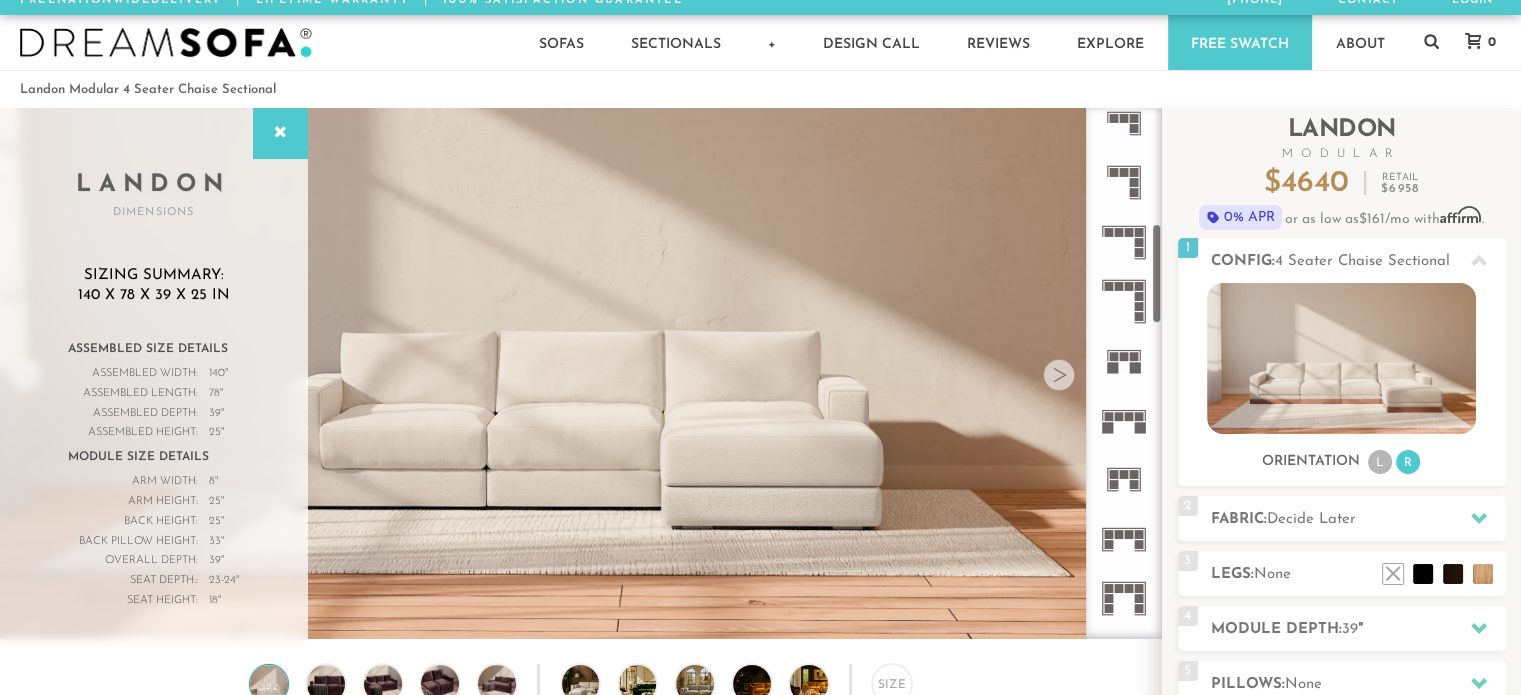 scroll, scrollTop: 611, scrollLeft: 0, axis: vertical 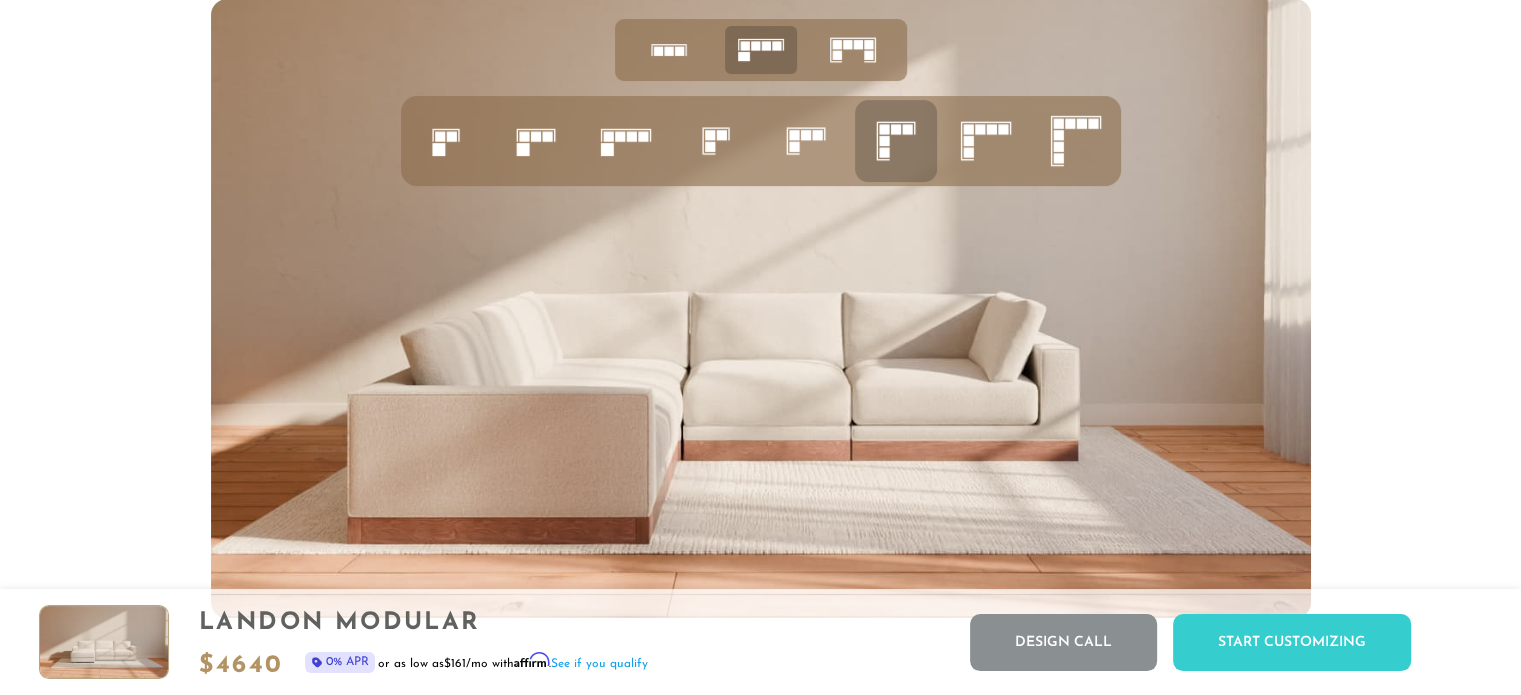 click 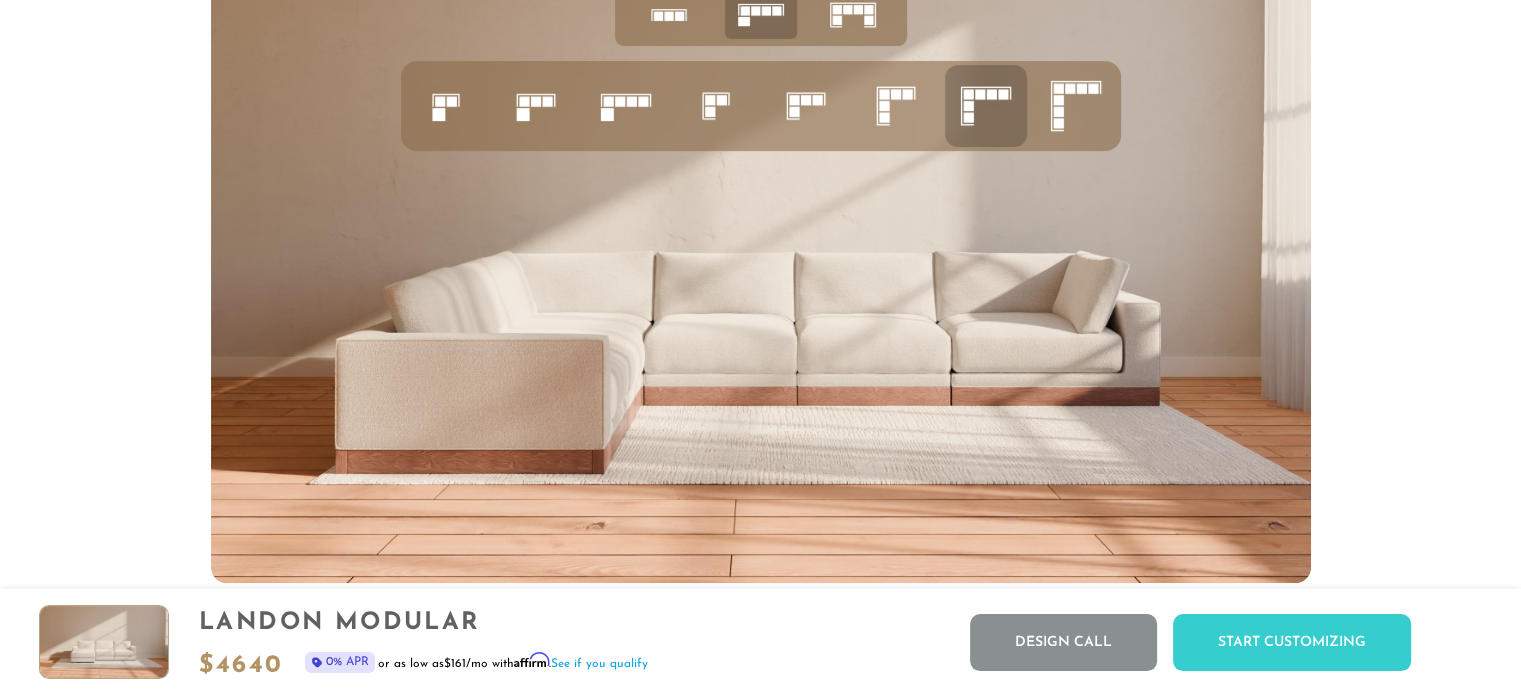 scroll, scrollTop: 8012, scrollLeft: 0, axis: vertical 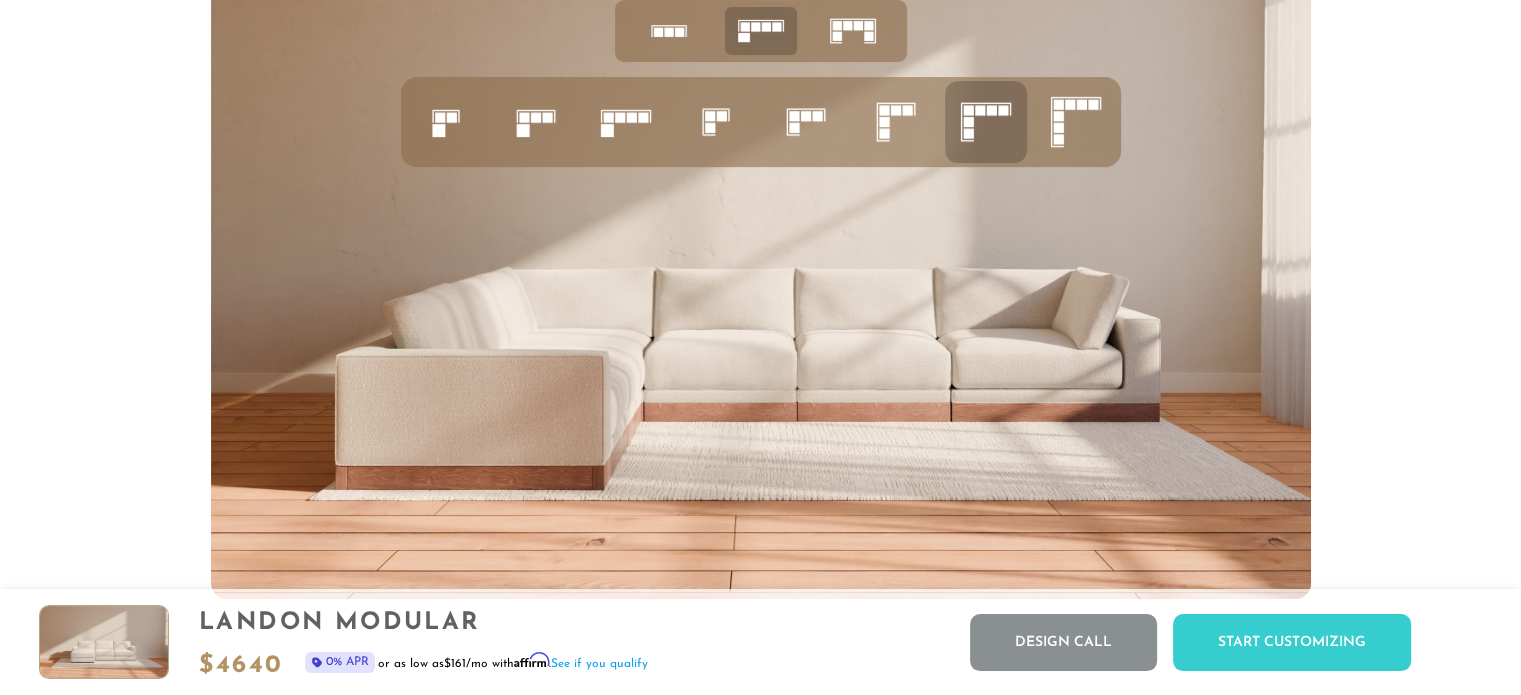 click 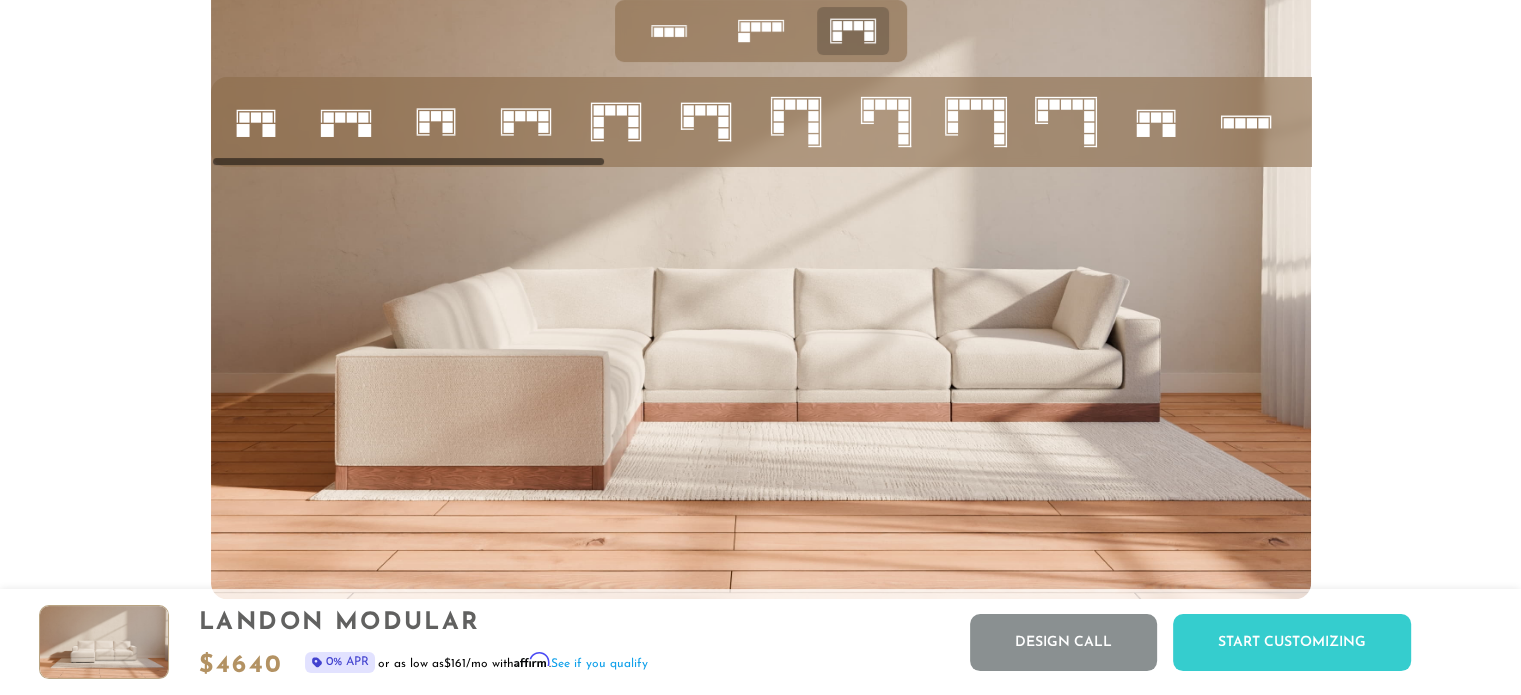 click 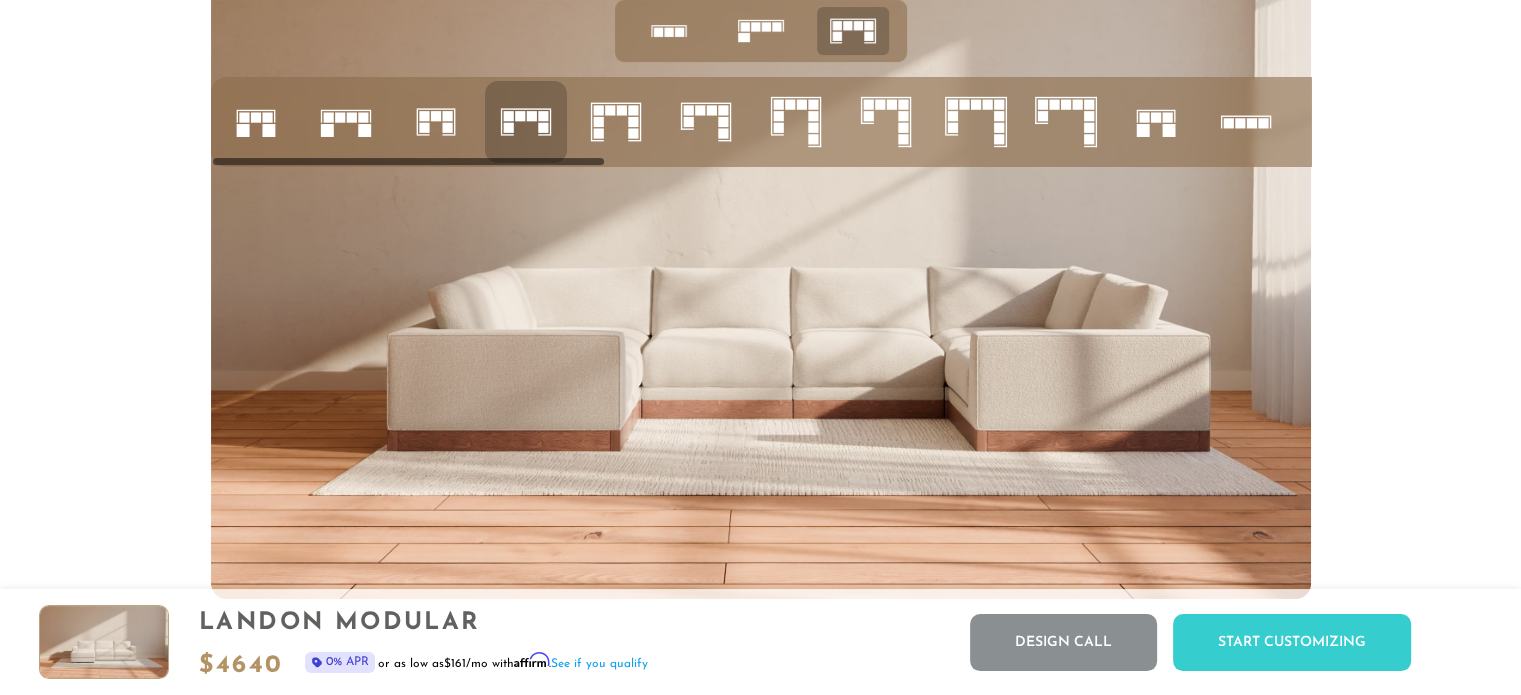 click 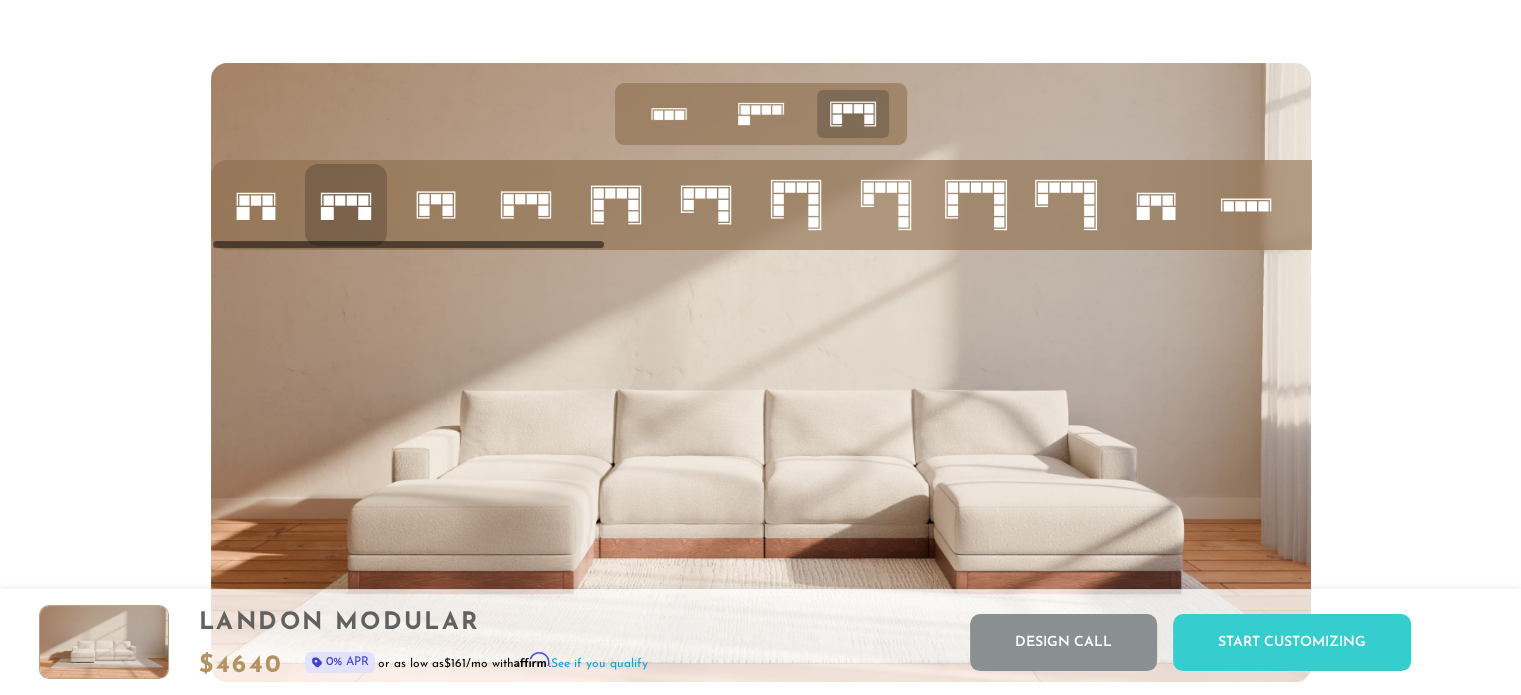 scroll, scrollTop: 7930, scrollLeft: 0, axis: vertical 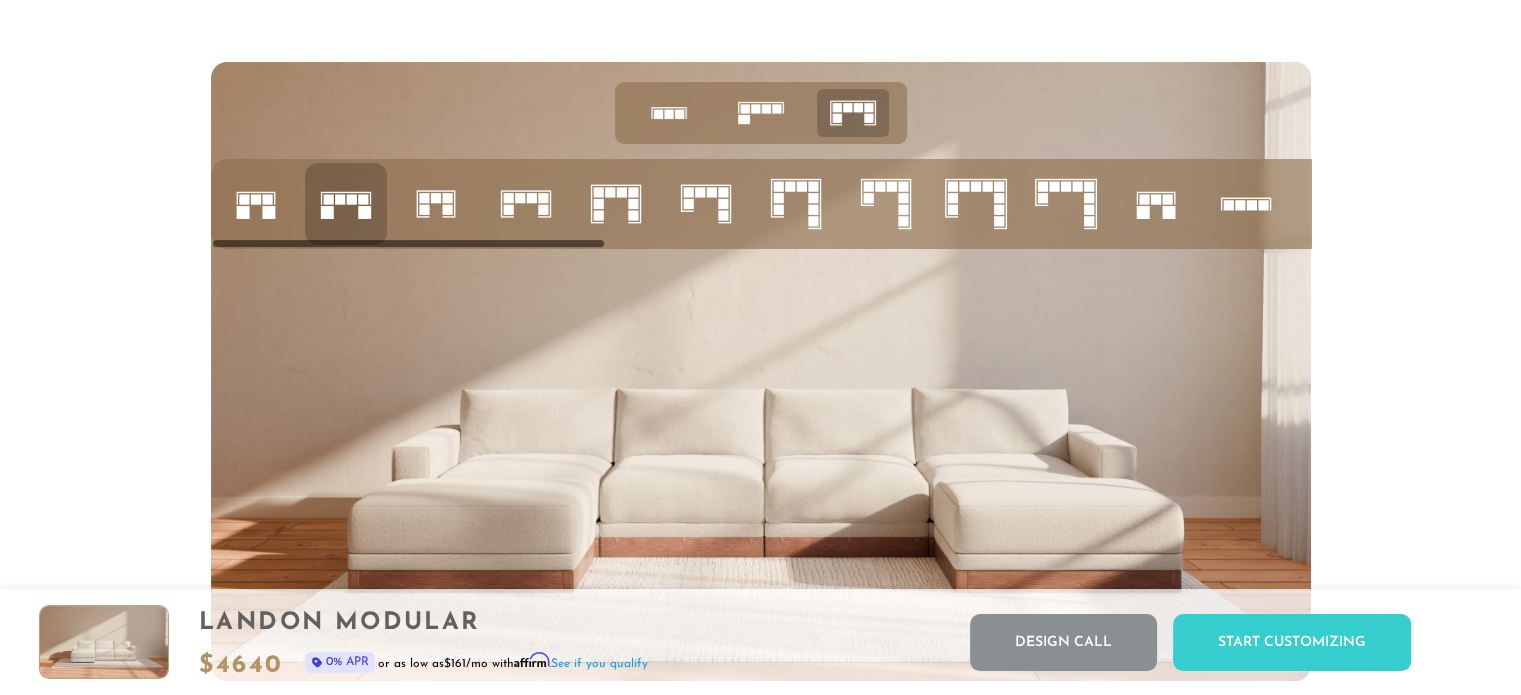 drag, startPoint x: 420, startPoint y: 222, endPoint x: 659, endPoint y: 222, distance: 239 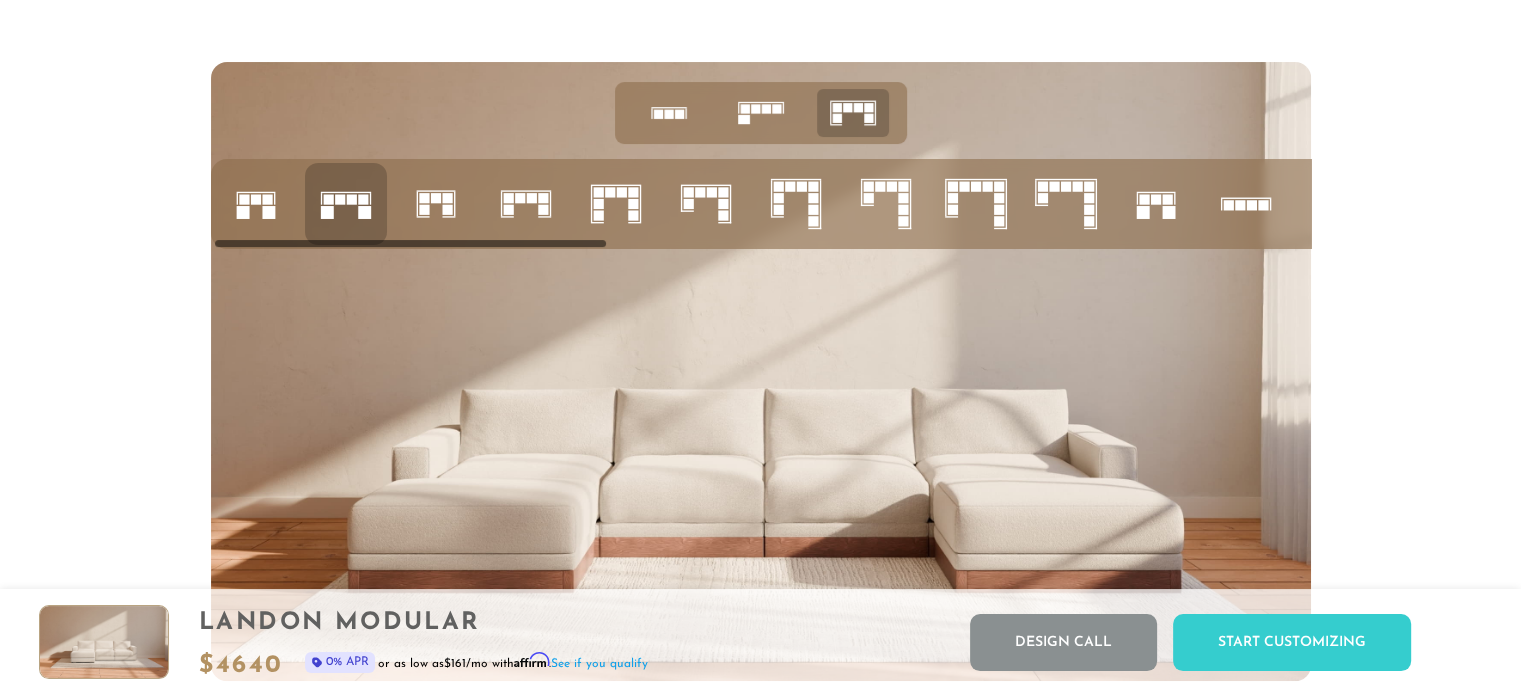 scroll, scrollTop: 0, scrollLeft: 19, axis: horizontal 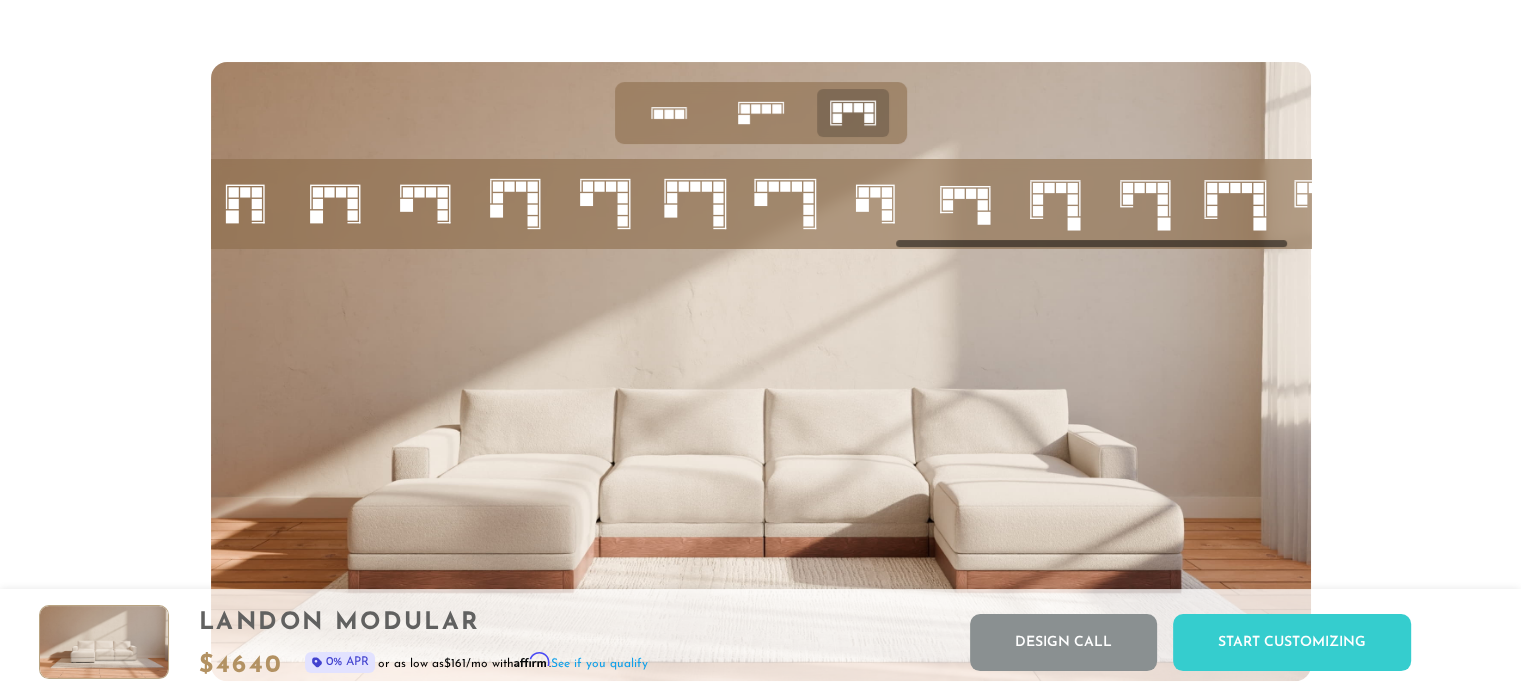 drag, startPoint x: 587, startPoint y: 247, endPoint x: 1268, endPoint y: 190, distance: 683.3813 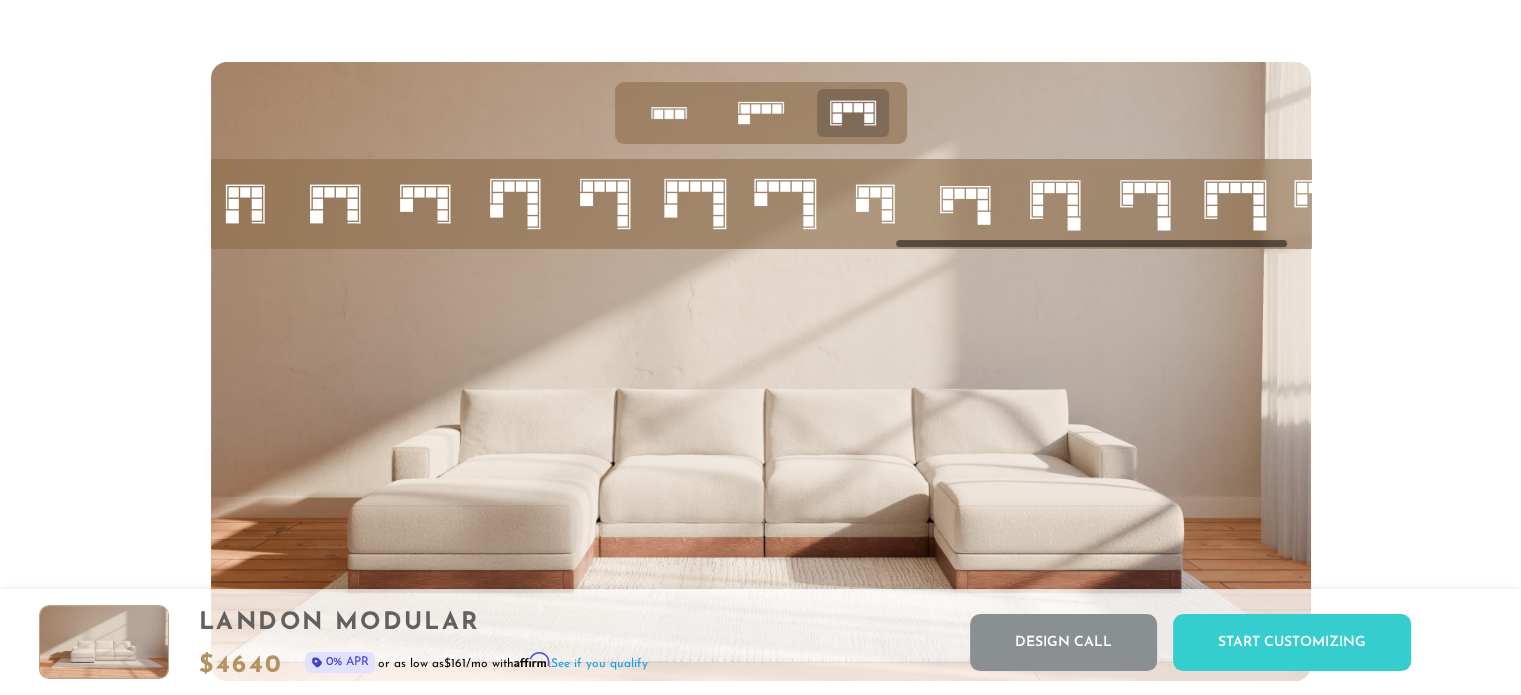 click 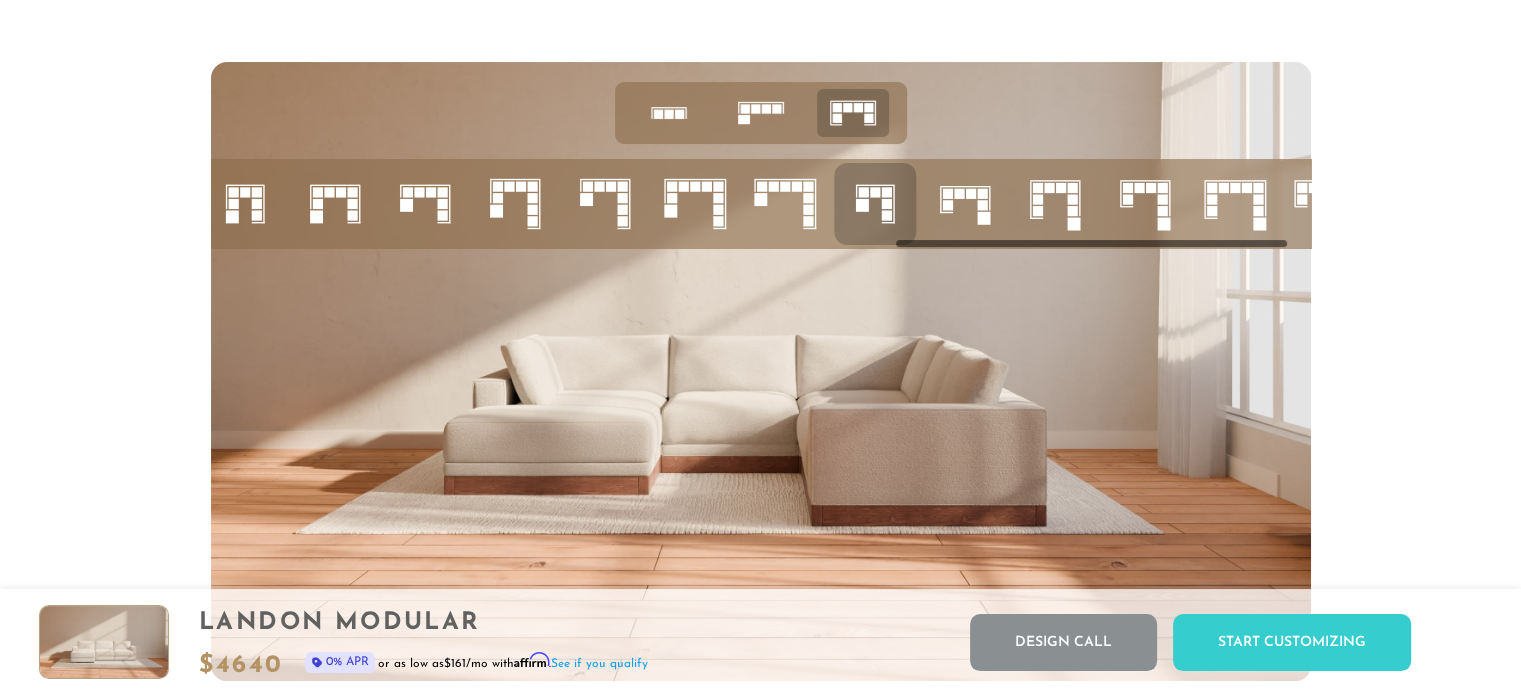 click 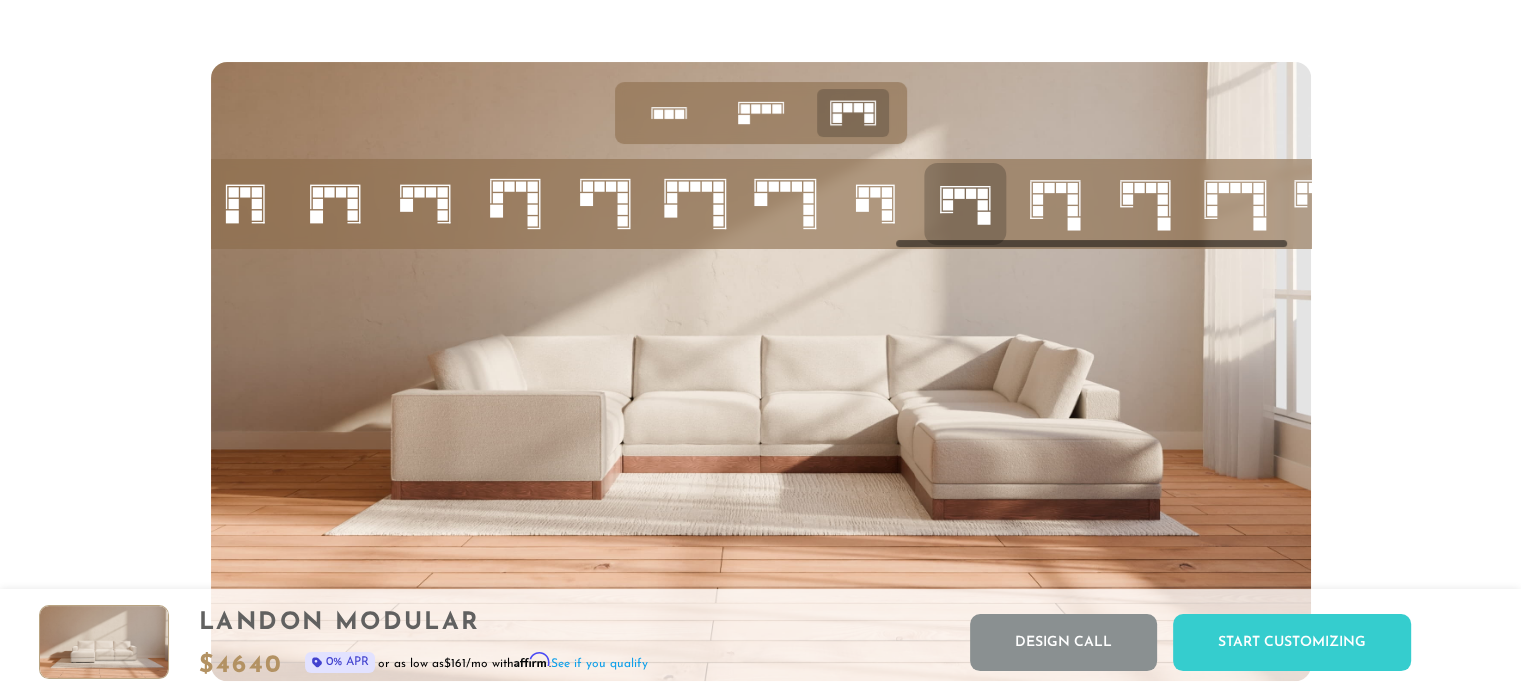 click 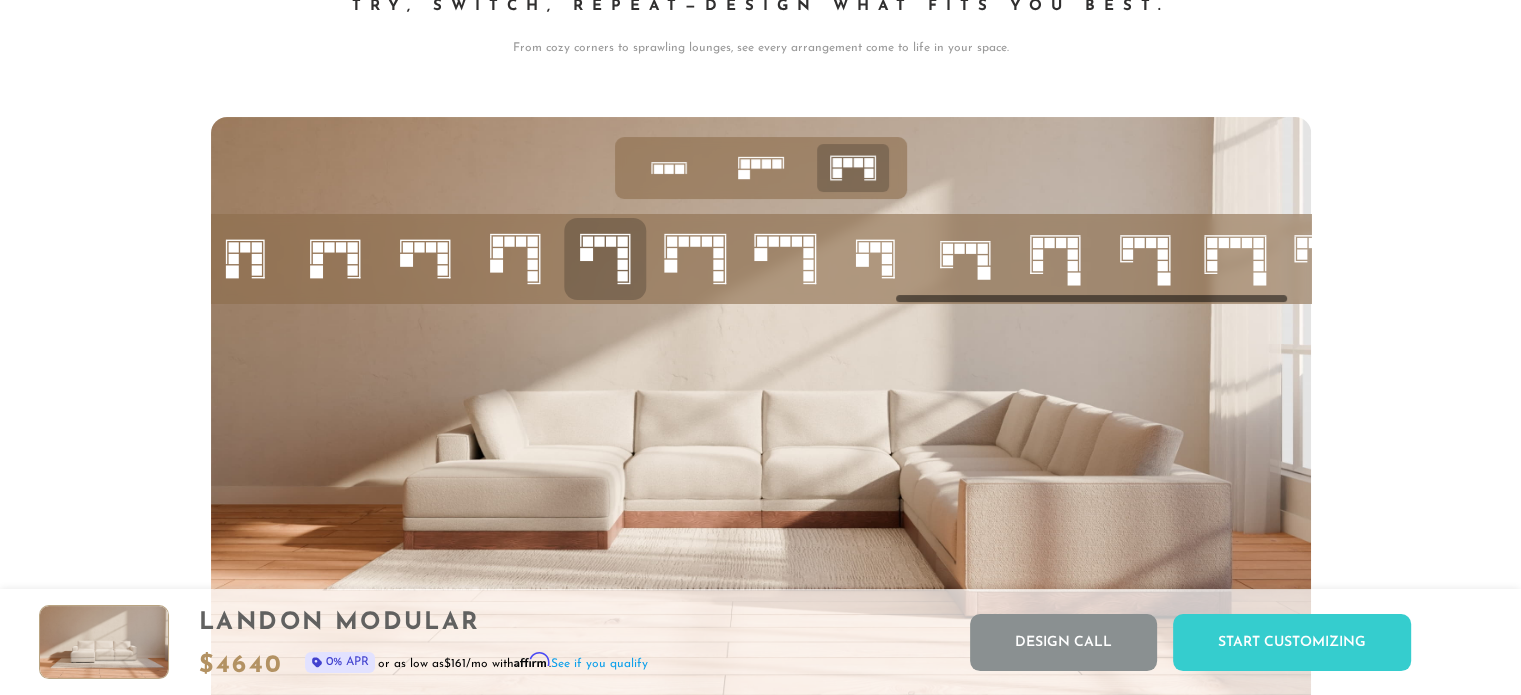 scroll, scrollTop: 7892, scrollLeft: 0, axis: vertical 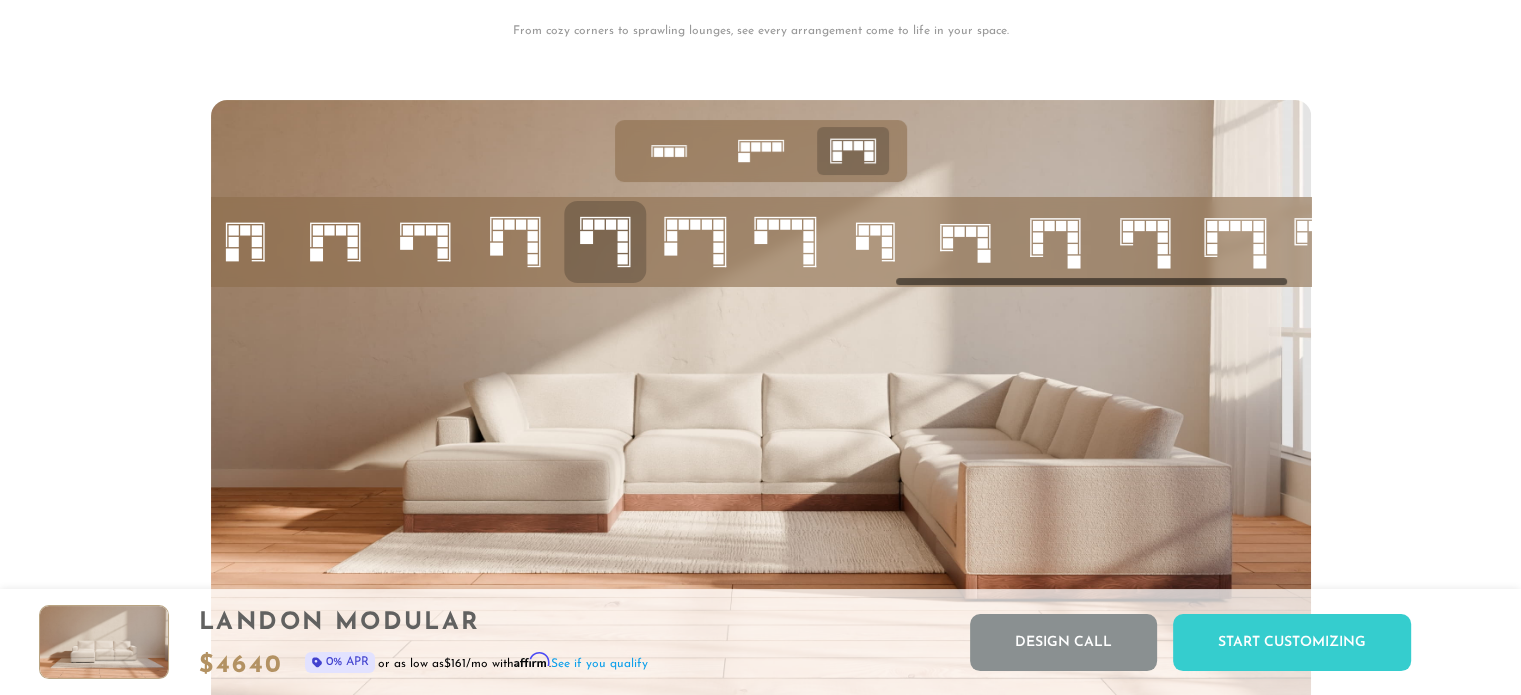 click 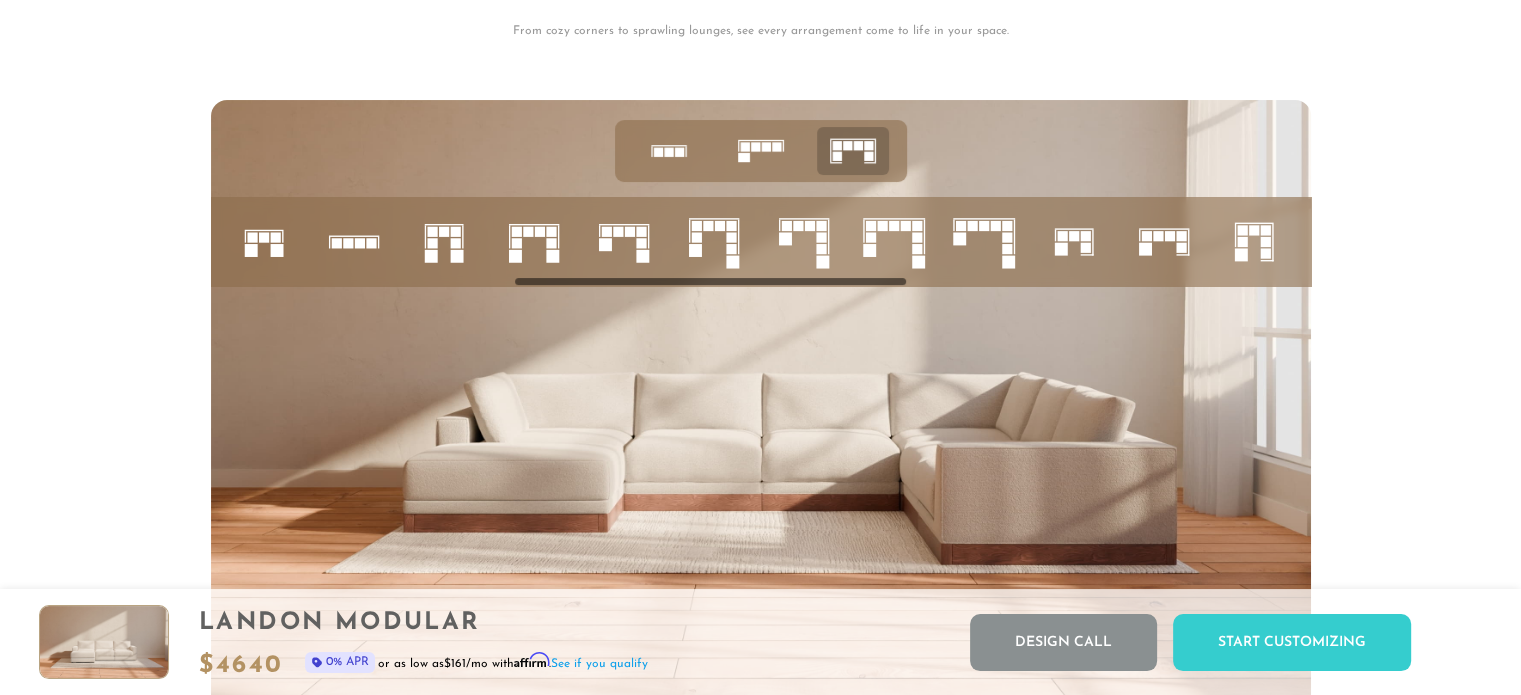 scroll, scrollTop: 0, scrollLeft: 906, axis: horizontal 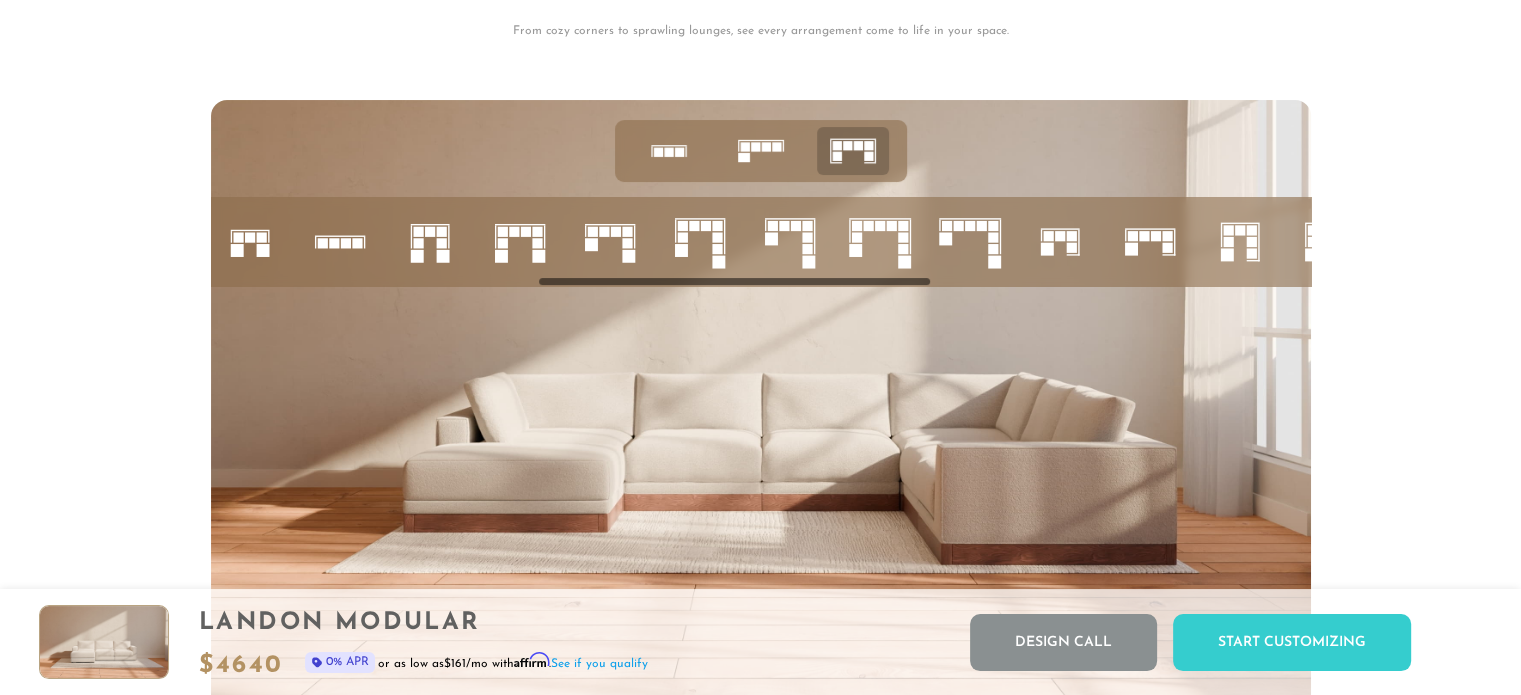 drag, startPoint x: 994, startPoint y: 285, endPoint x: 637, endPoint y: 312, distance: 358.01956 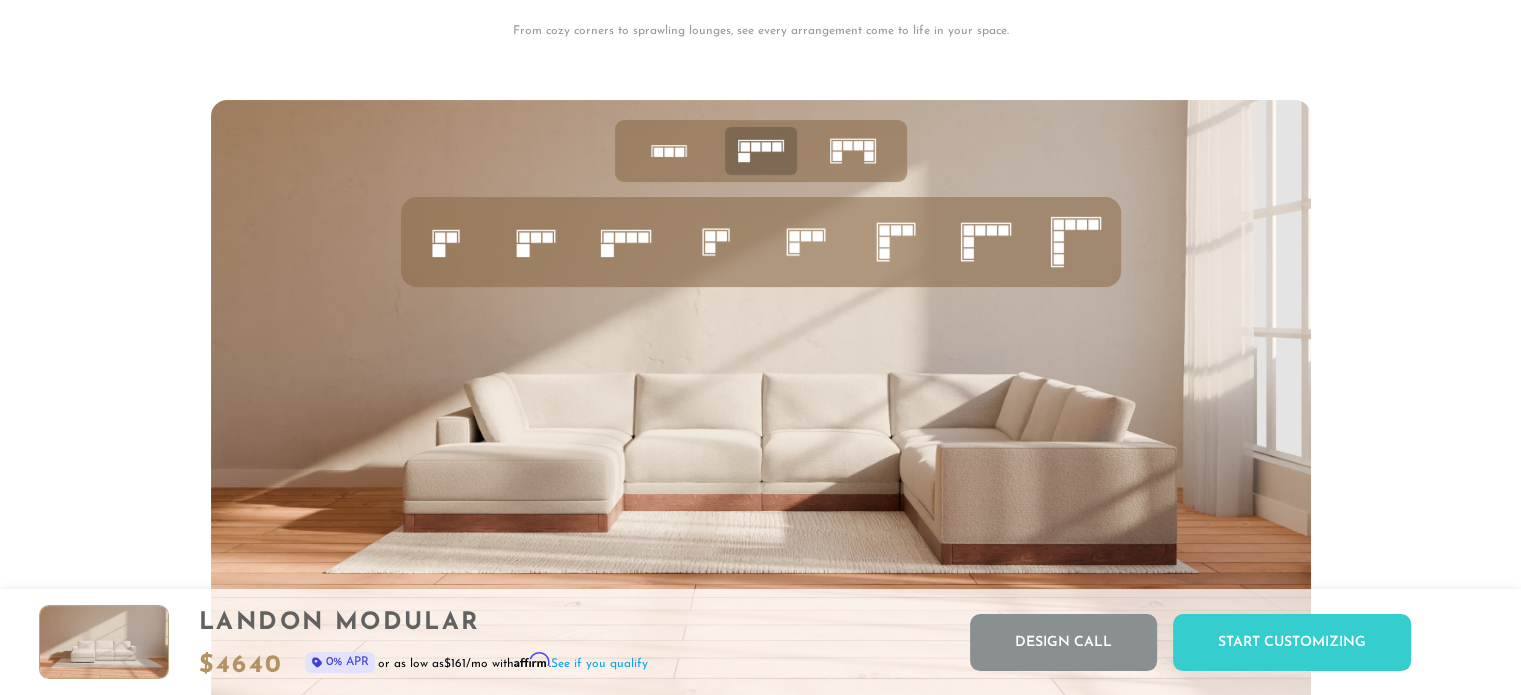 scroll, scrollTop: 0, scrollLeft: 0, axis: both 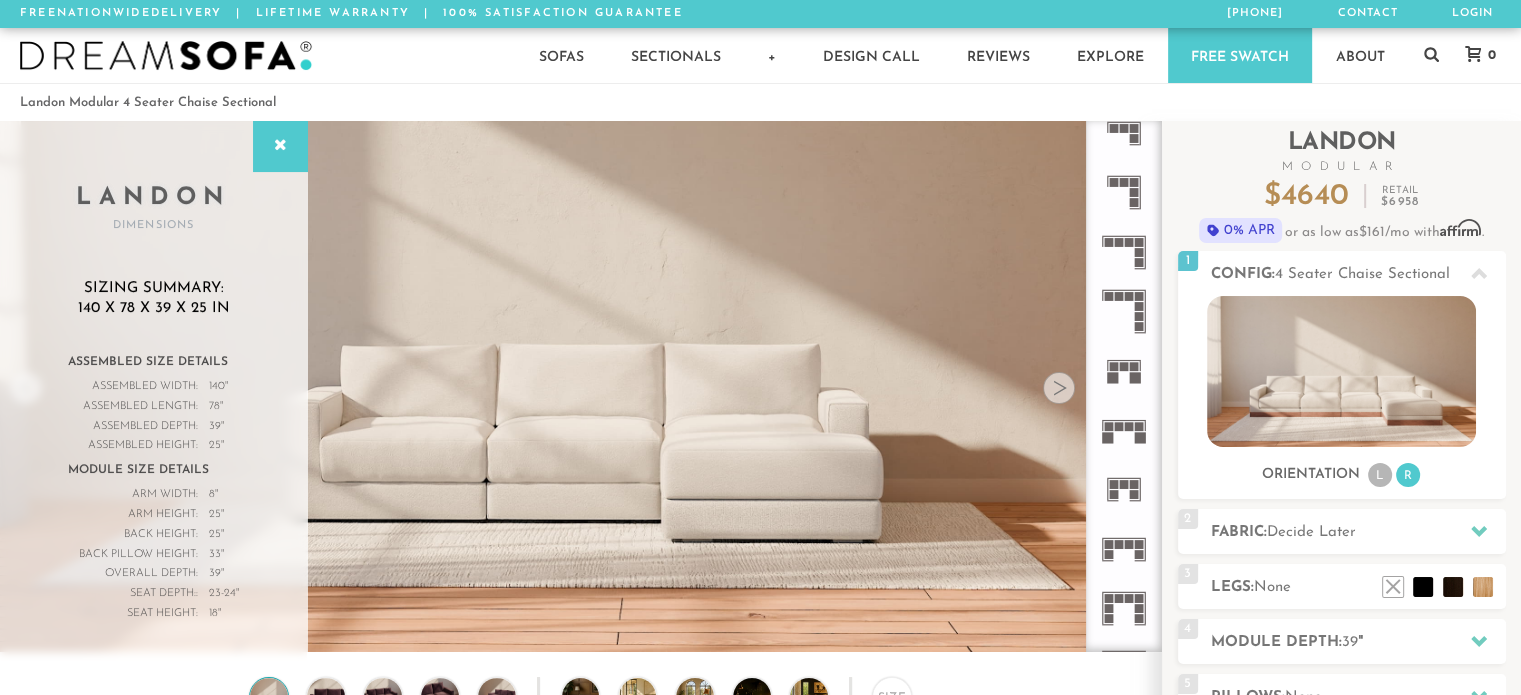 click 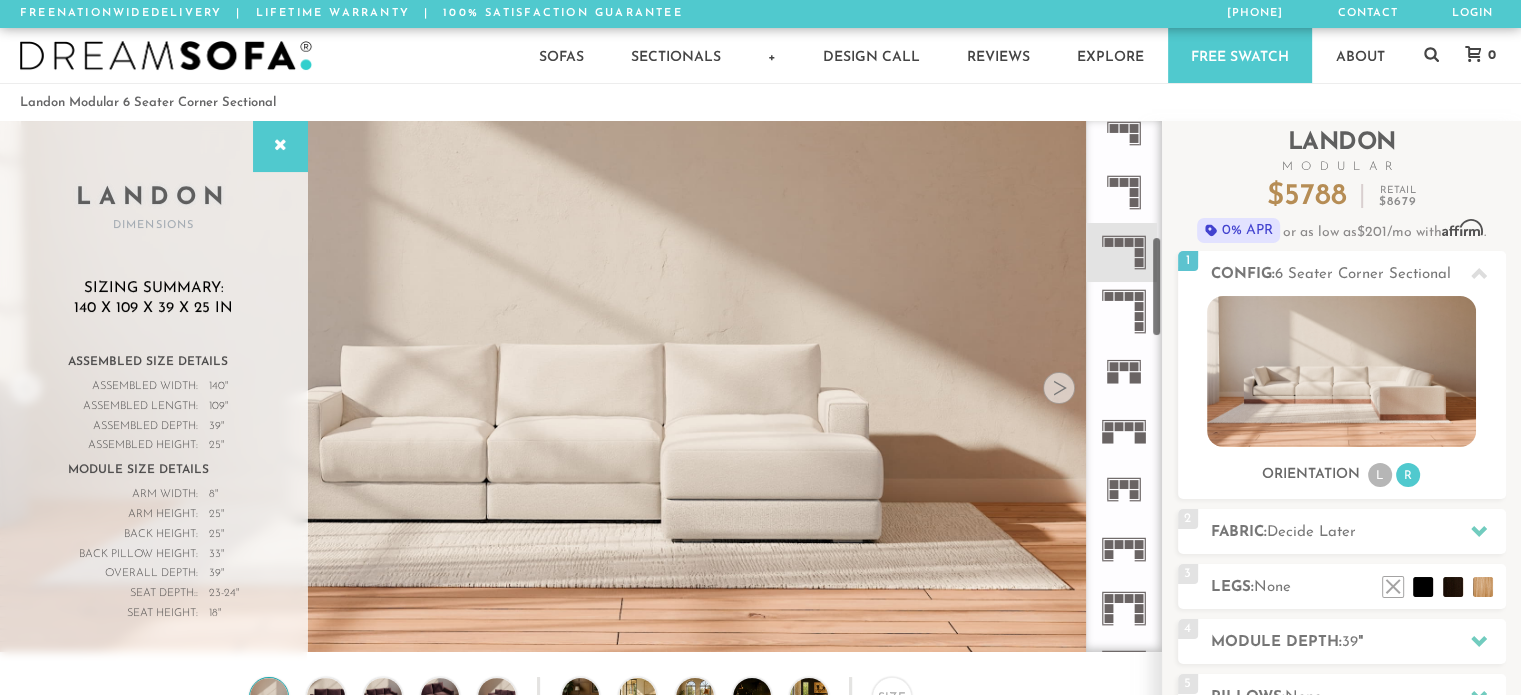 click 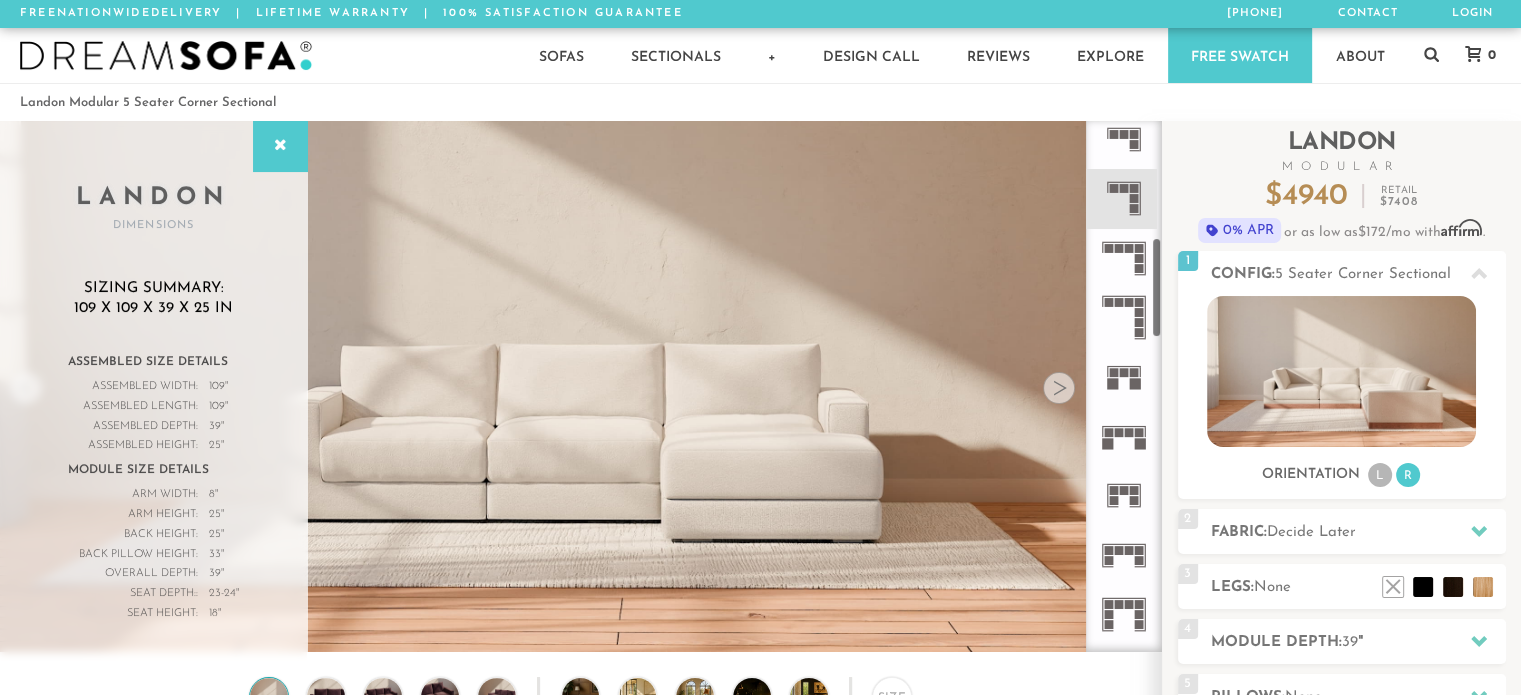 scroll, scrollTop: 618, scrollLeft: 0, axis: vertical 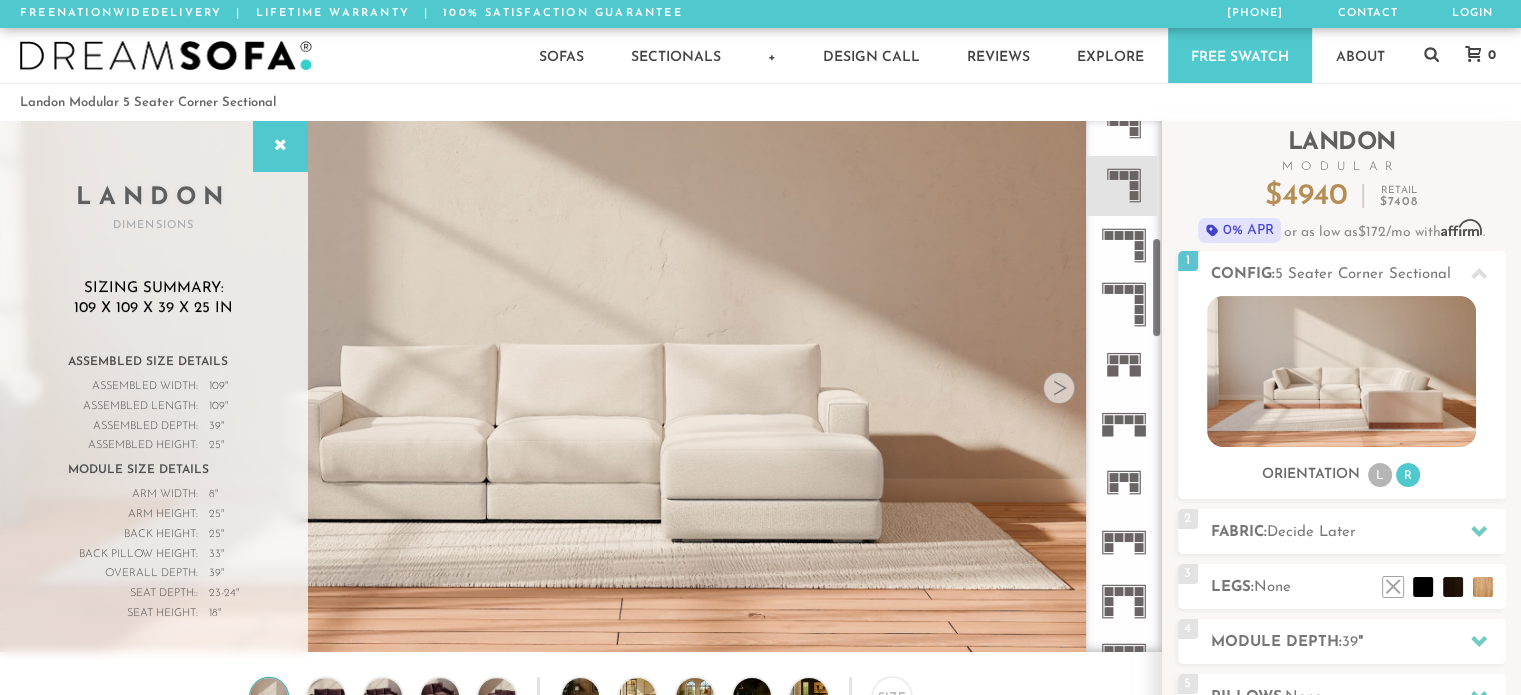 click 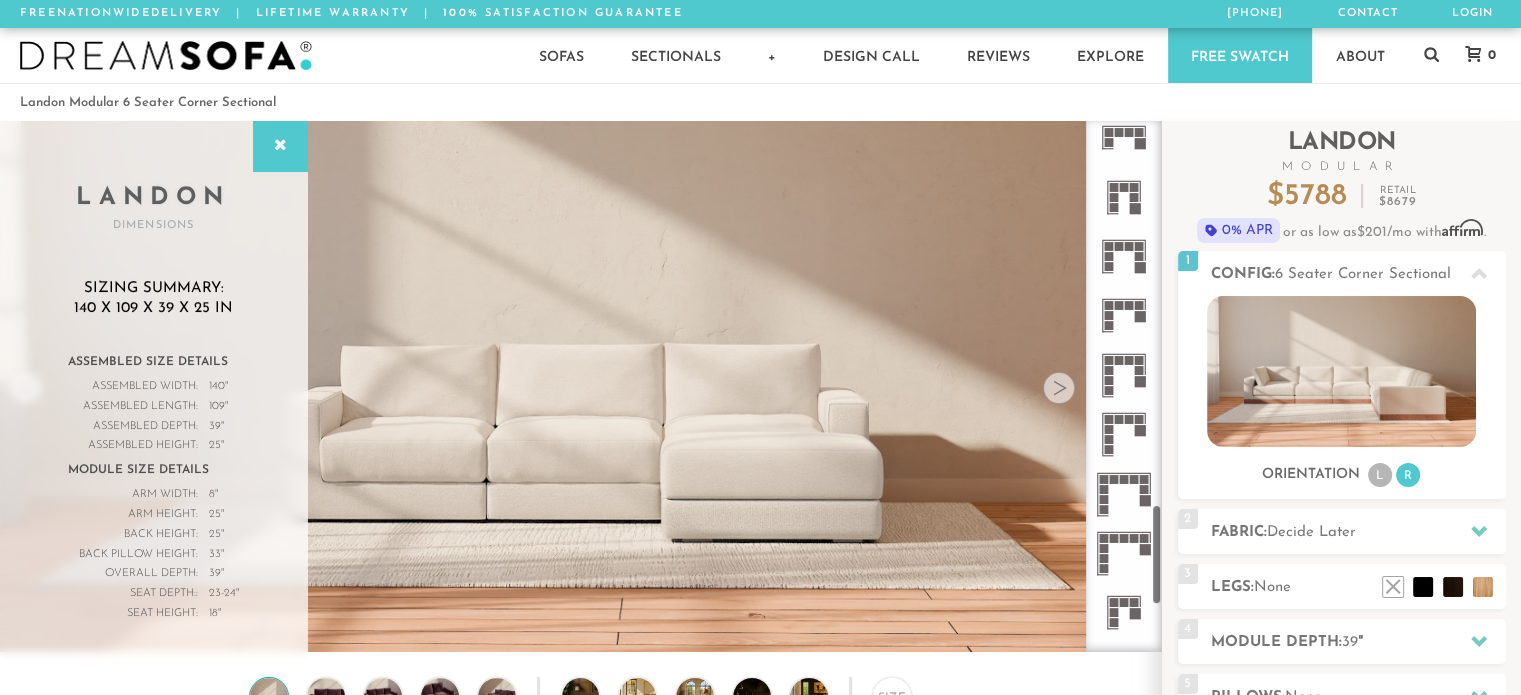 scroll, scrollTop: 2033, scrollLeft: 0, axis: vertical 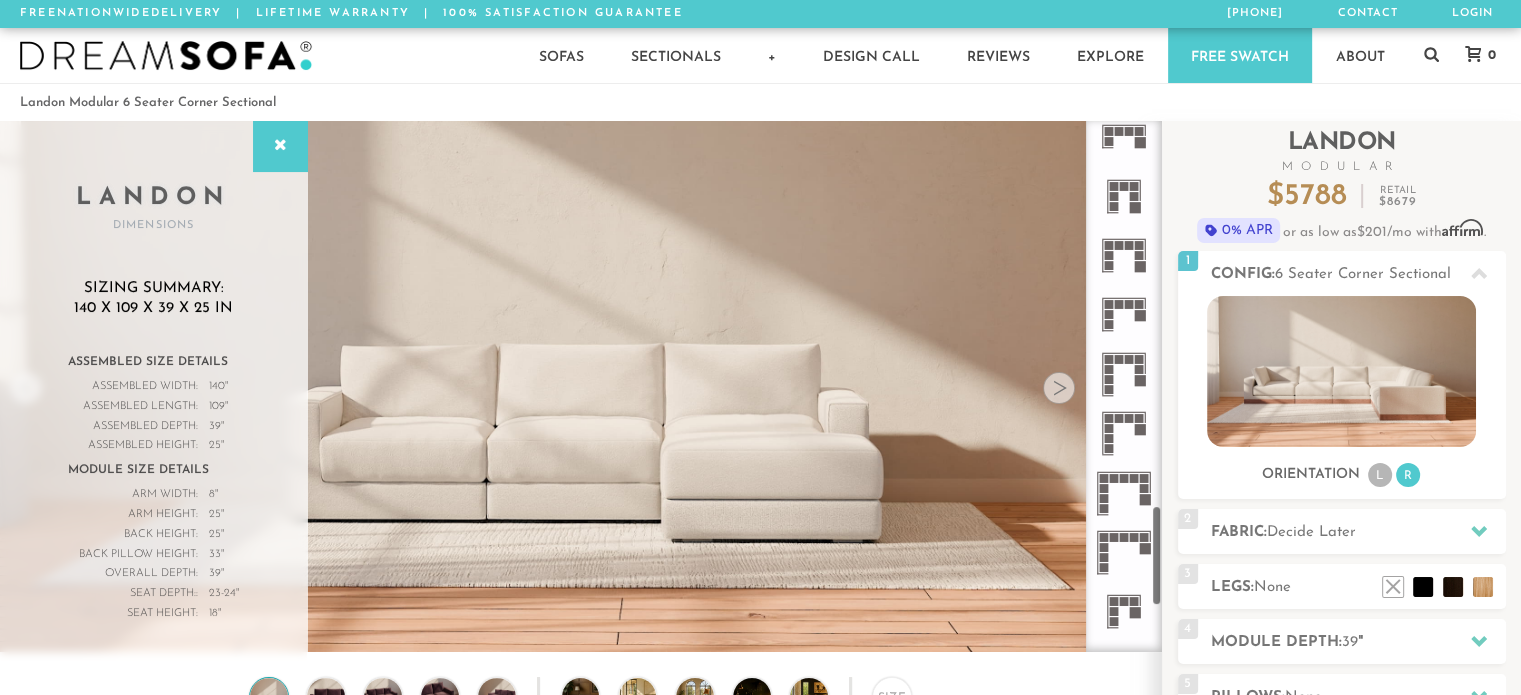 click 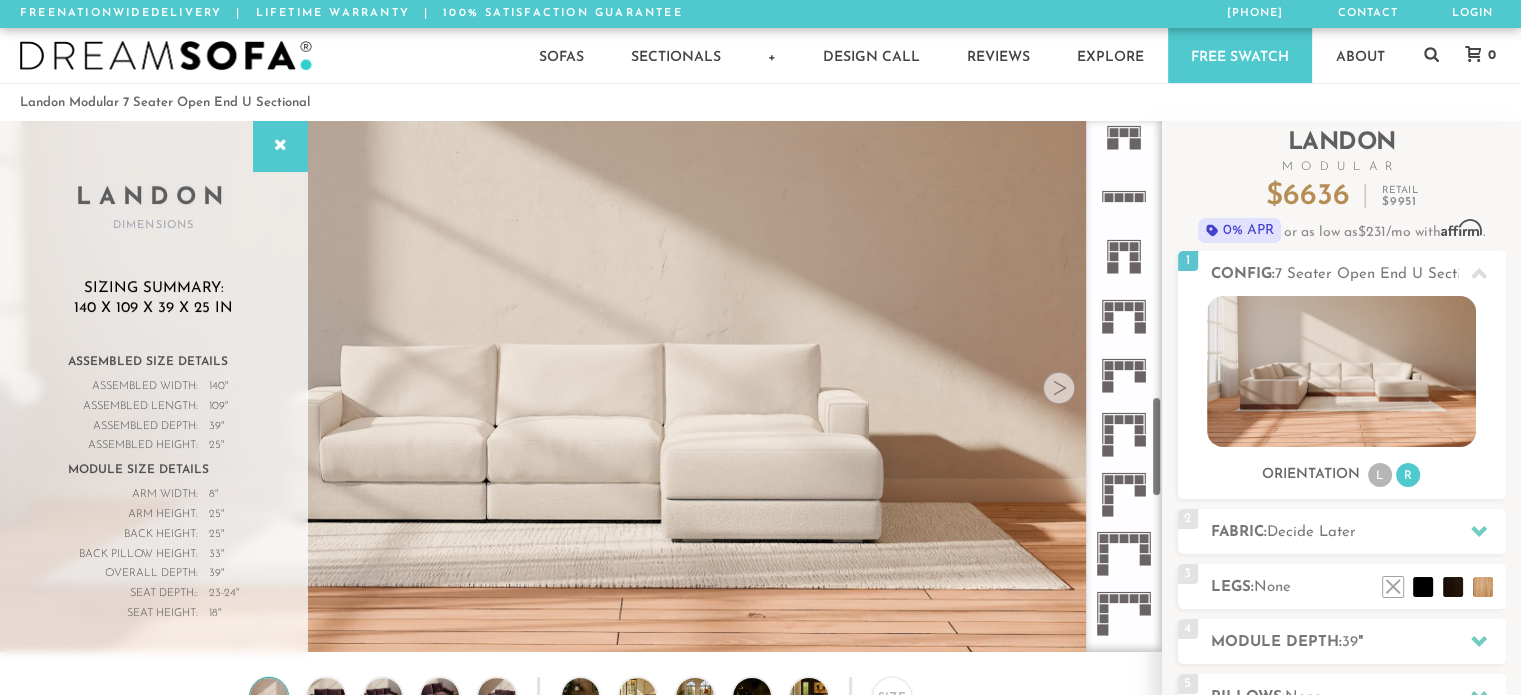scroll, scrollTop: 1437, scrollLeft: 0, axis: vertical 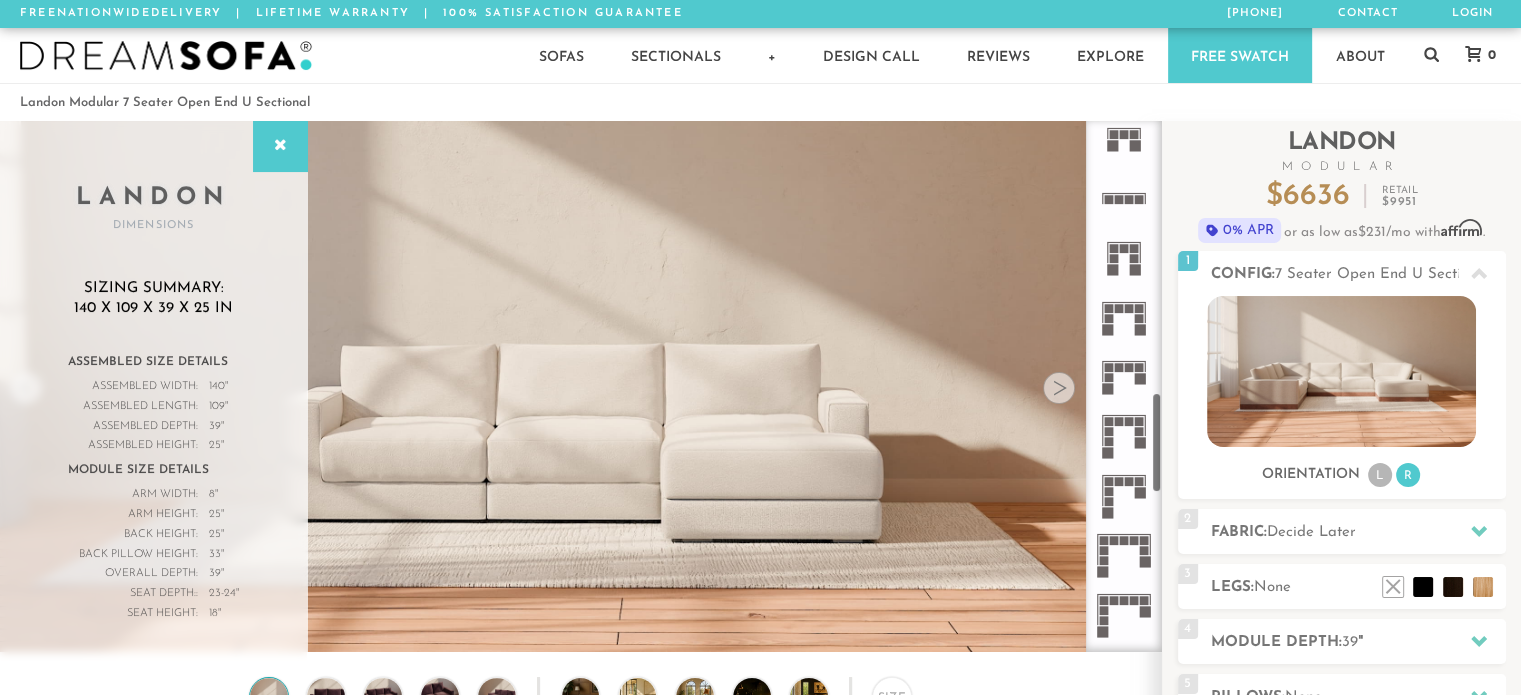 click 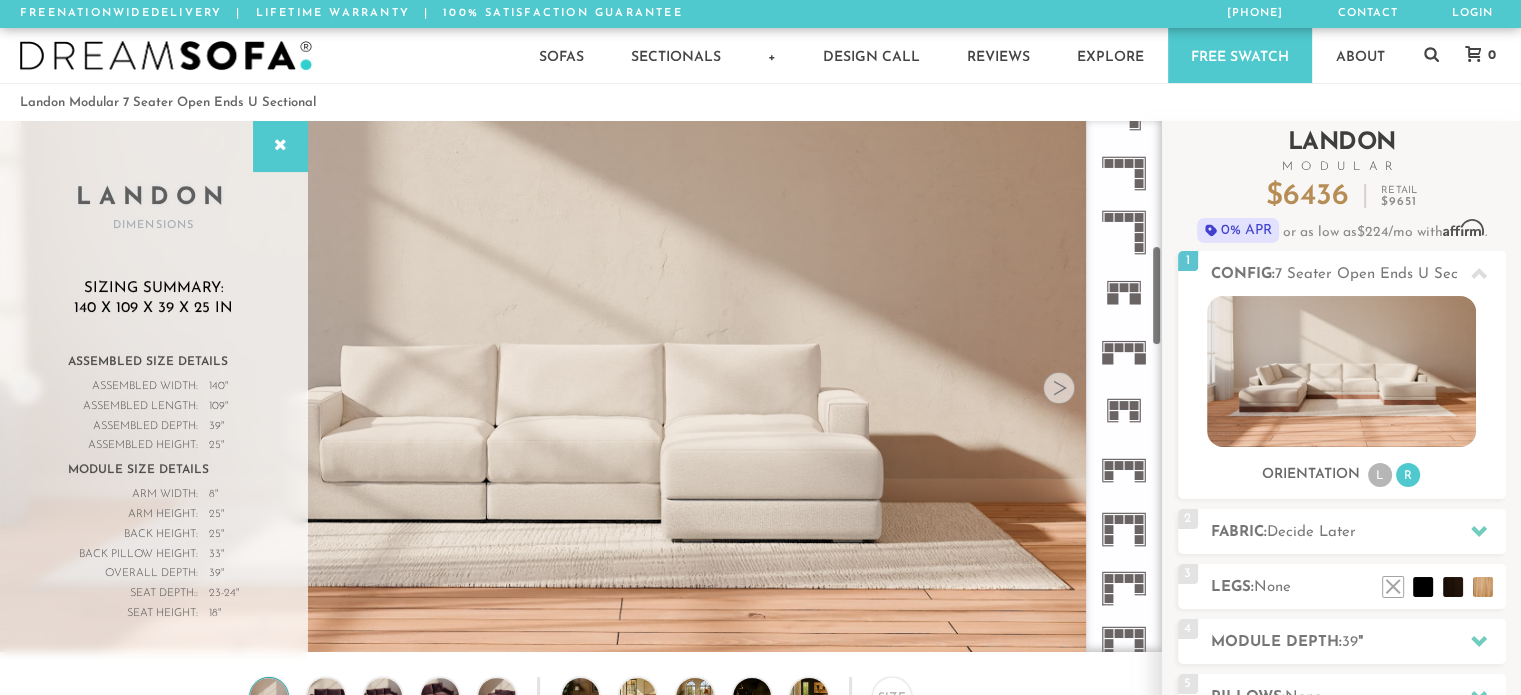 scroll, scrollTop: 648, scrollLeft: 0, axis: vertical 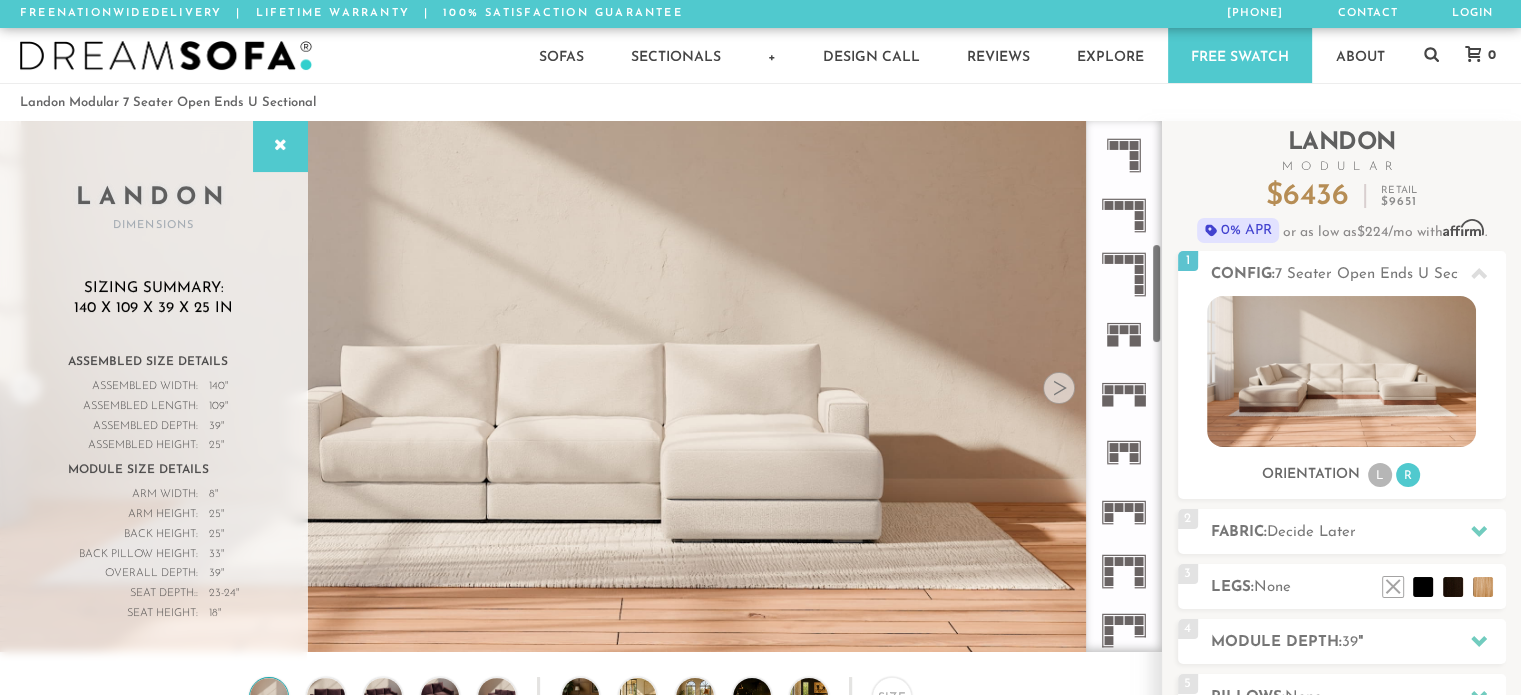 click 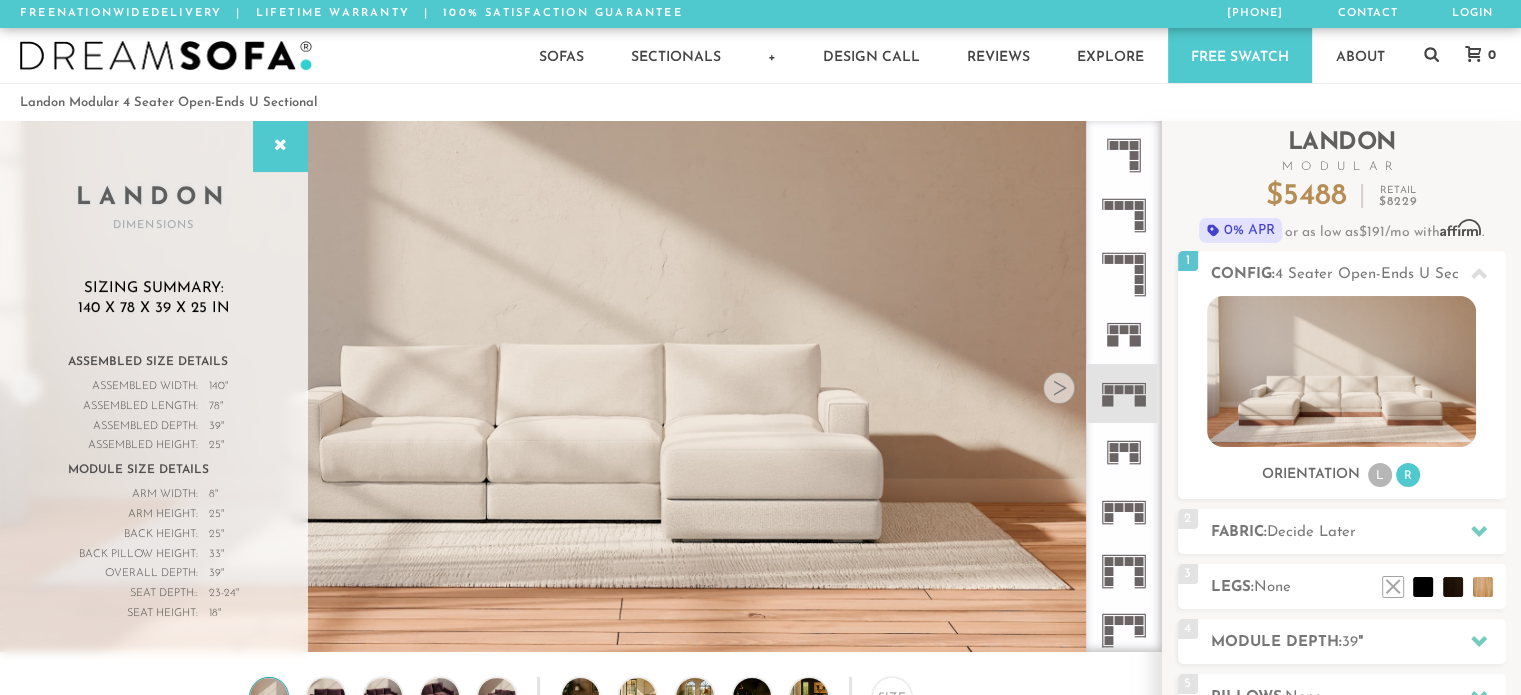 click 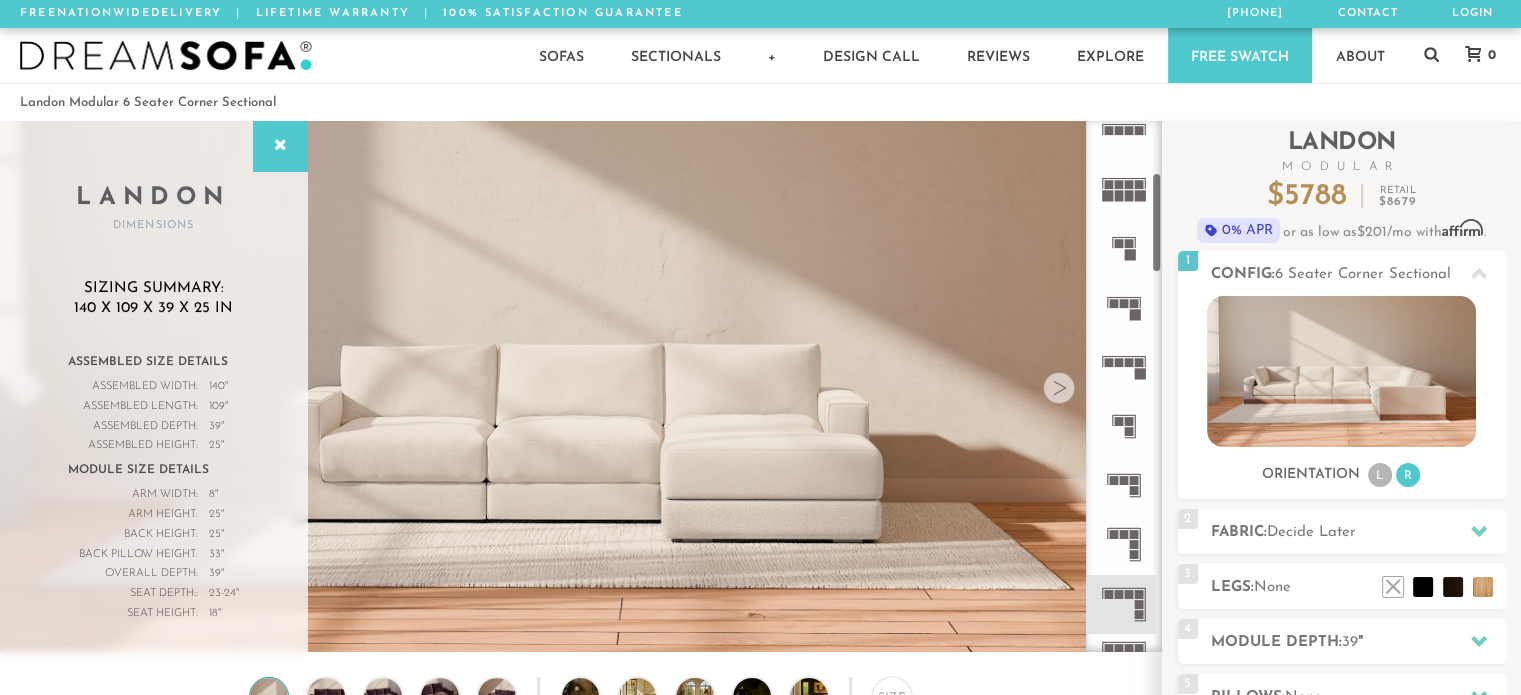 scroll, scrollTop: 257, scrollLeft: 0, axis: vertical 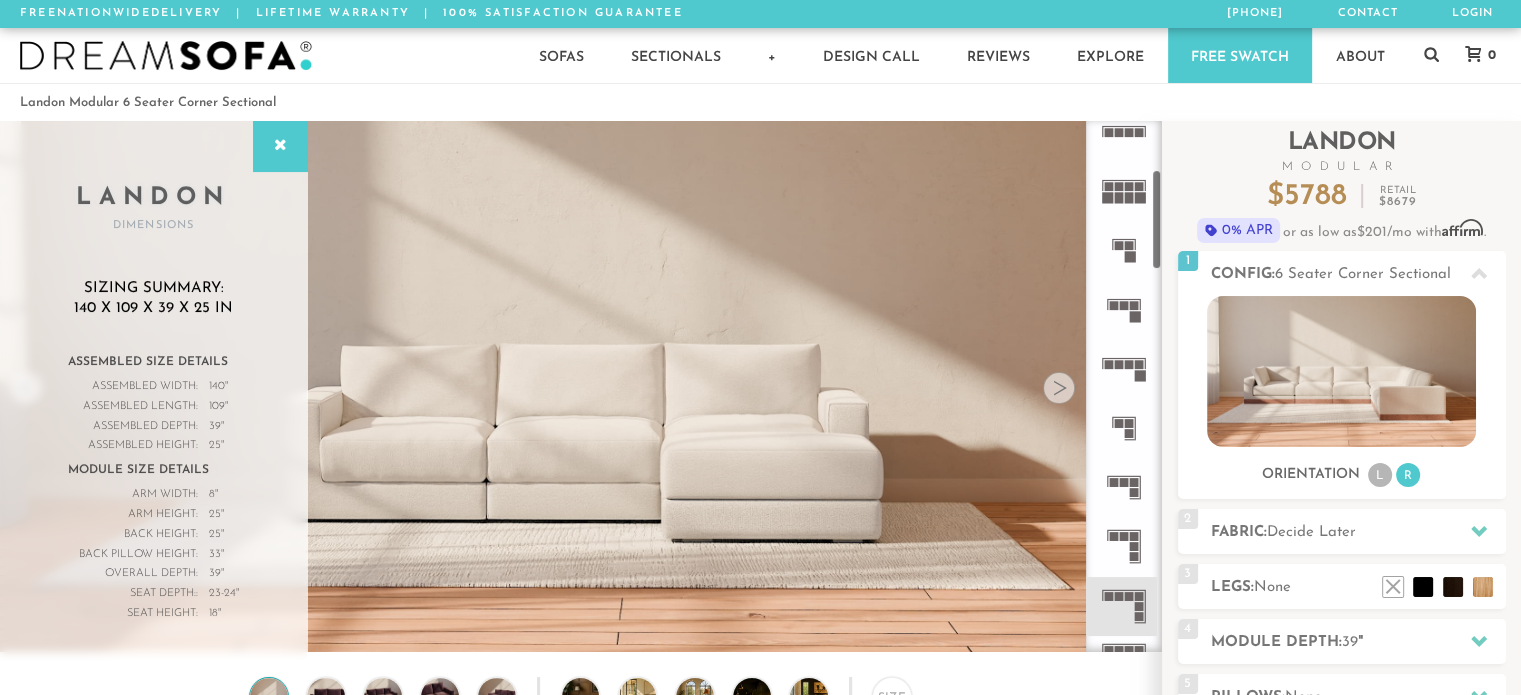 click 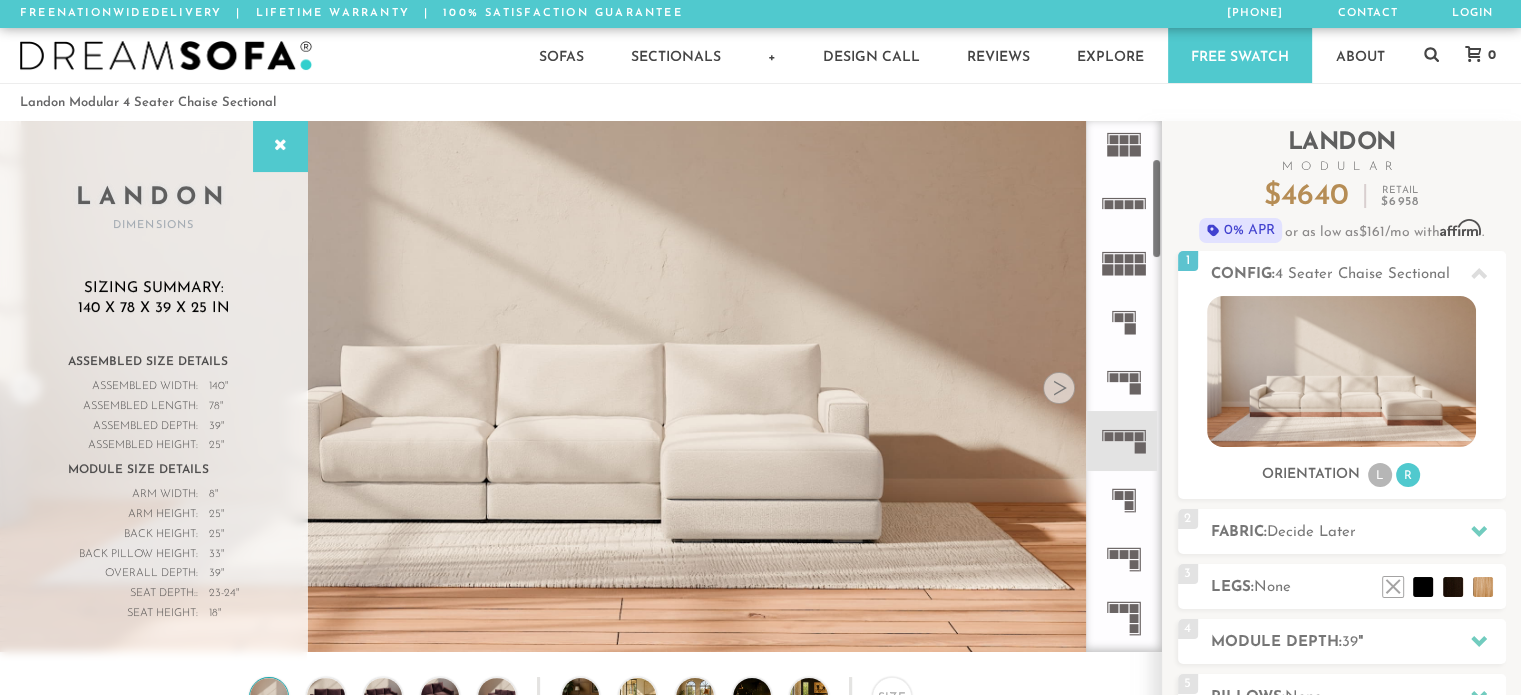 scroll, scrollTop: 201, scrollLeft: 0, axis: vertical 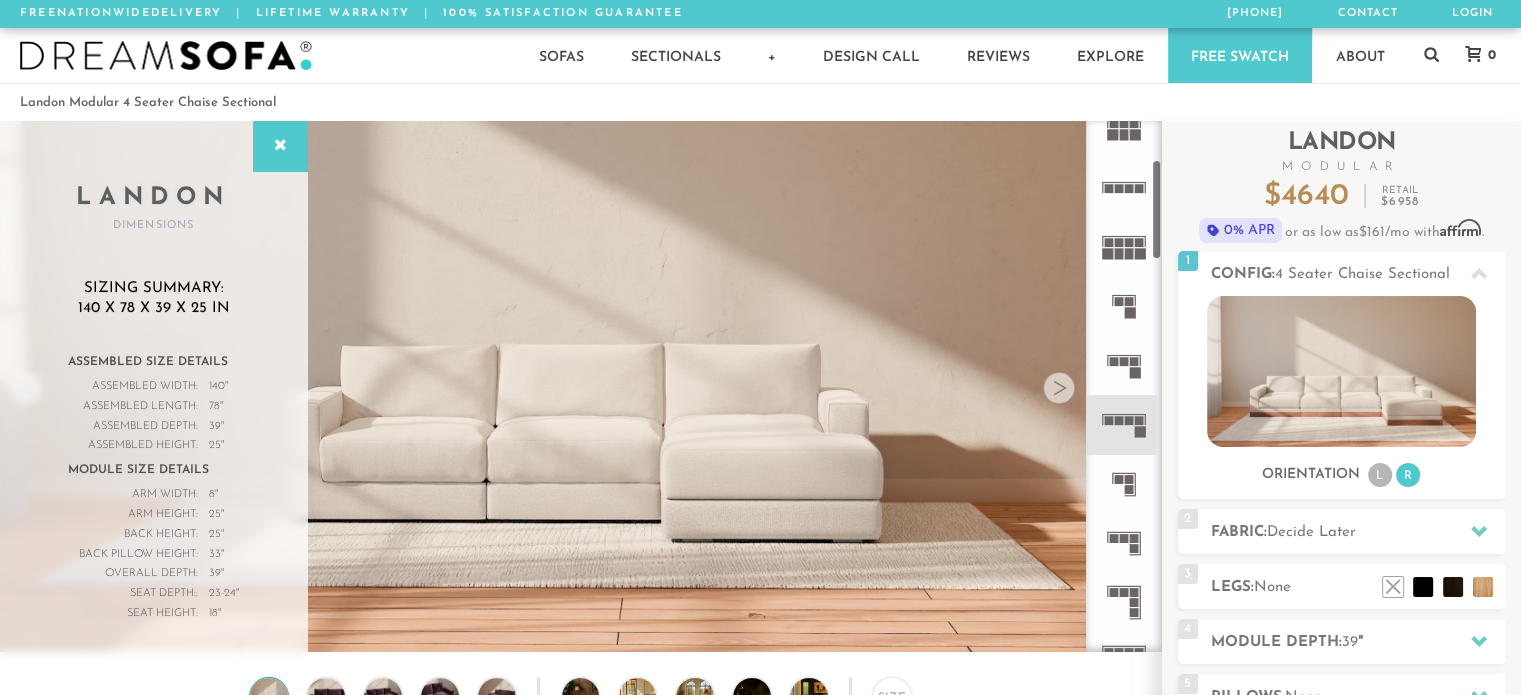 click 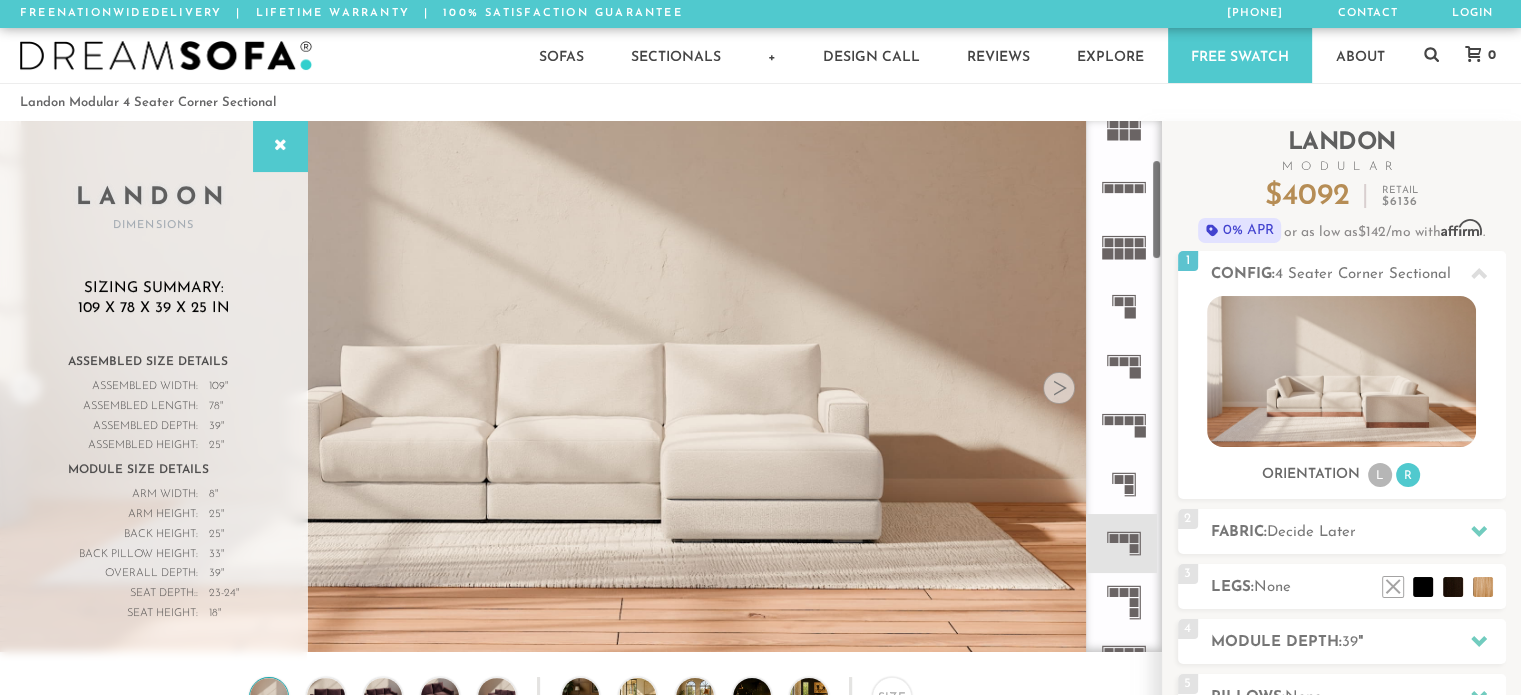 click 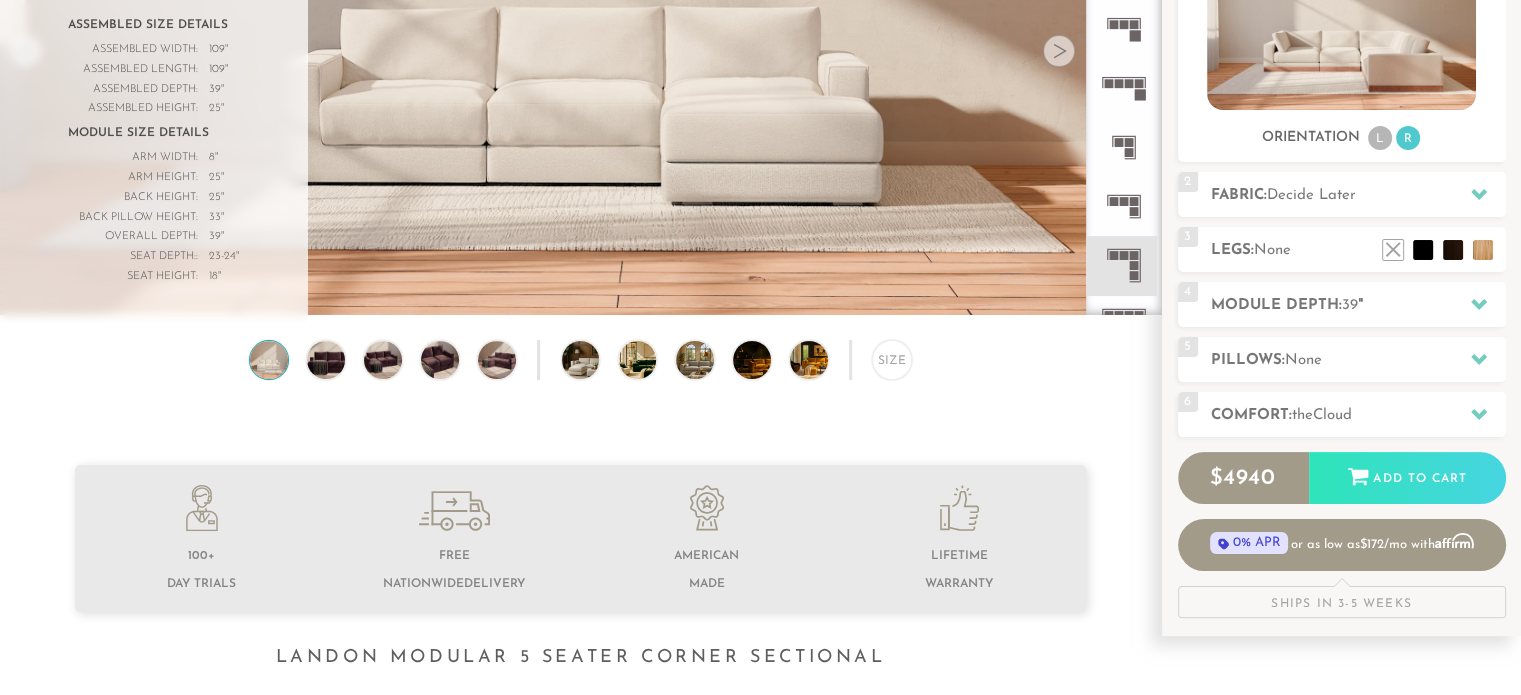 scroll, scrollTop: 400, scrollLeft: 0, axis: vertical 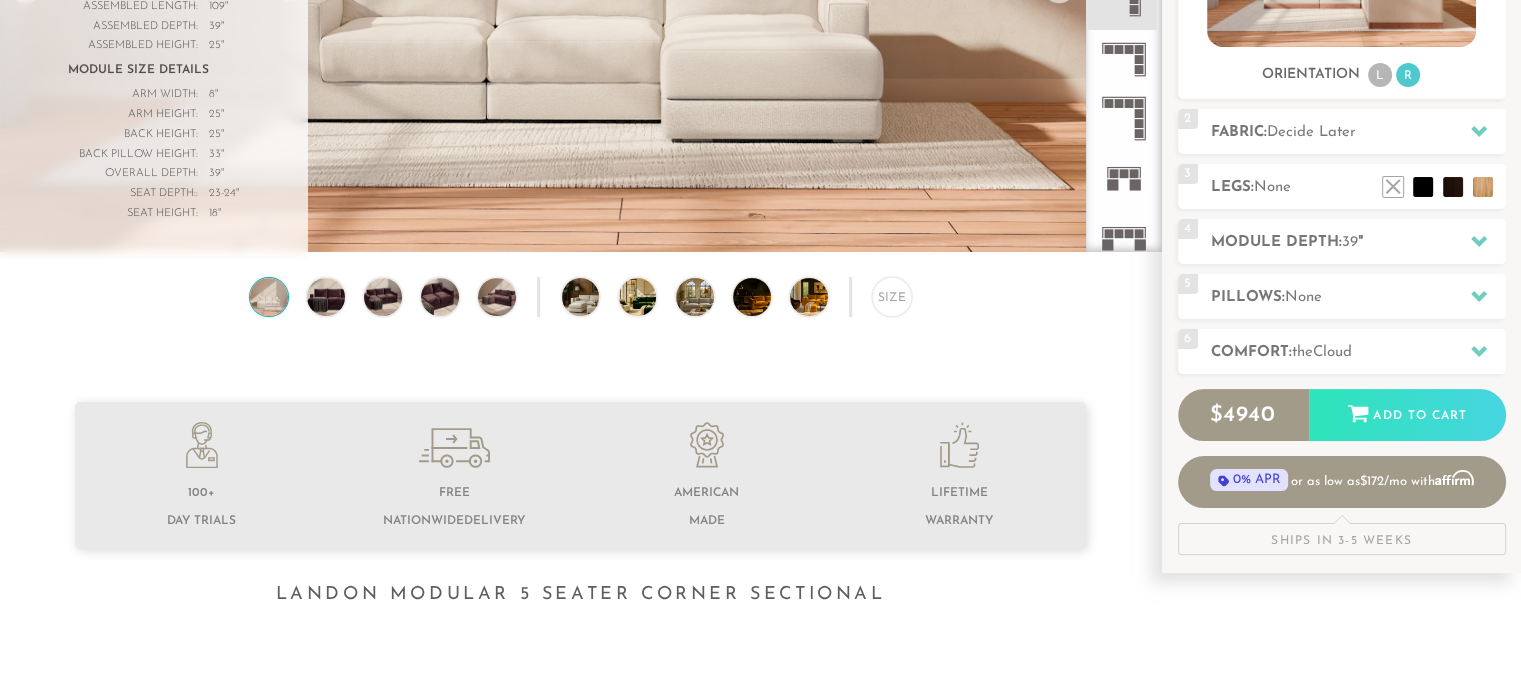 click 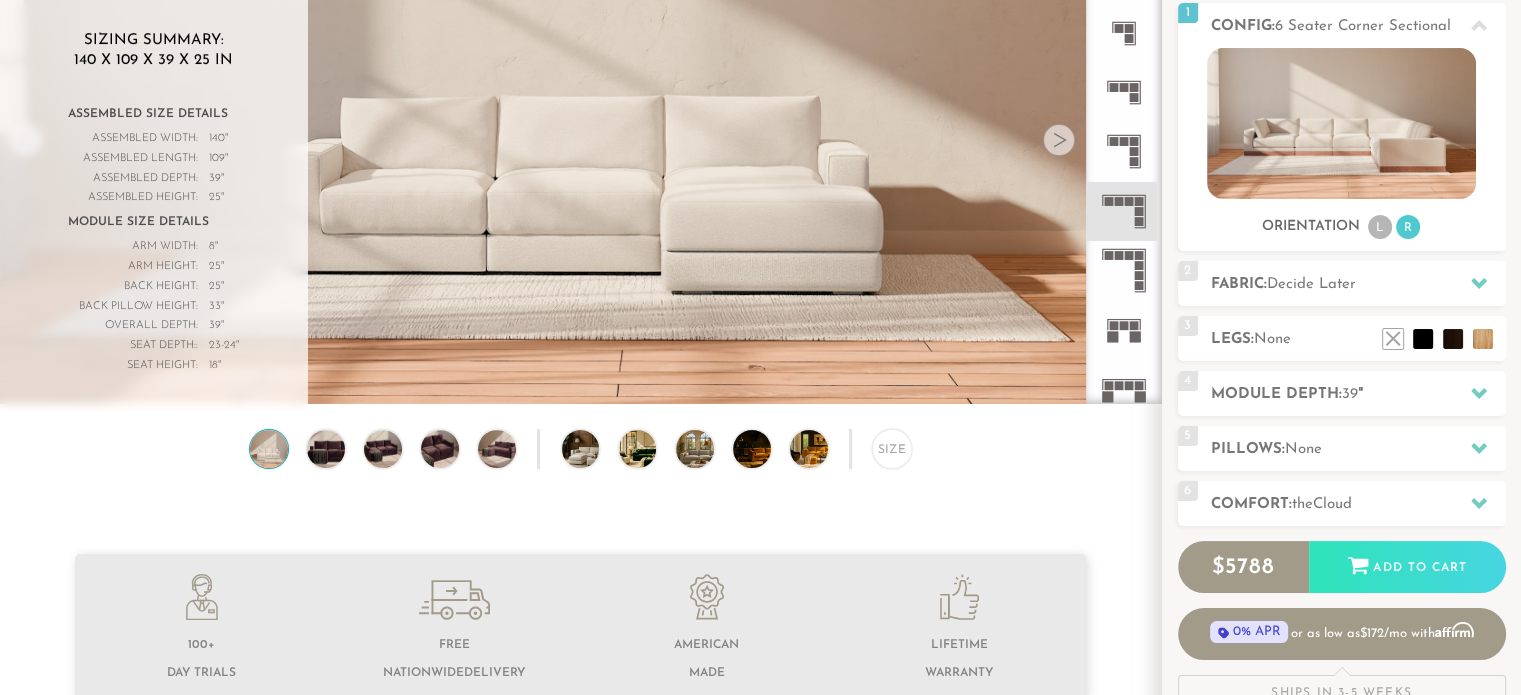 scroll, scrollTop: 0, scrollLeft: 0, axis: both 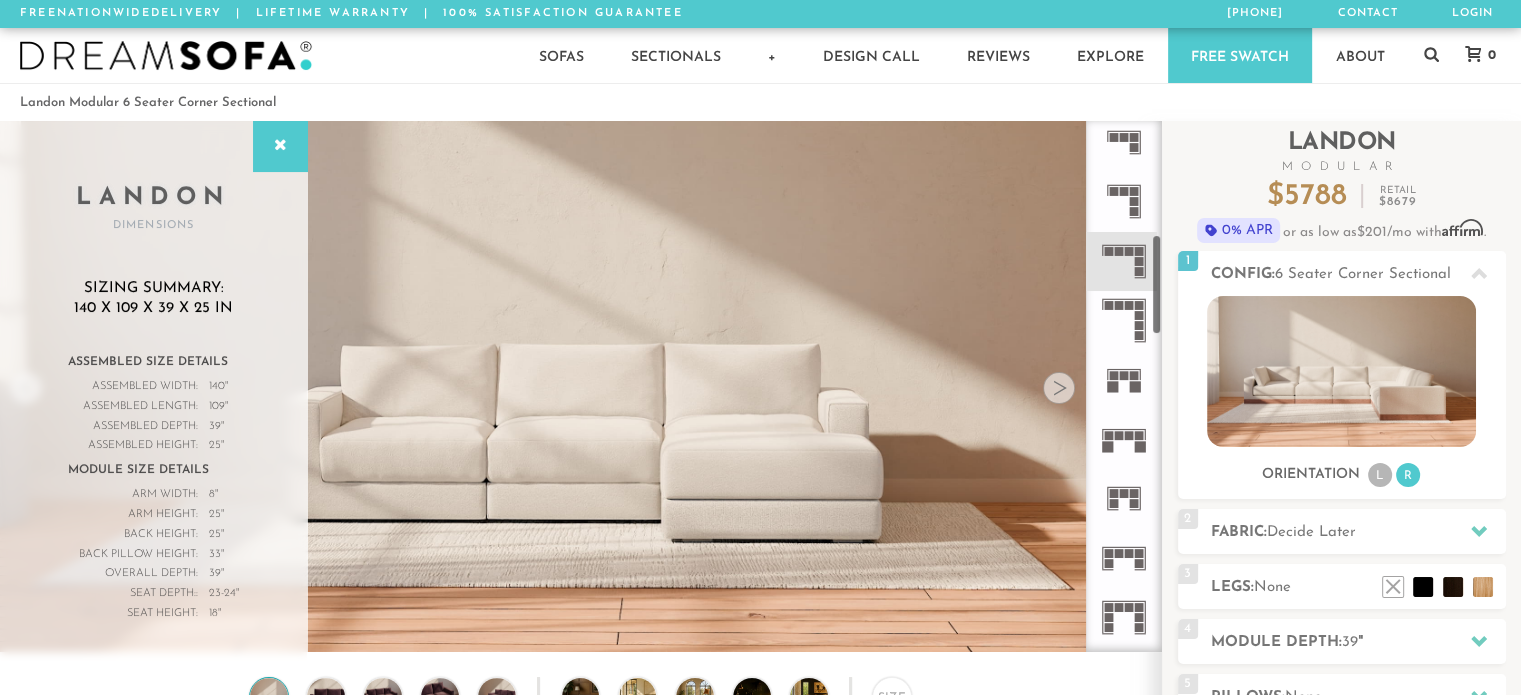 click 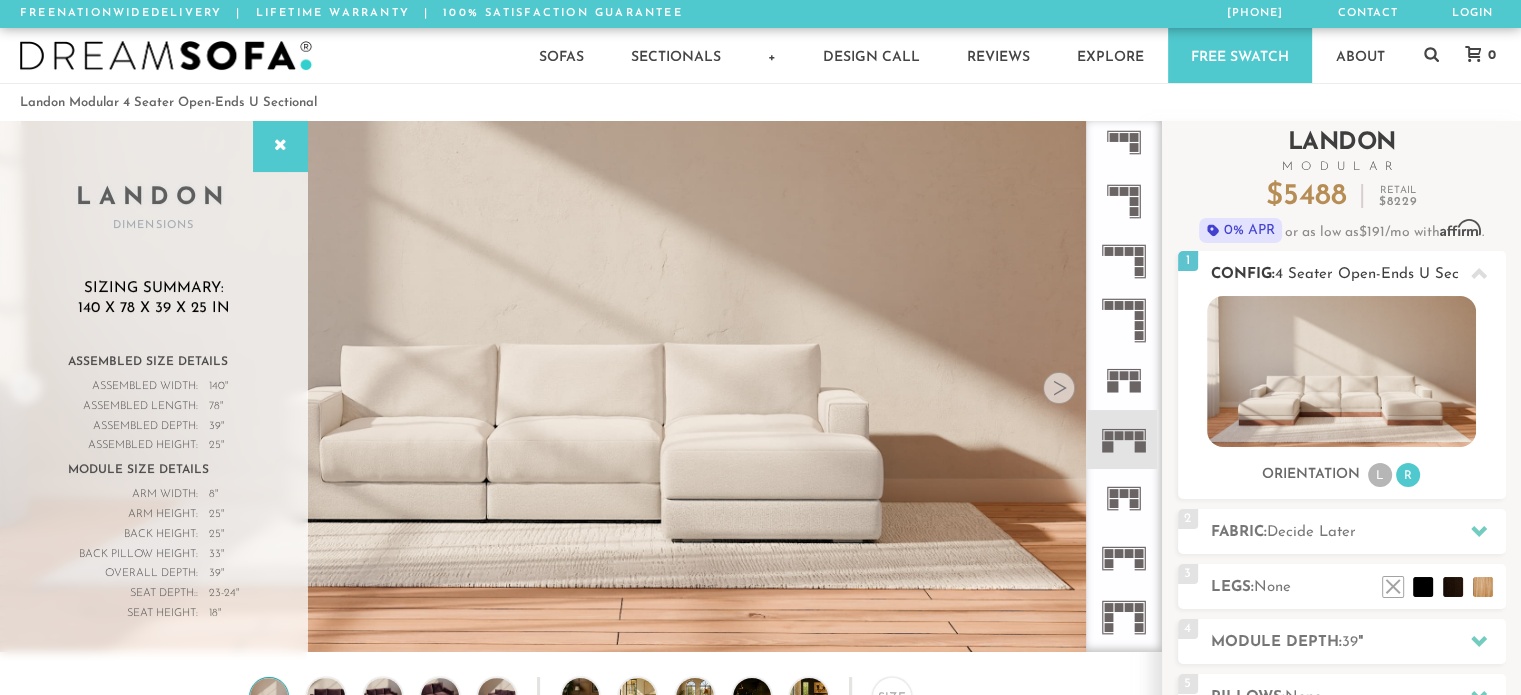click at bounding box center [1341, 371] 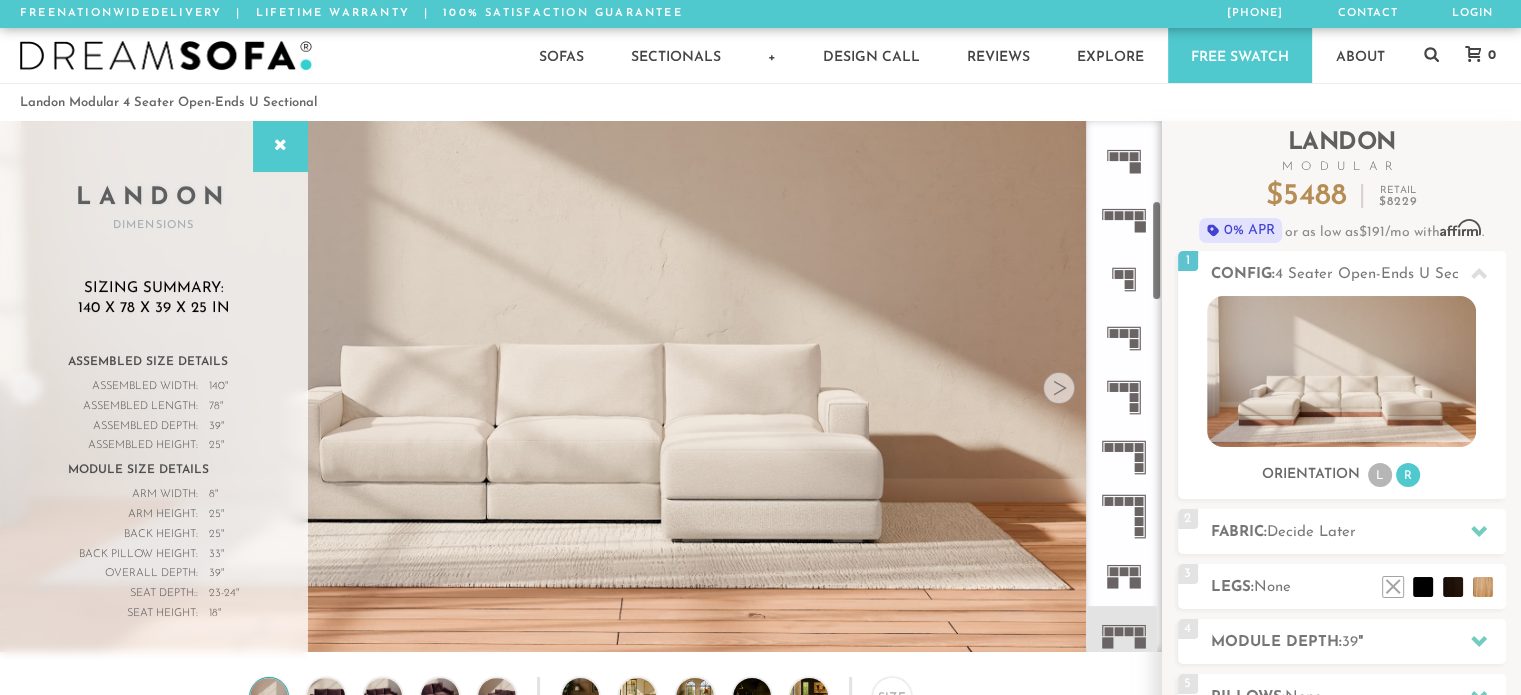 scroll, scrollTop: 404, scrollLeft: 0, axis: vertical 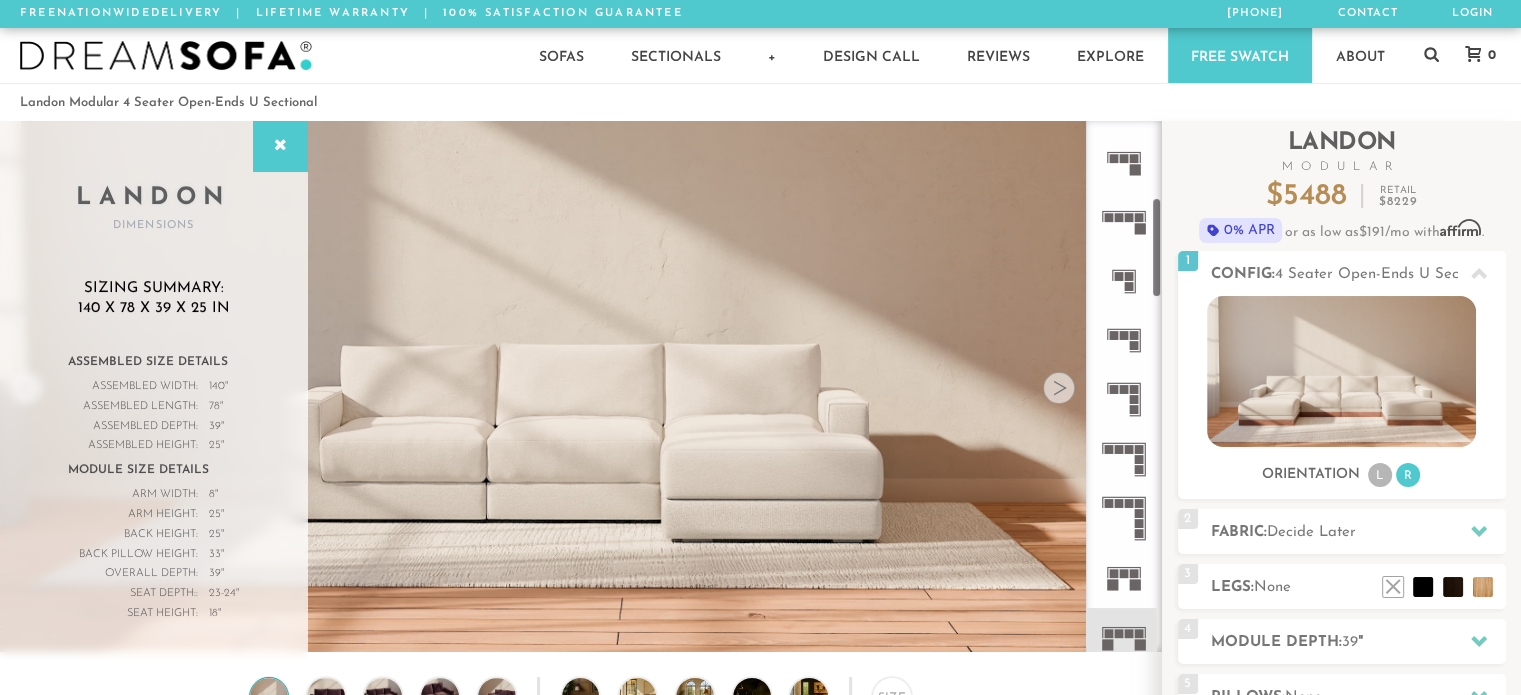 click 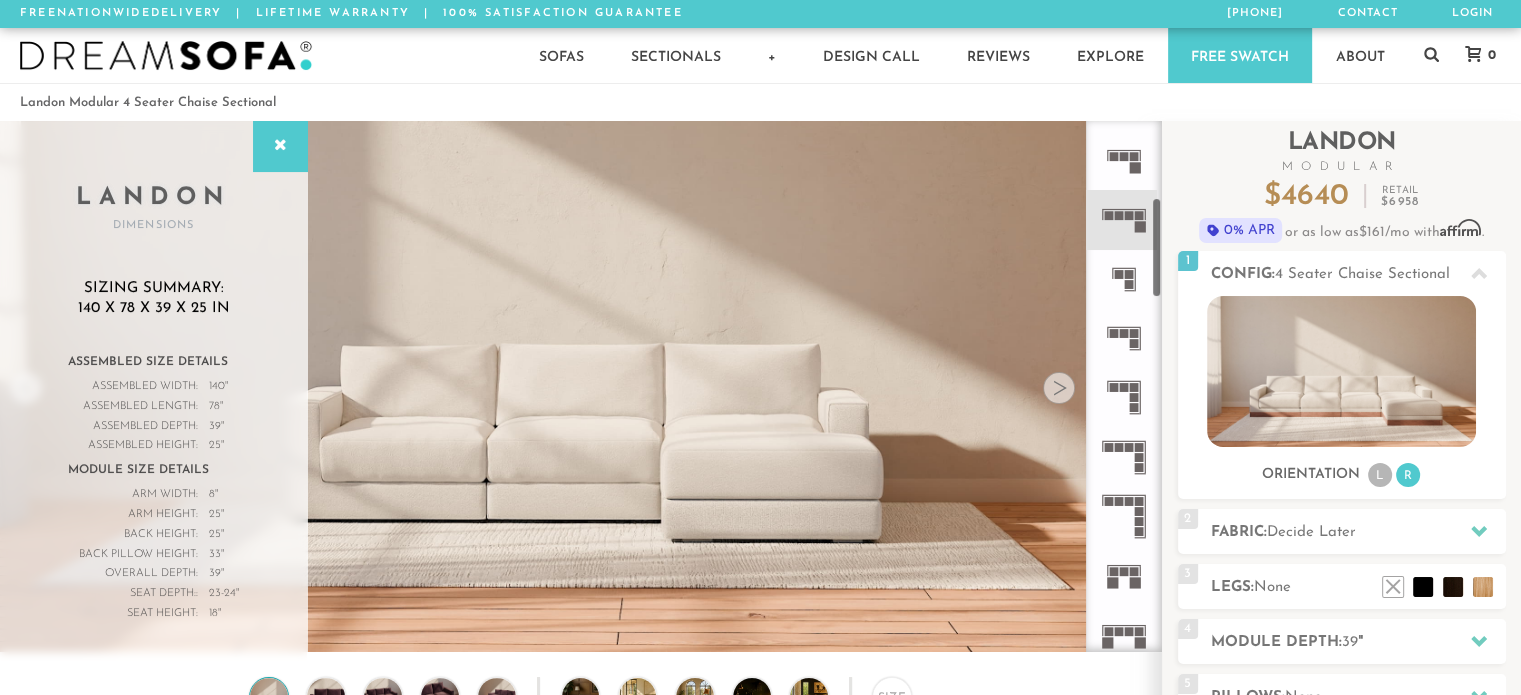 scroll, scrollTop: 406, scrollLeft: 0, axis: vertical 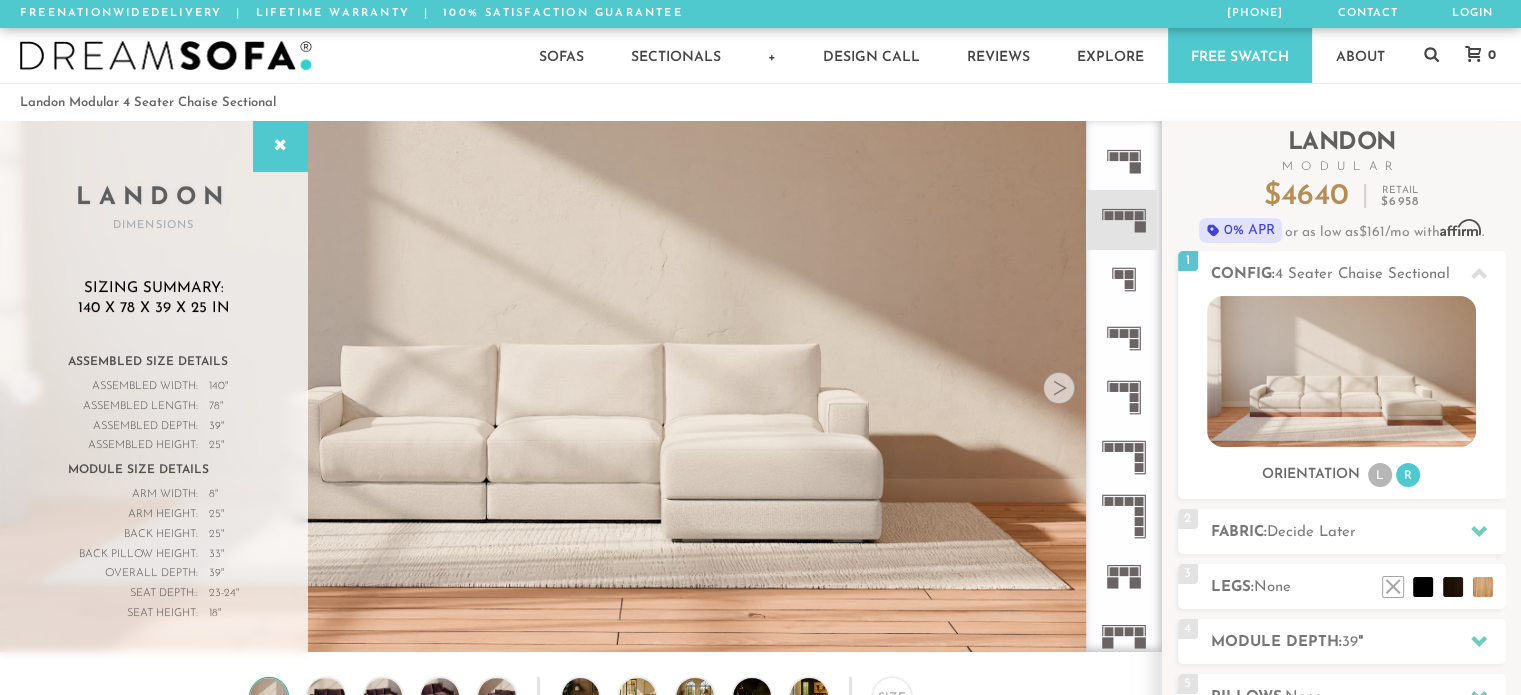 click 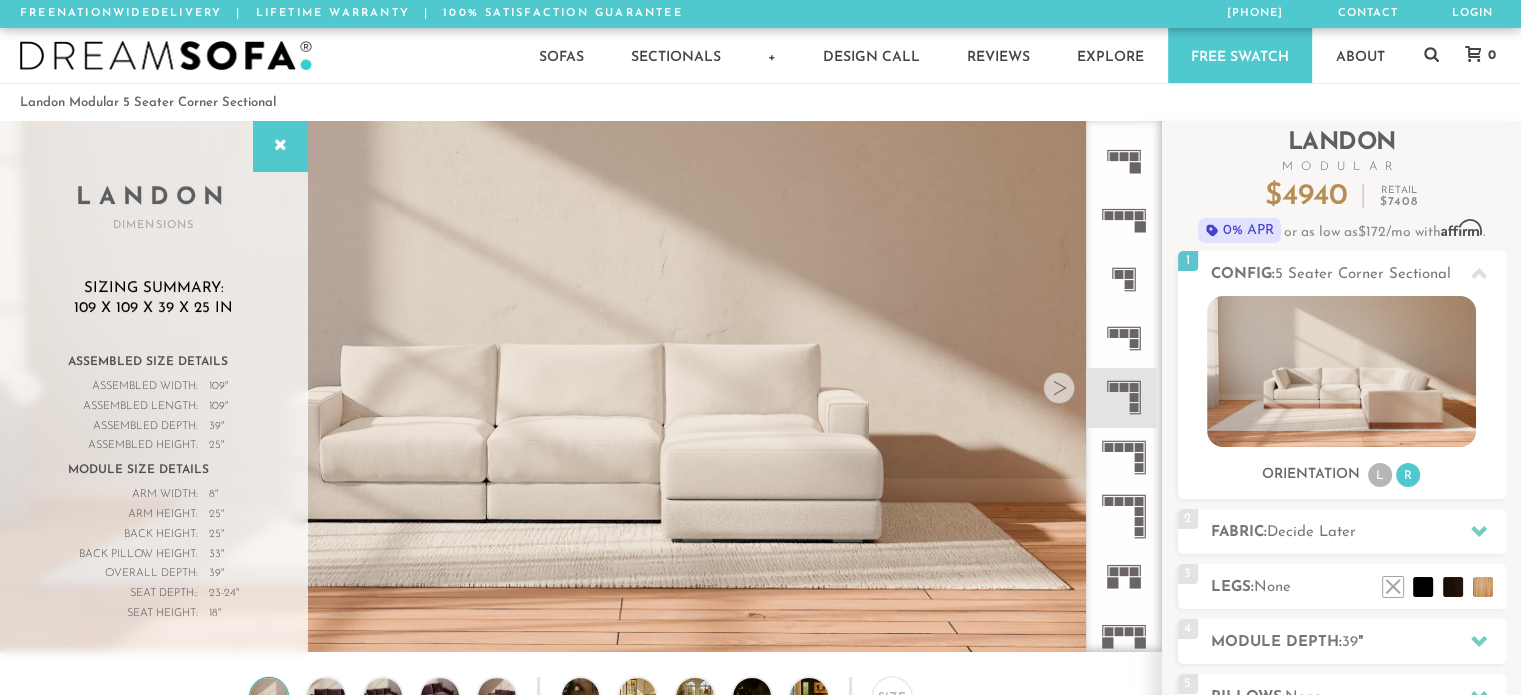 click 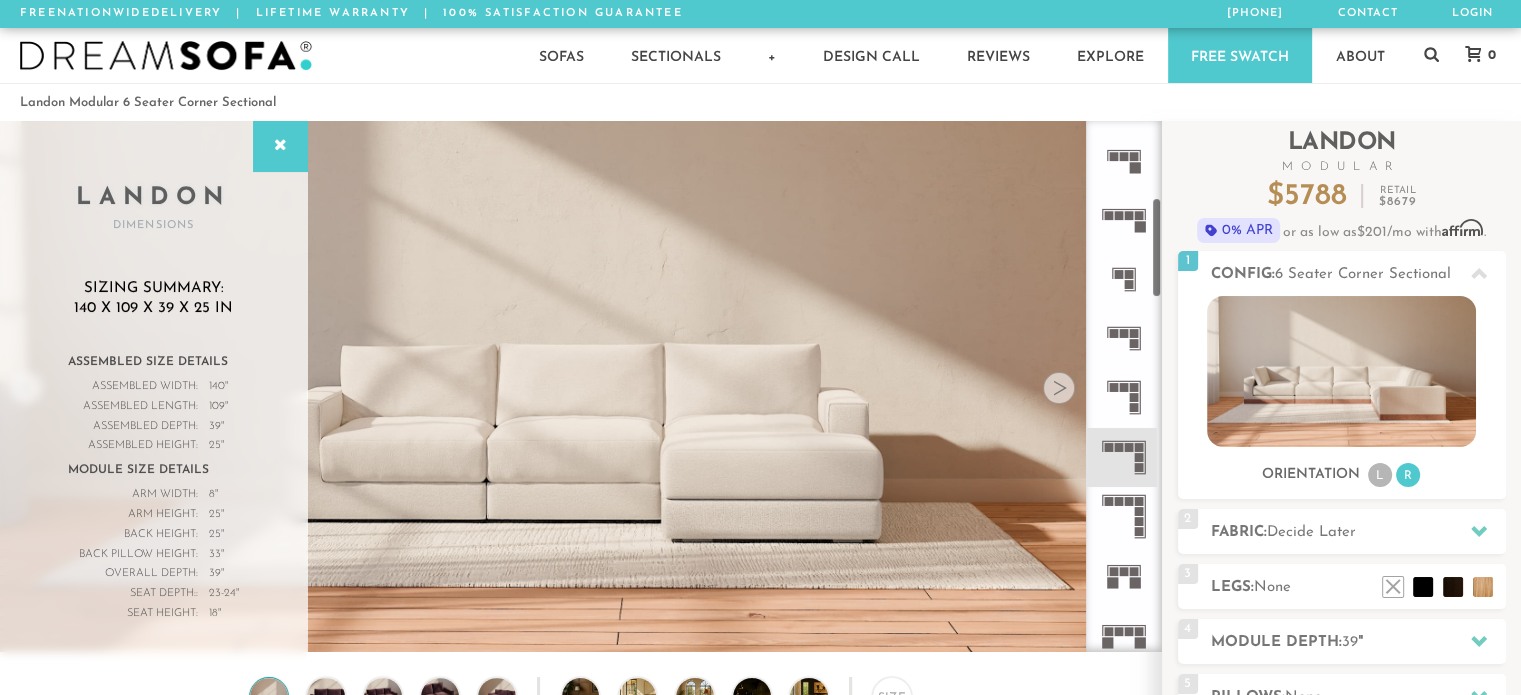 click 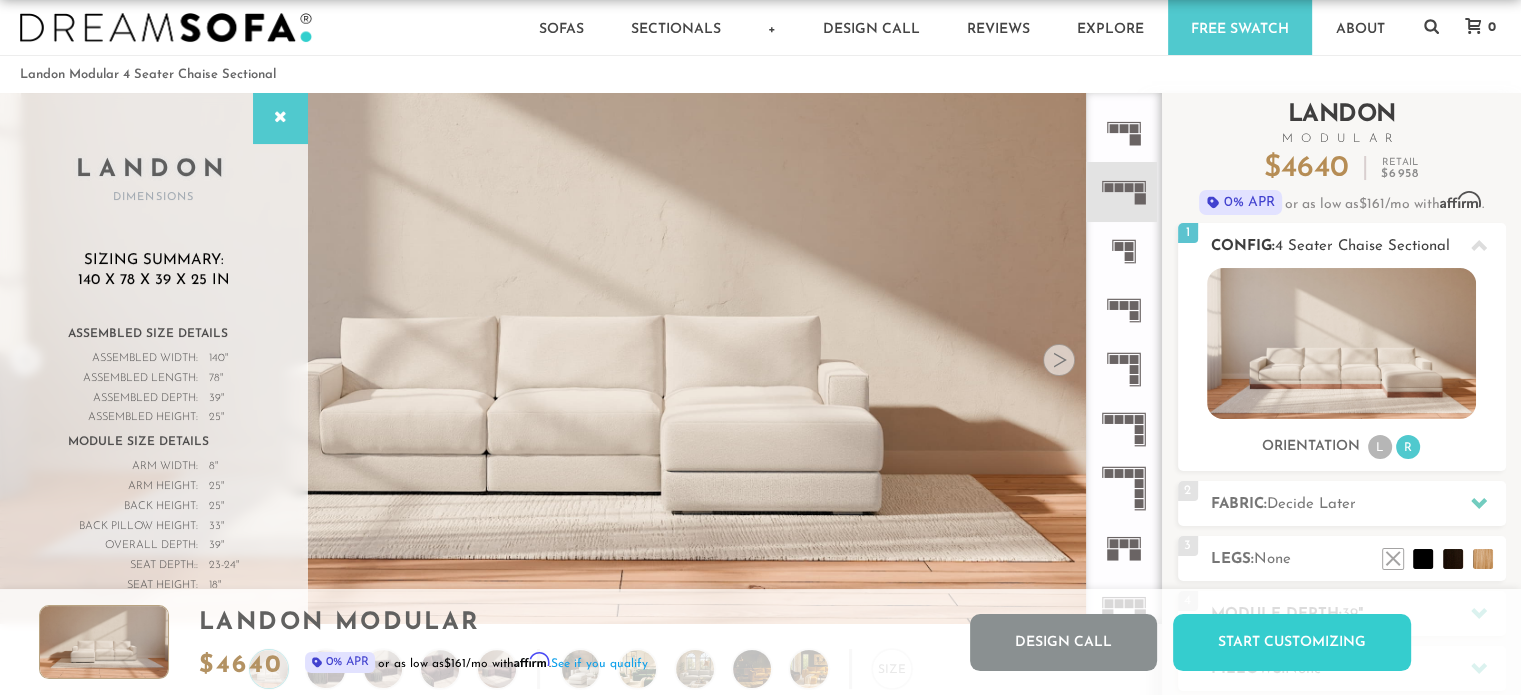 scroll, scrollTop: 0, scrollLeft: 0, axis: both 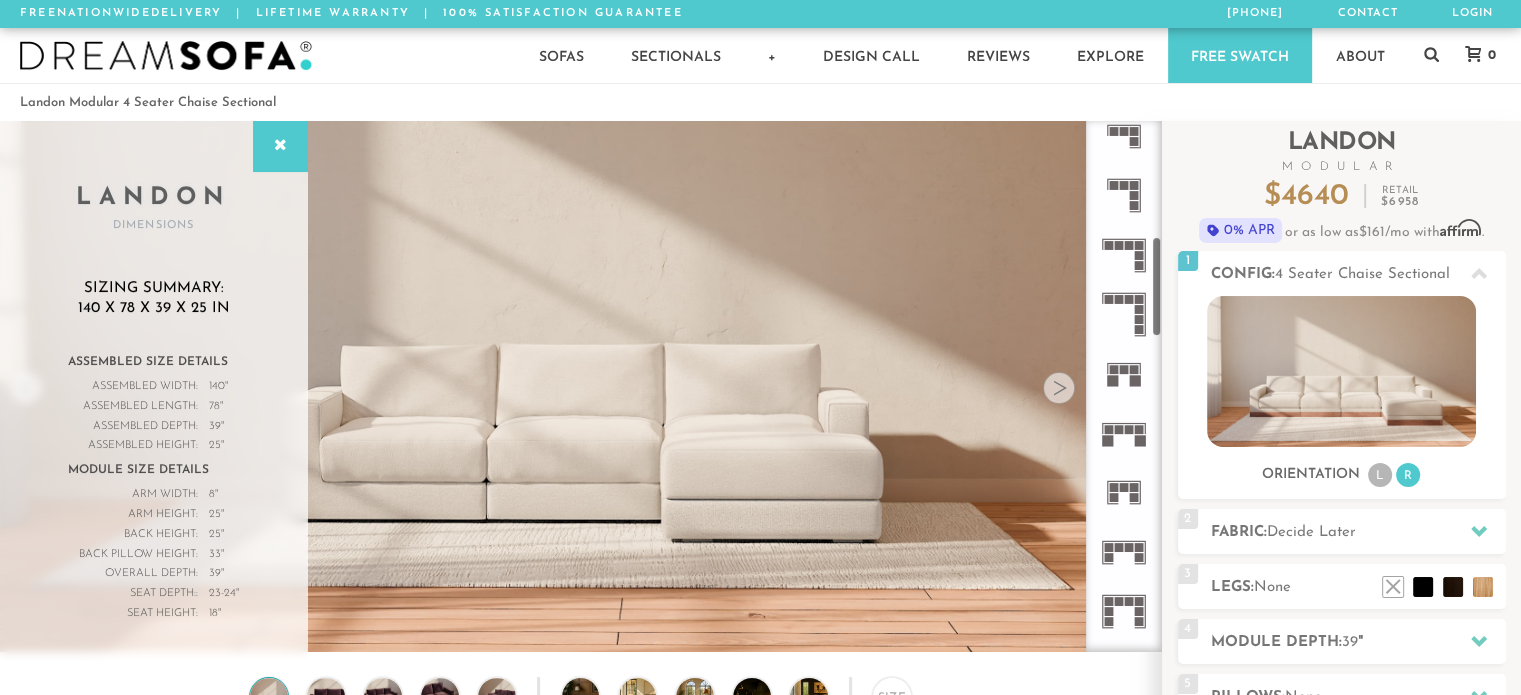 click 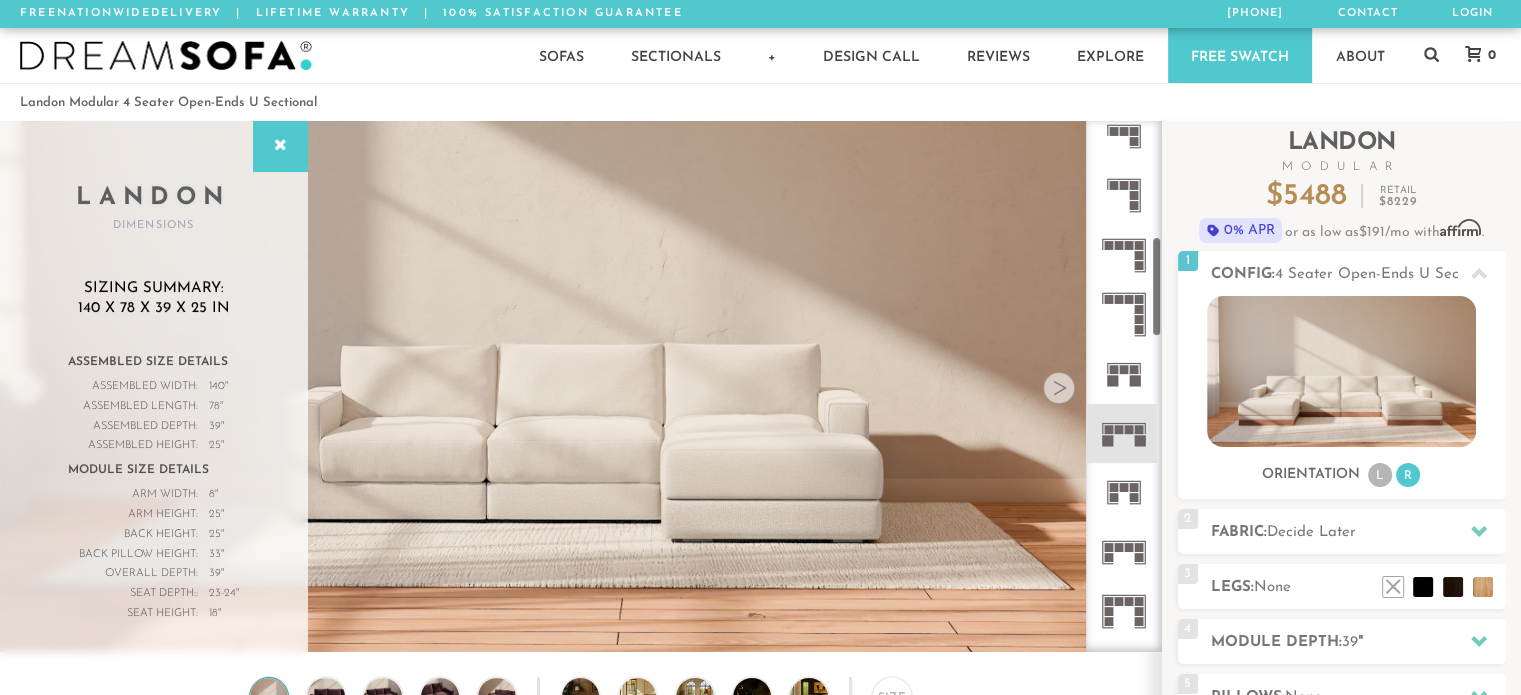 click 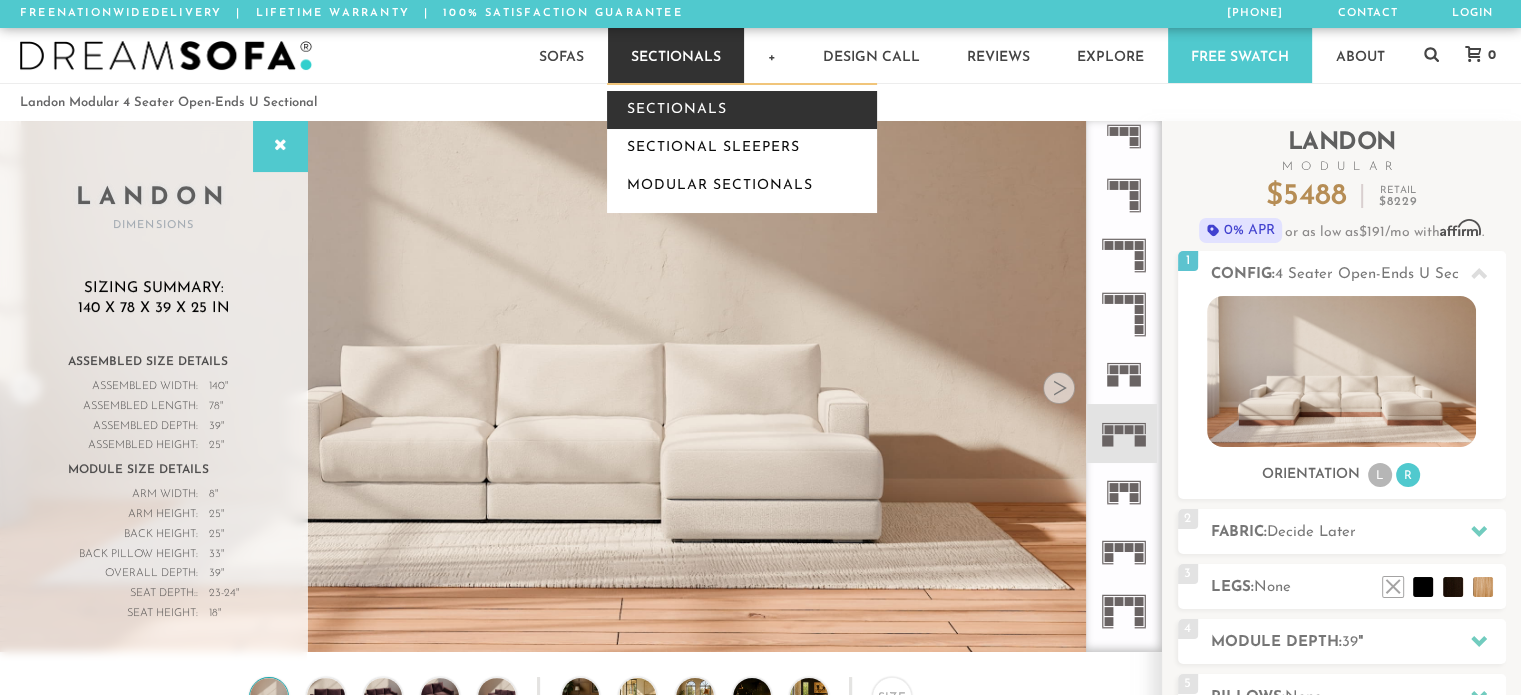 click on "Sectionals" at bounding box center (742, 110) 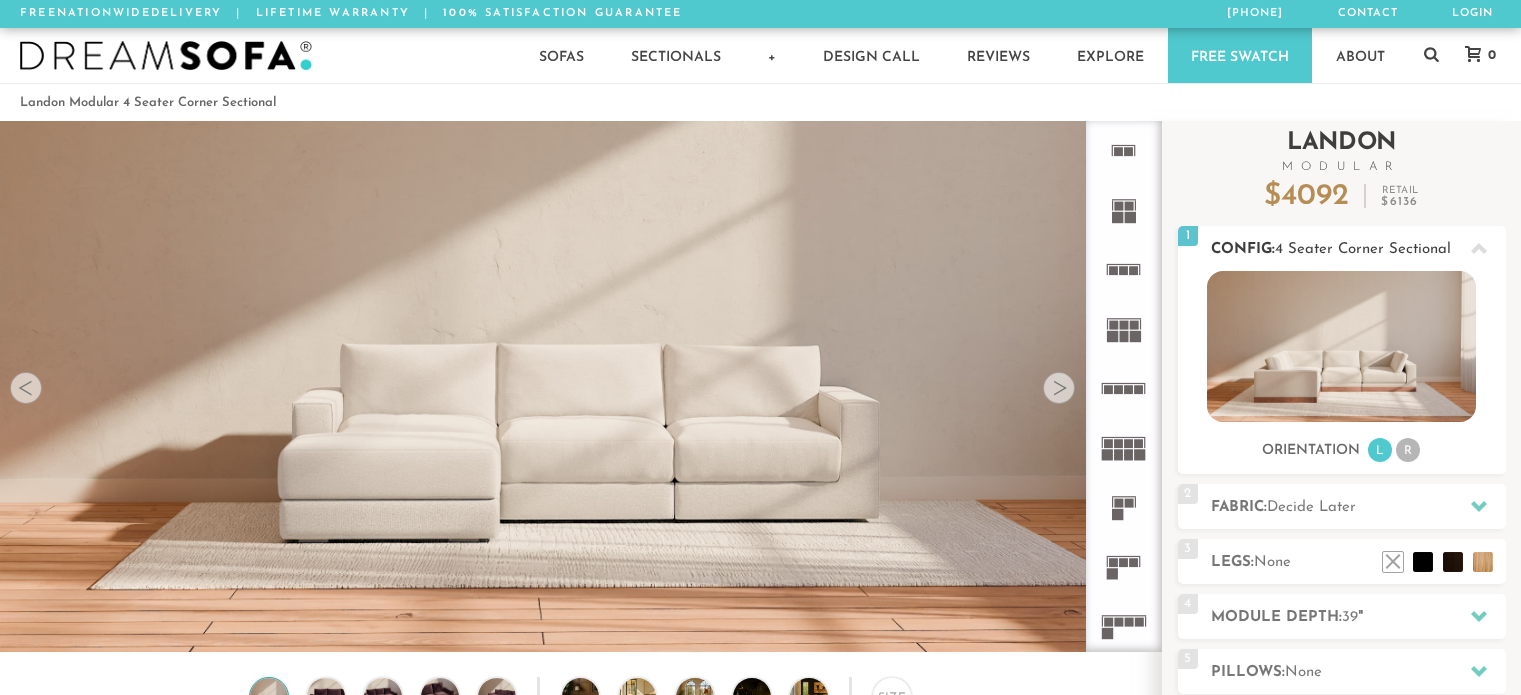 scroll, scrollTop: 0, scrollLeft: 0, axis: both 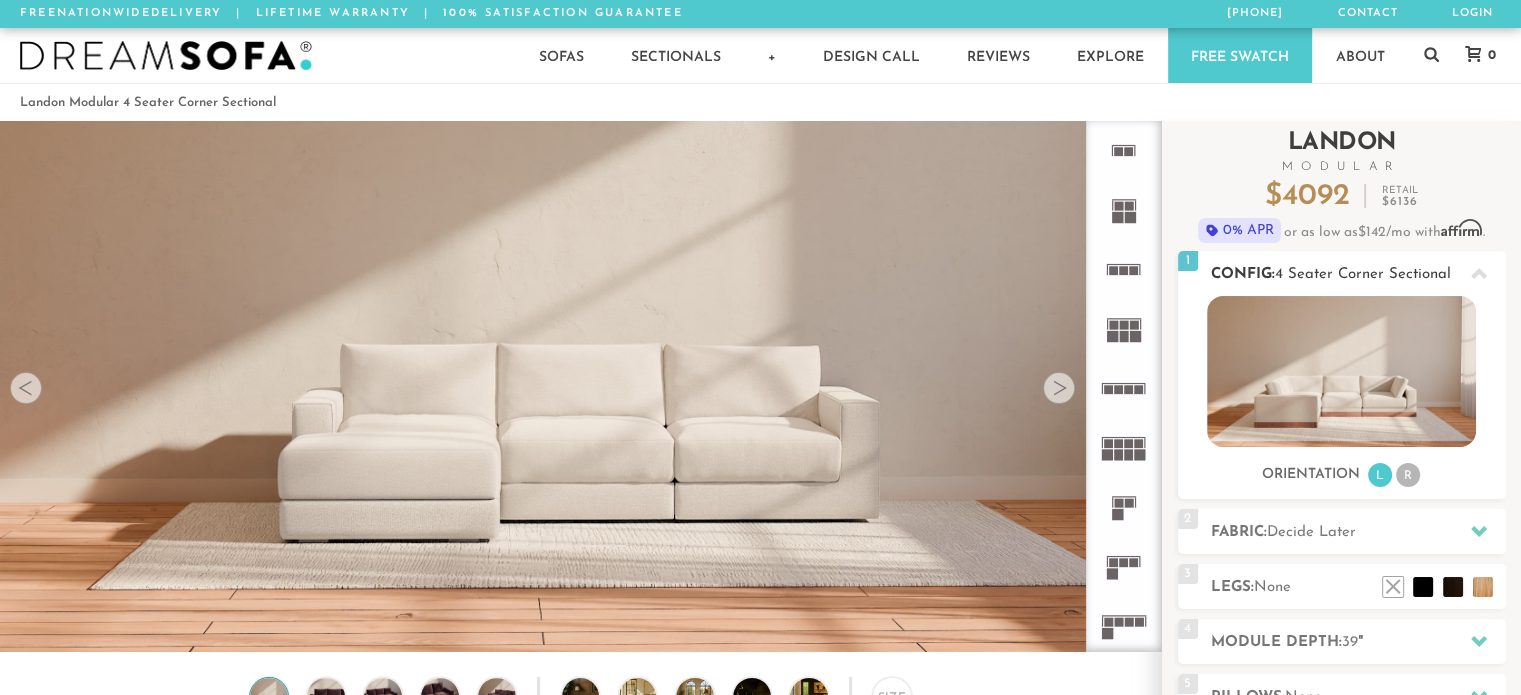 click on "R" at bounding box center (1408, 475) 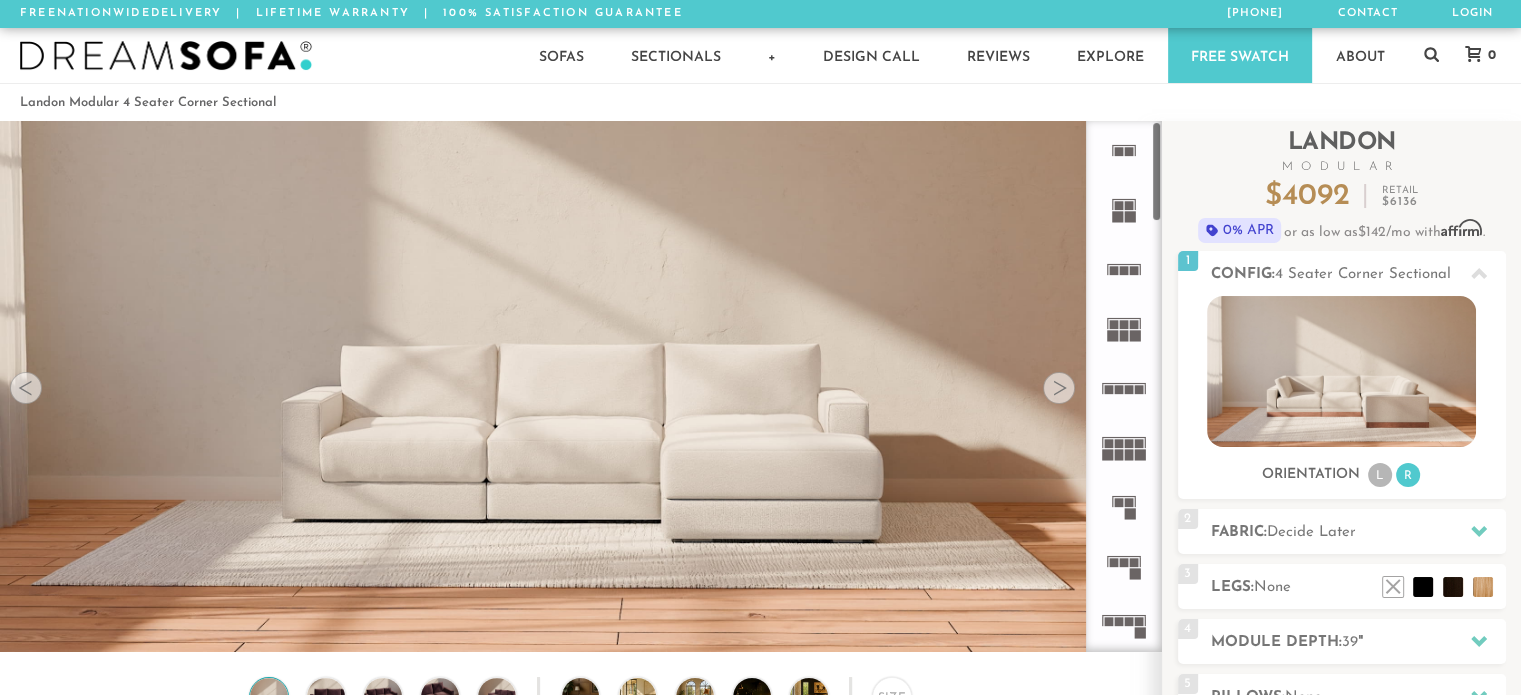 click at bounding box center [1059, 388] 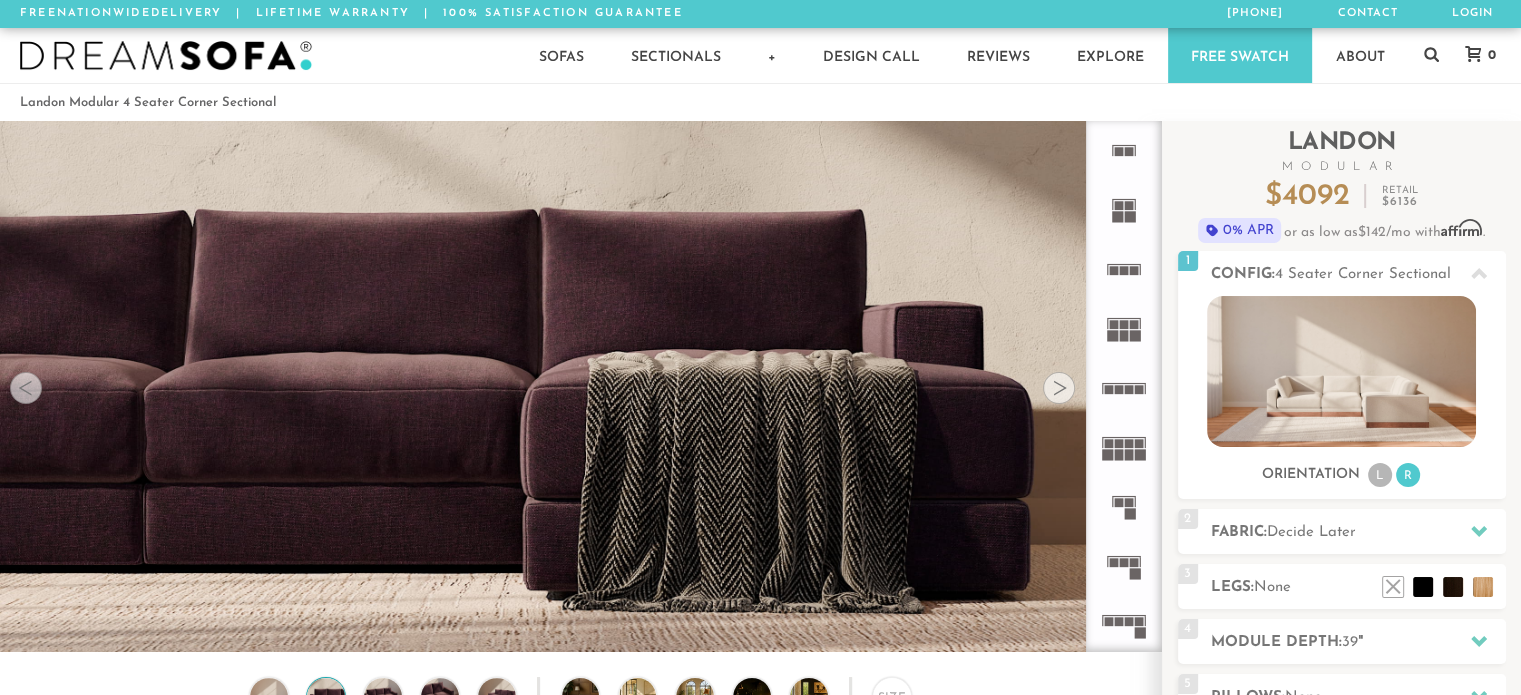 click at bounding box center [1059, 388] 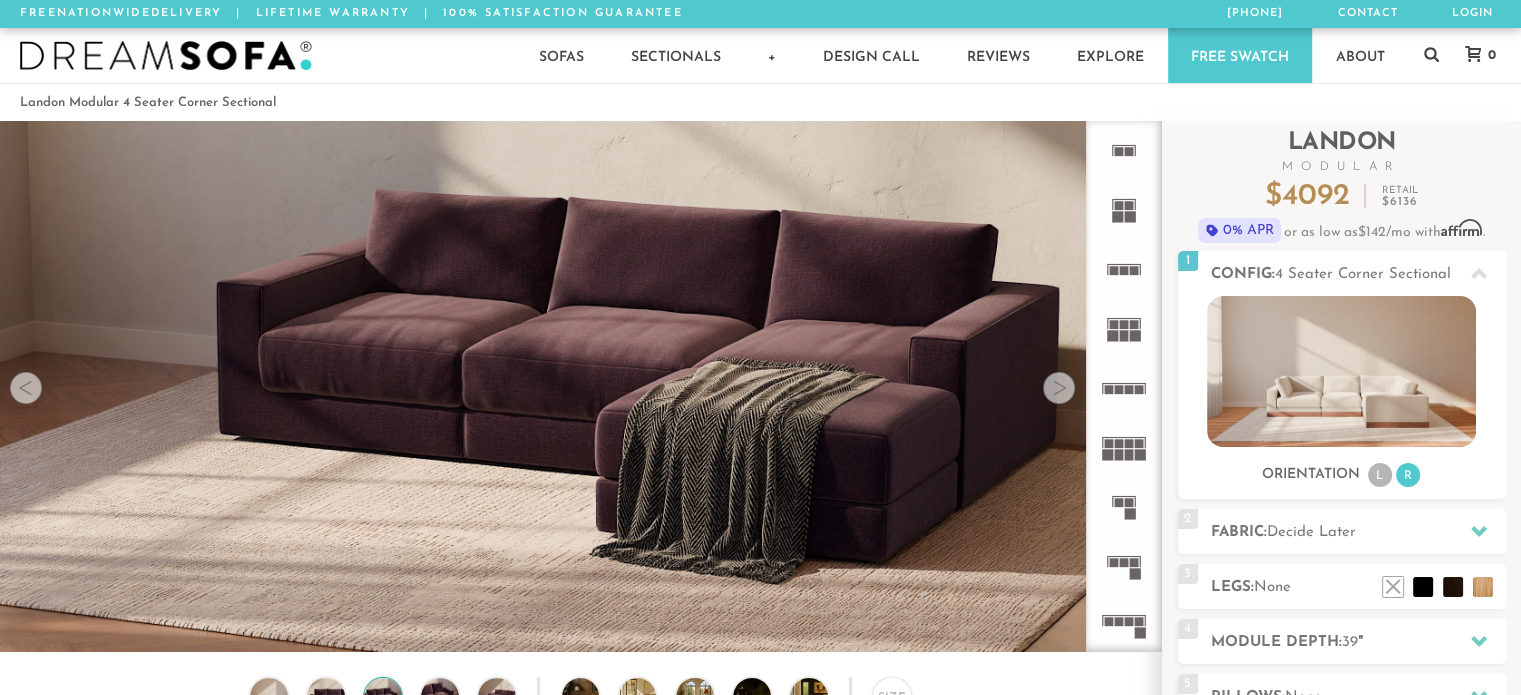 click at bounding box center (1059, 388) 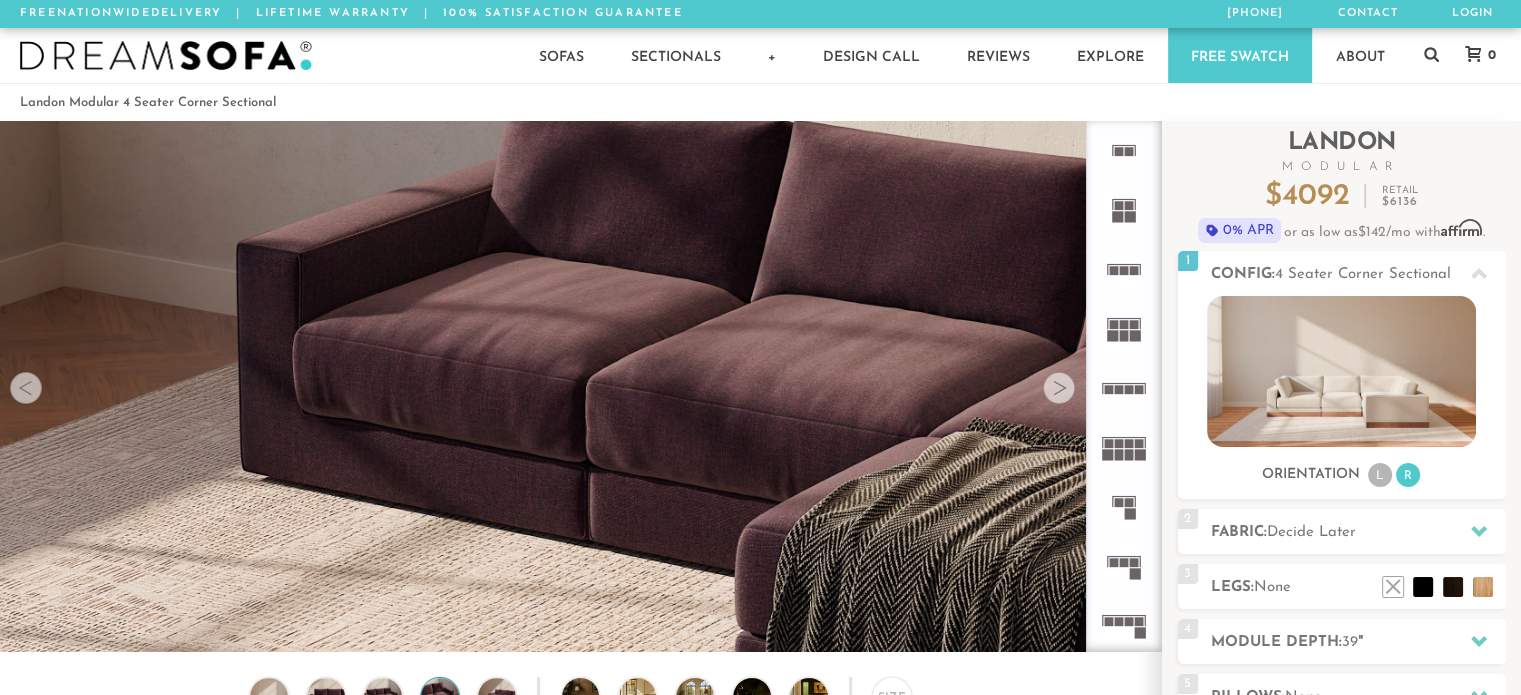 click at bounding box center (1059, 388) 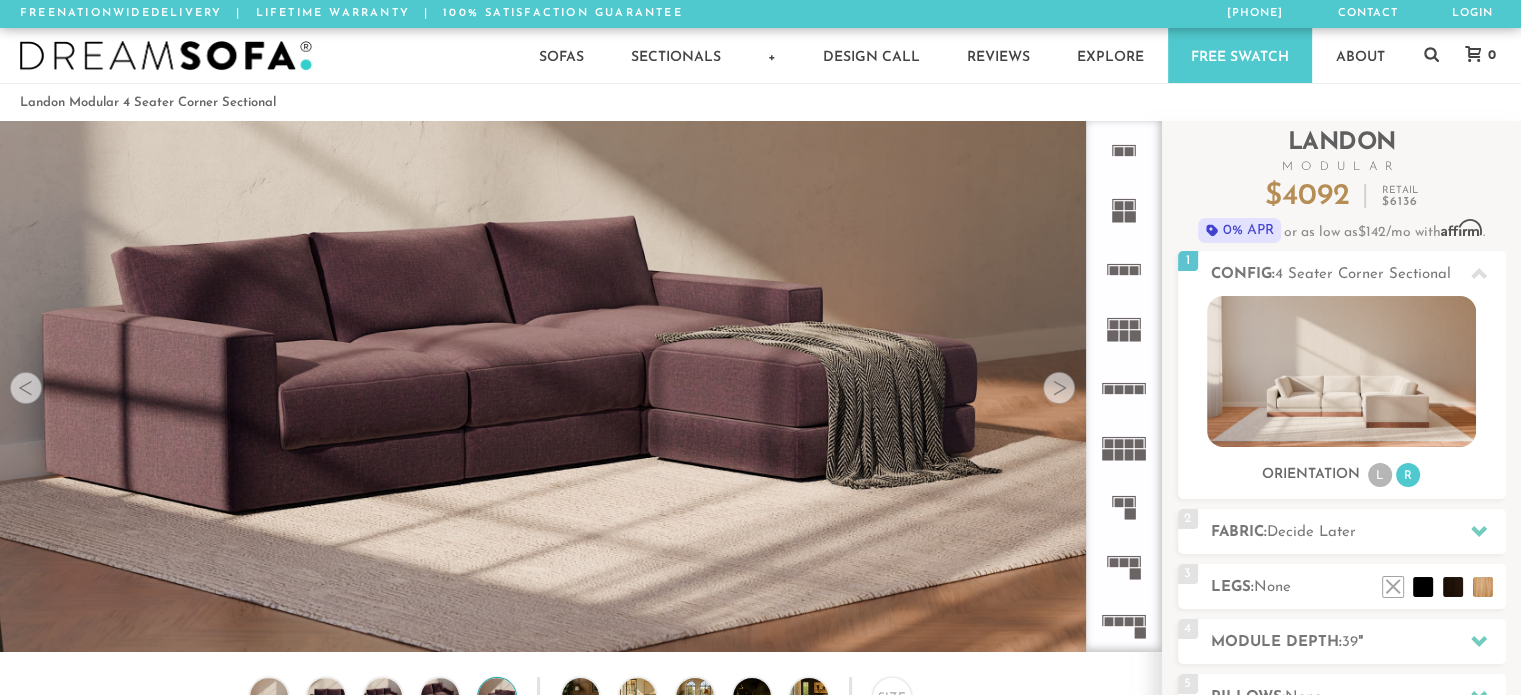 click at bounding box center [1059, 388] 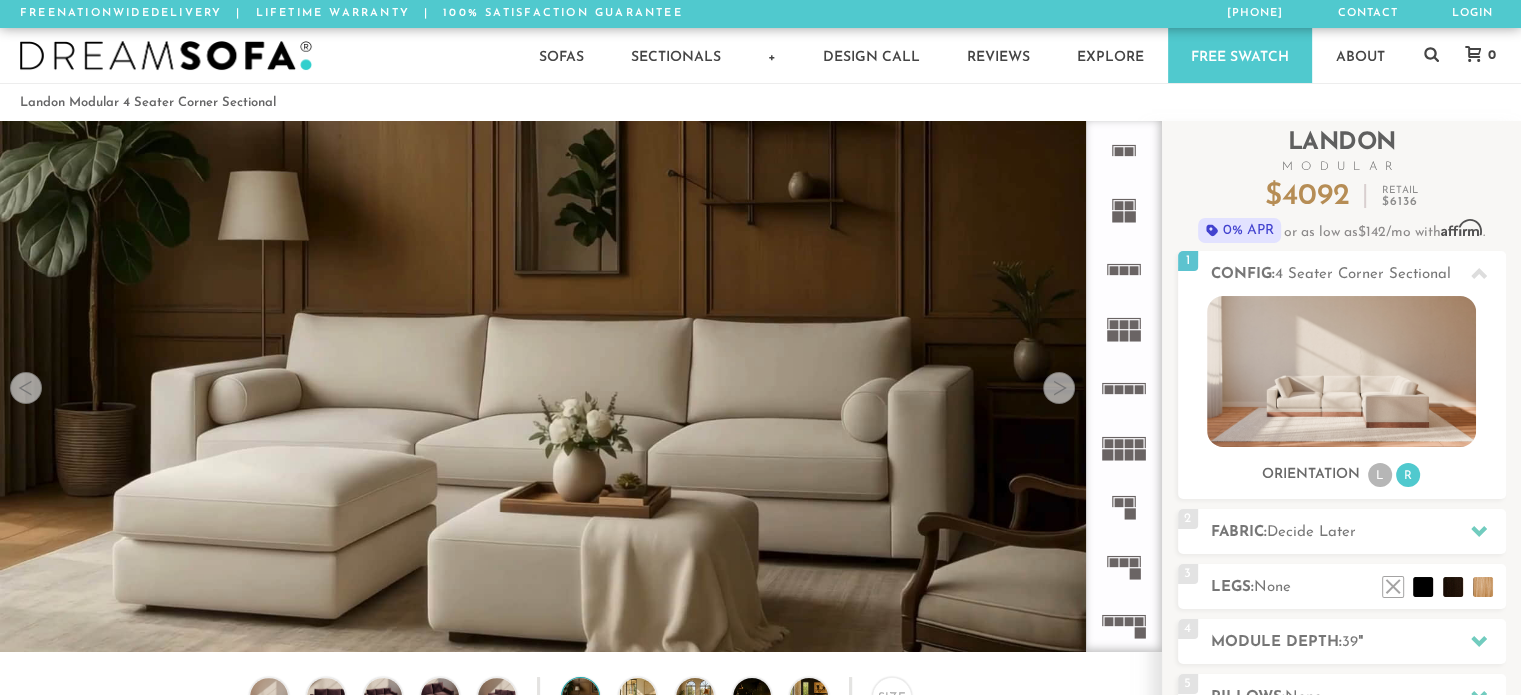 click at bounding box center [1059, 388] 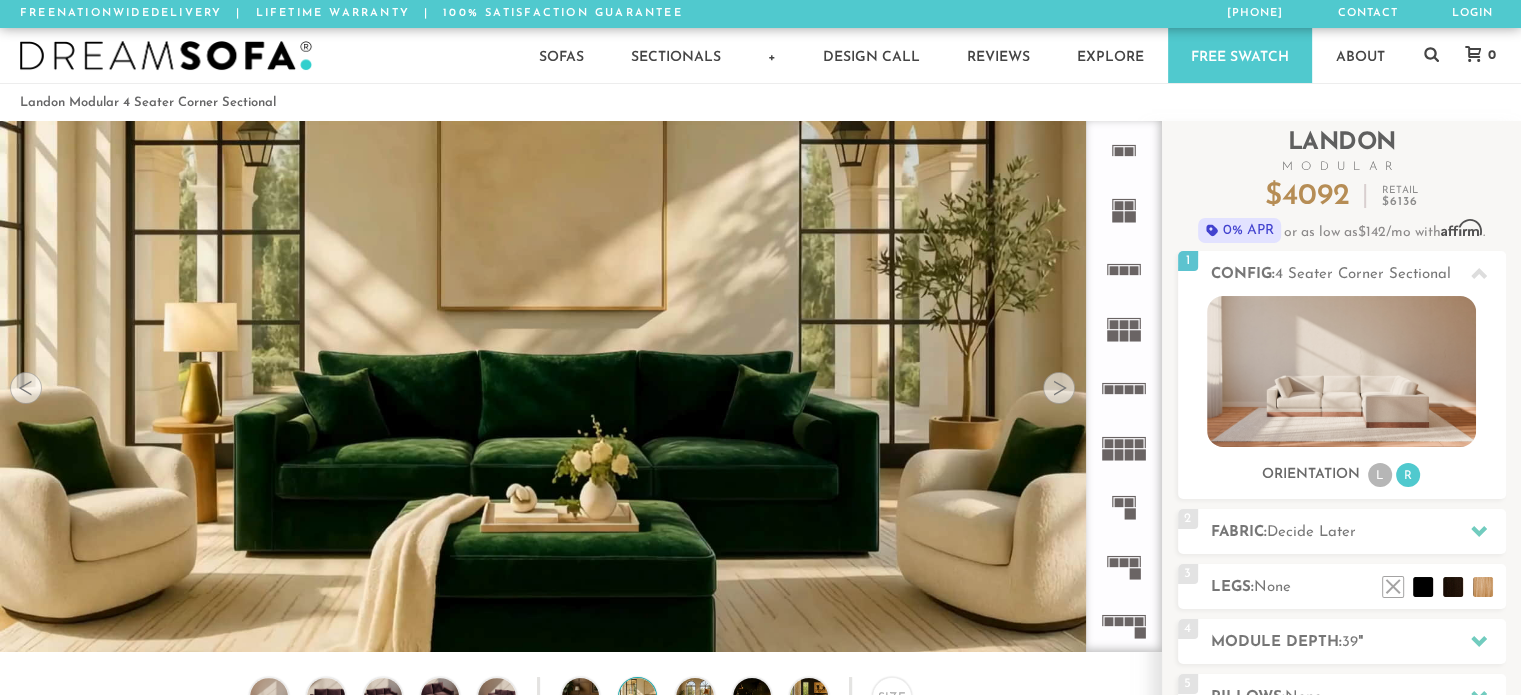 click at bounding box center [1059, 388] 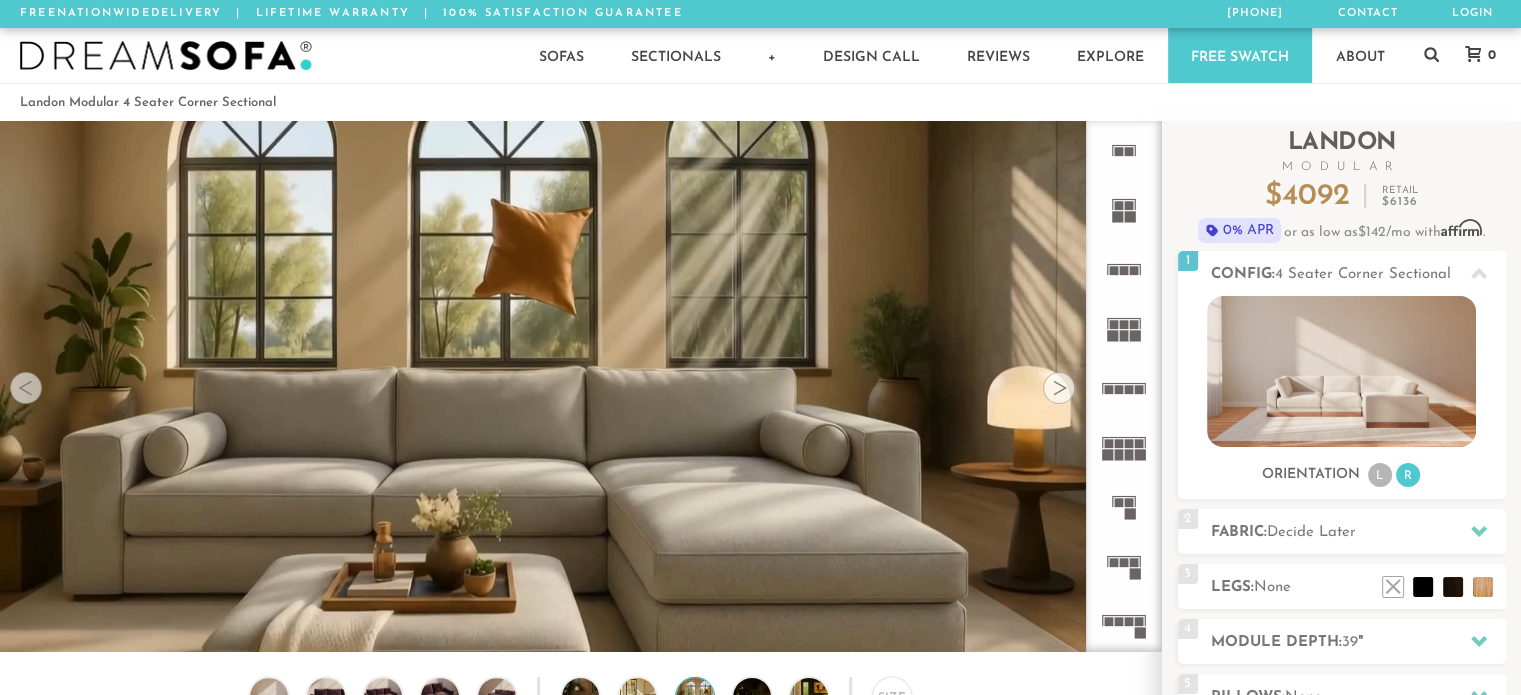 click at bounding box center [1059, 388] 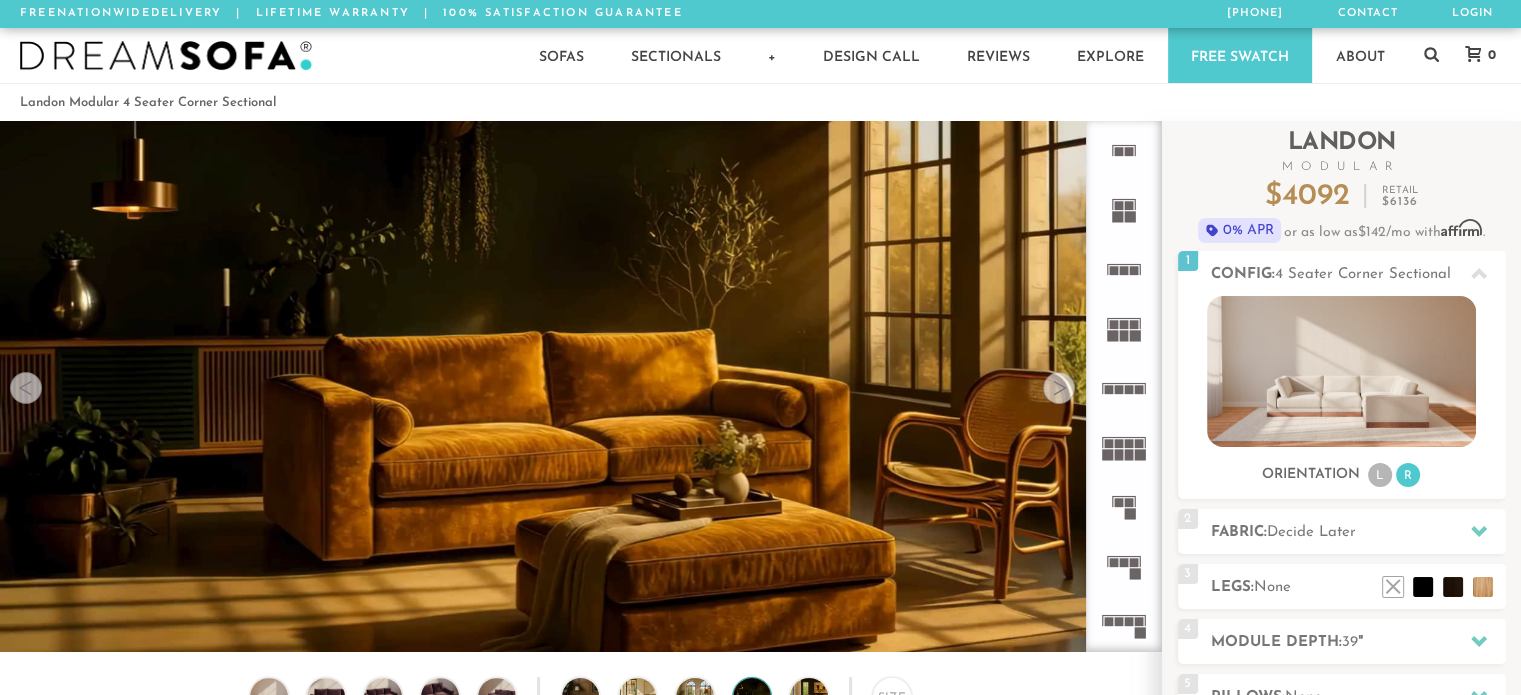 click at bounding box center [1059, 388] 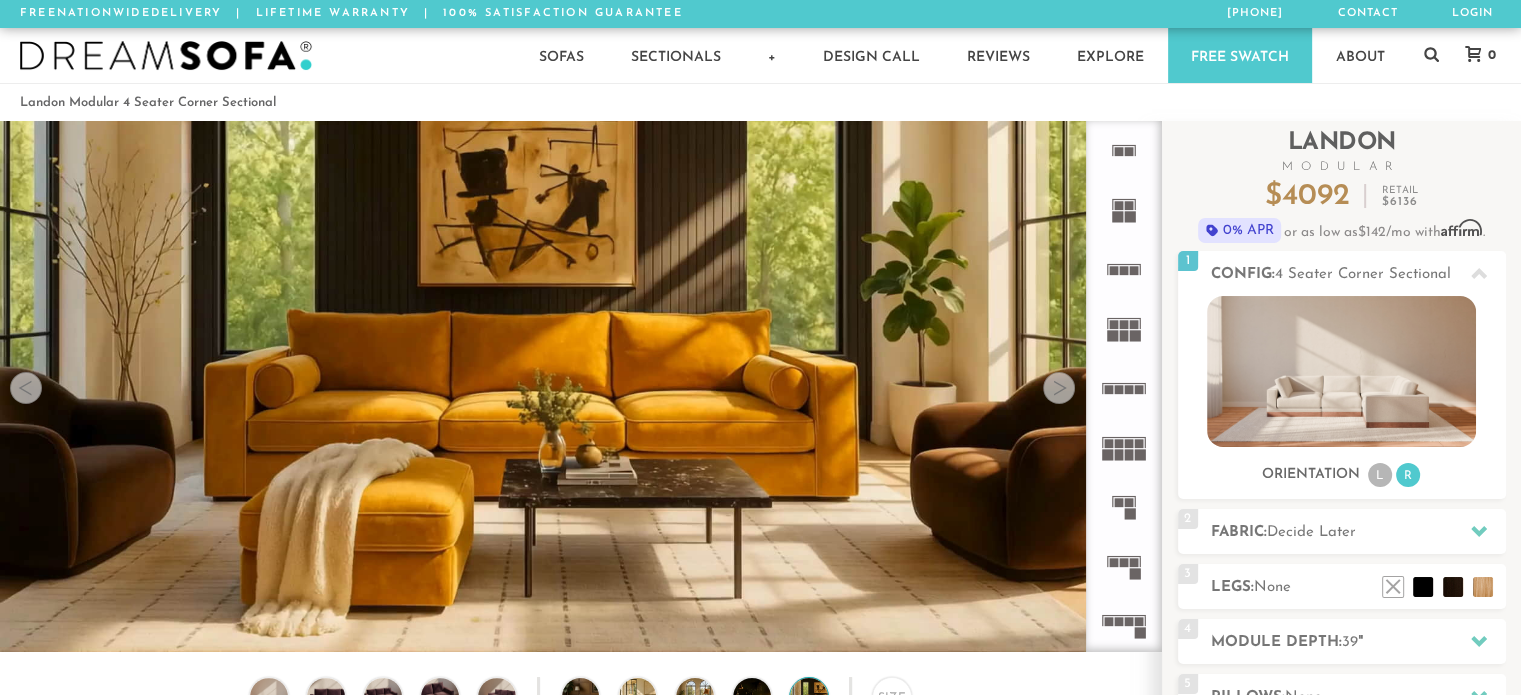 click at bounding box center [1059, 388] 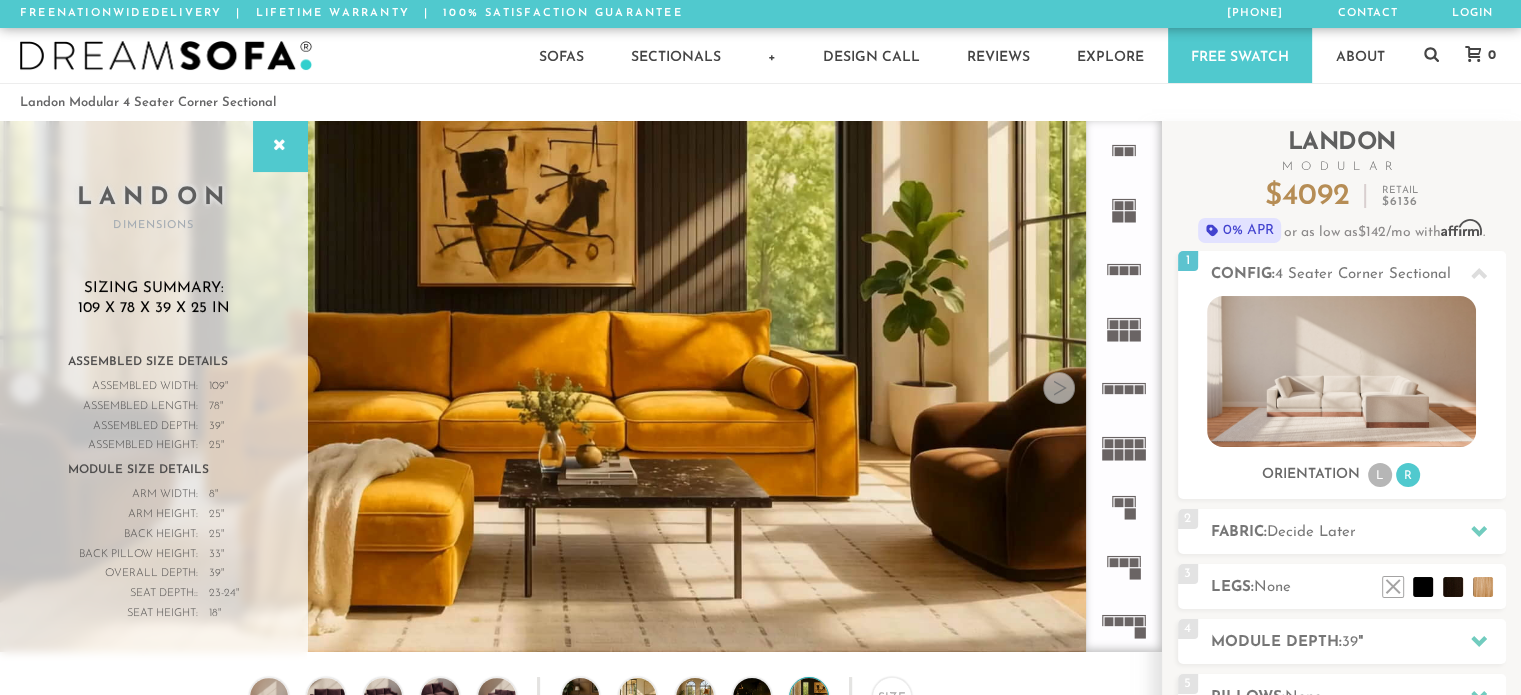 click at bounding box center [1059, 388] 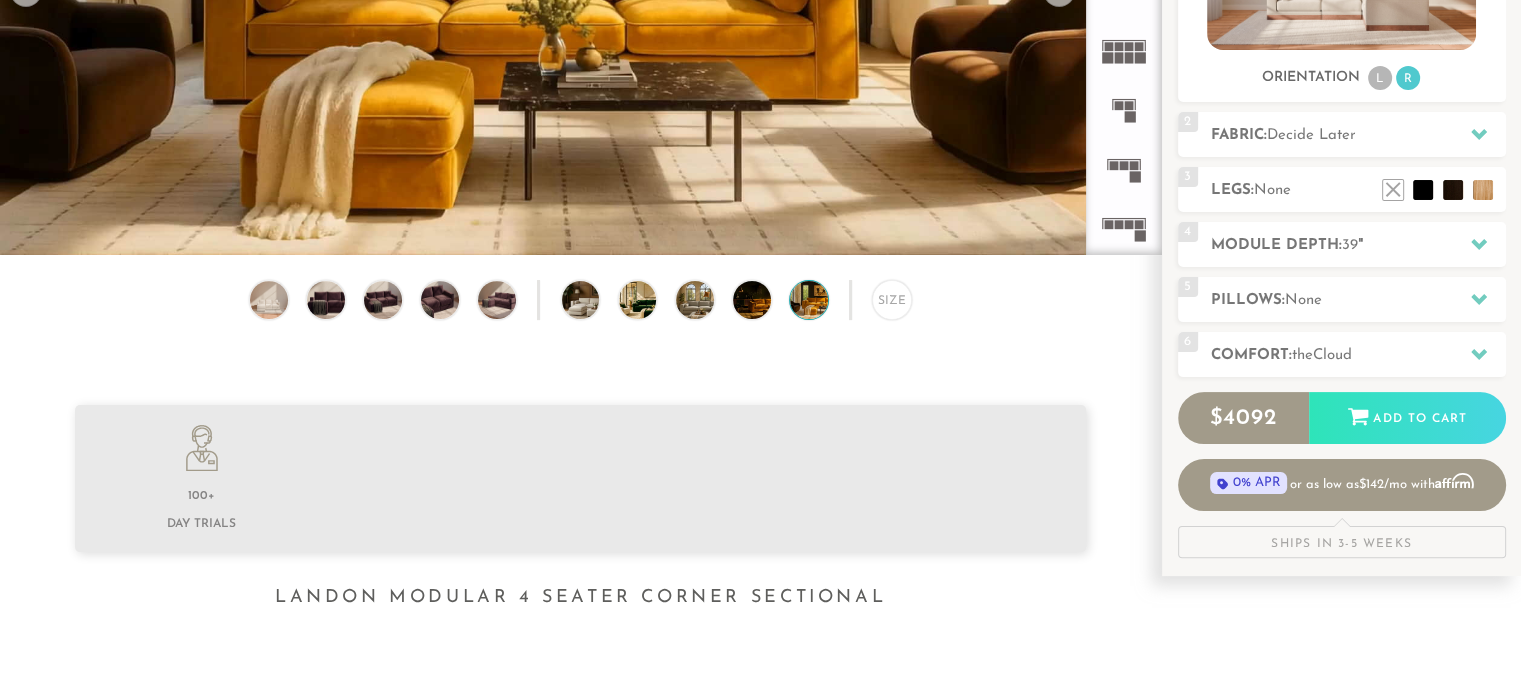 scroll, scrollTop: 402, scrollLeft: 0, axis: vertical 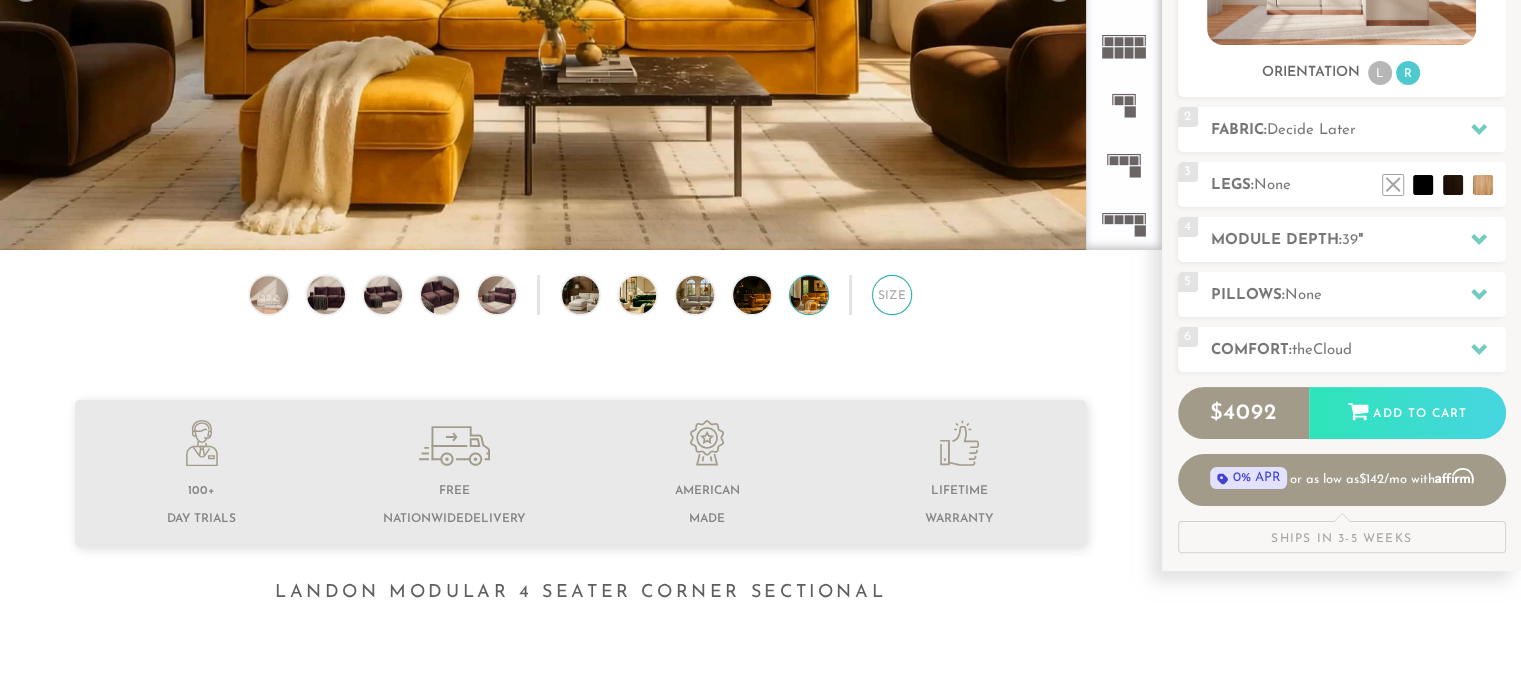 click on "Size" at bounding box center [892, 295] 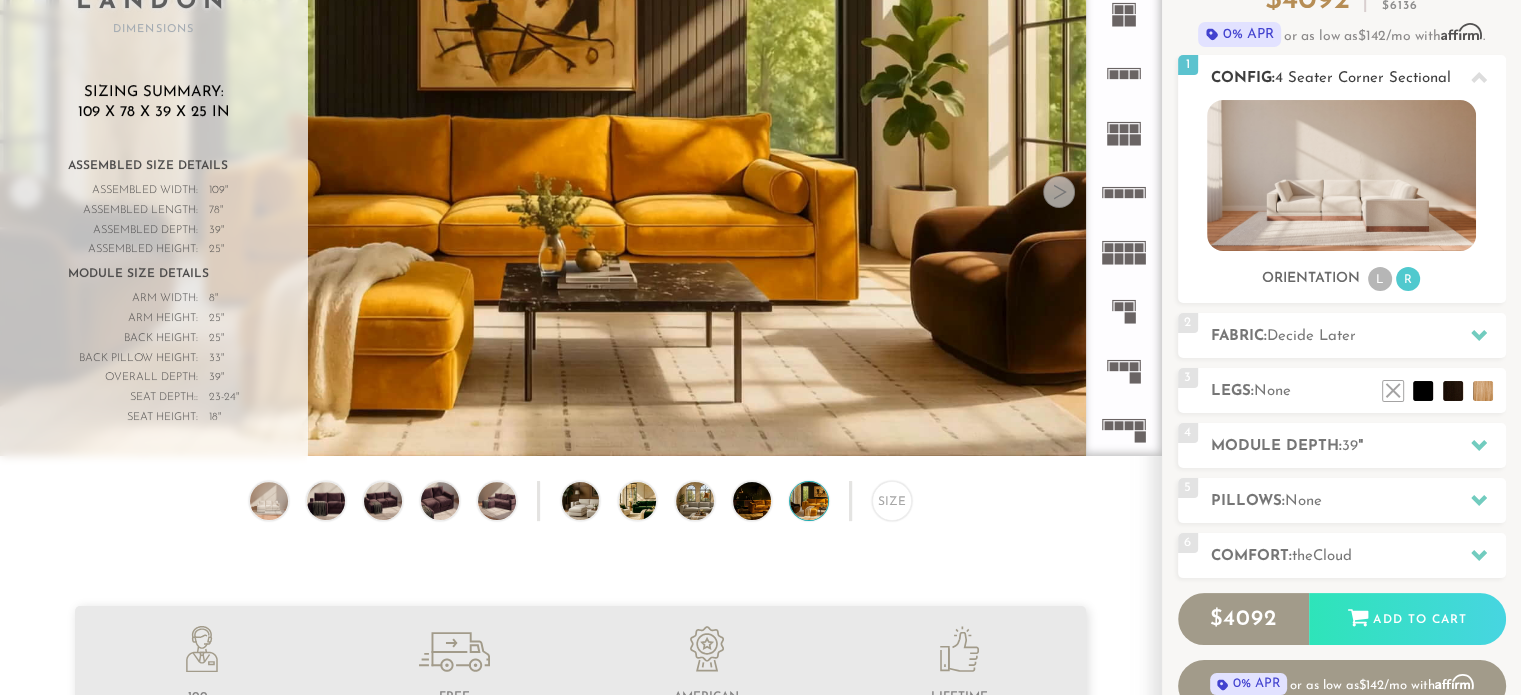 scroll, scrollTop: 200, scrollLeft: 0, axis: vertical 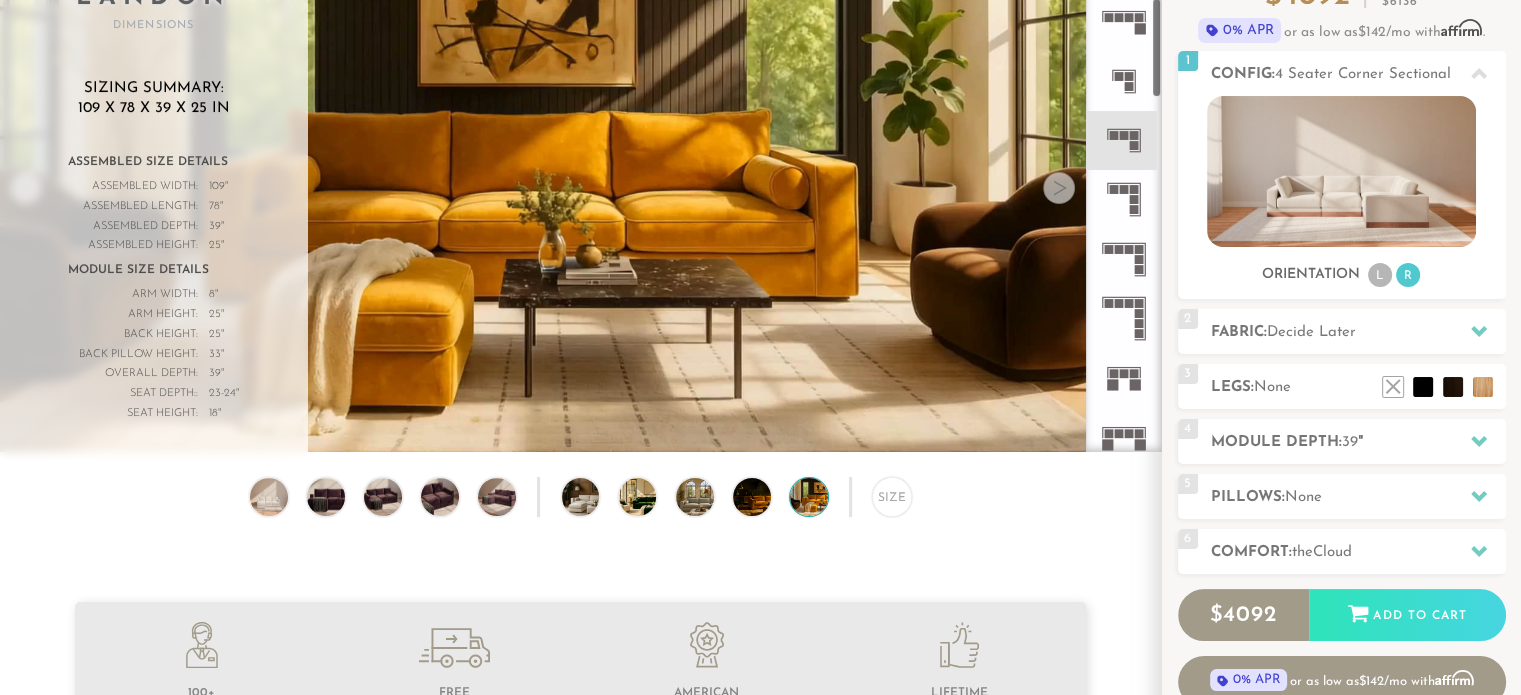 click 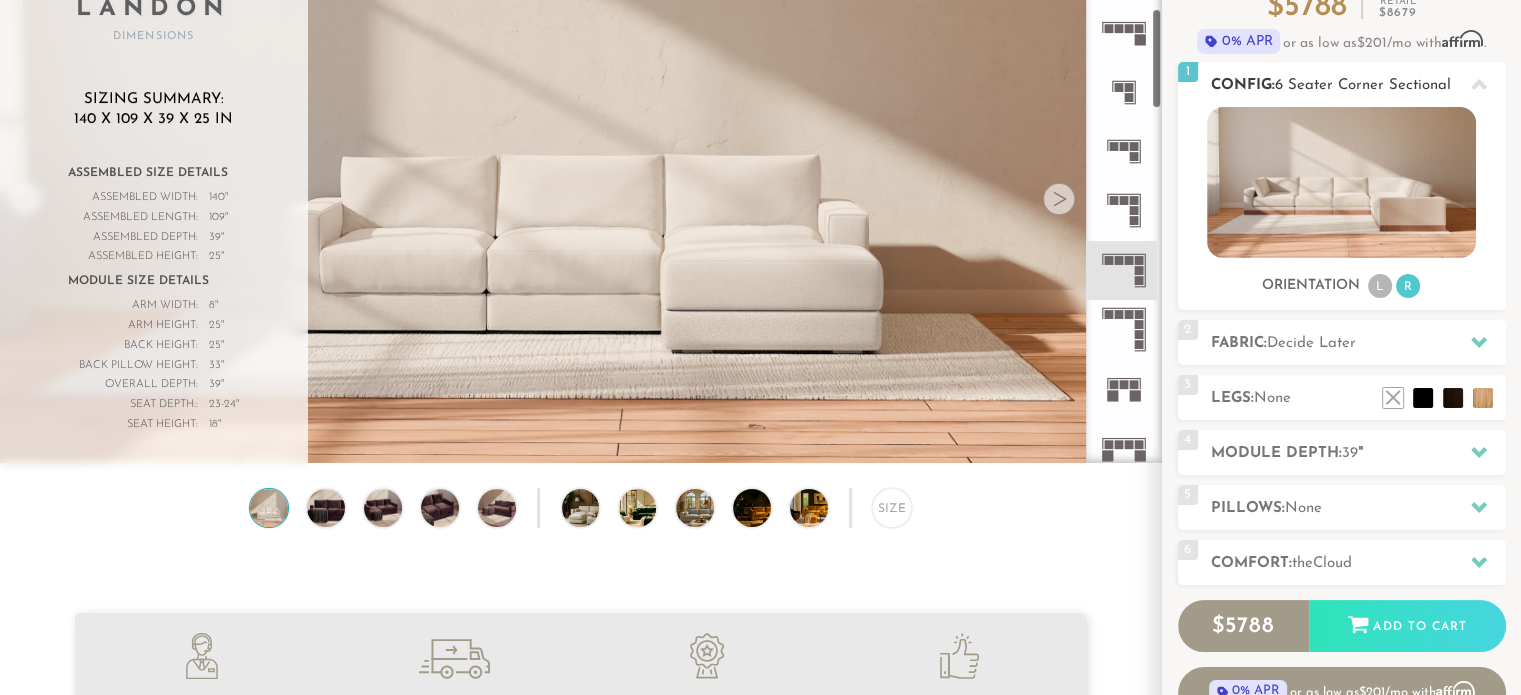 scroll, scrollTop: 0, scrollLeft: 0, axis: both 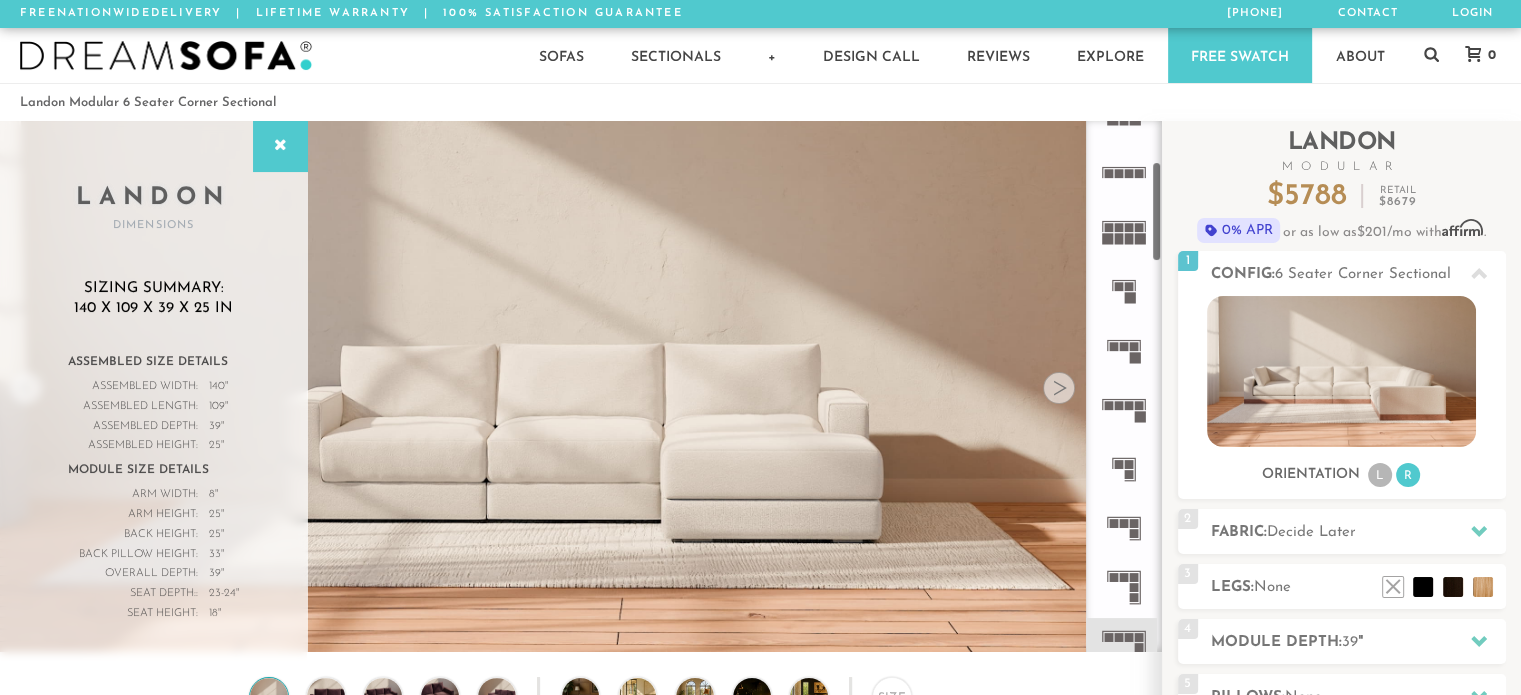 click 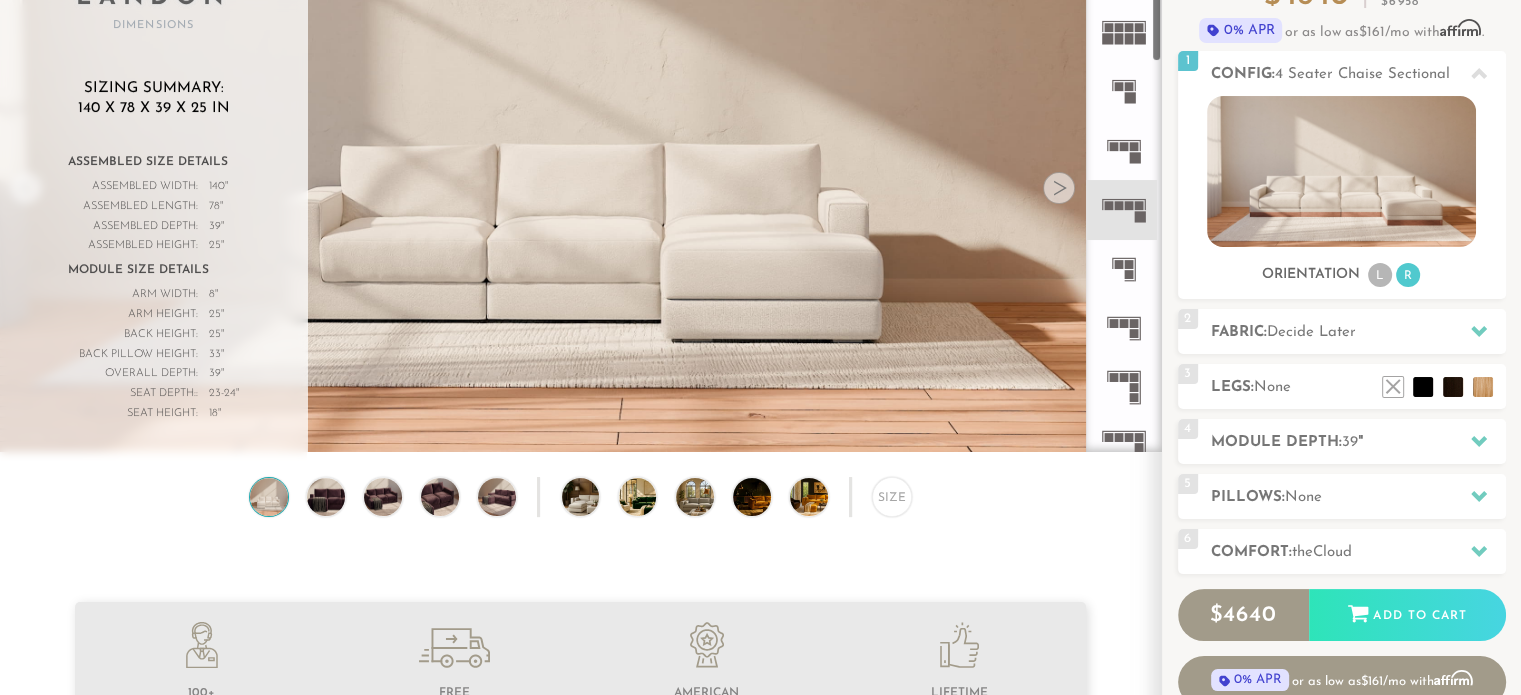 scroll, scrollTop: 201, scrollLeft: 0, axis: vertical 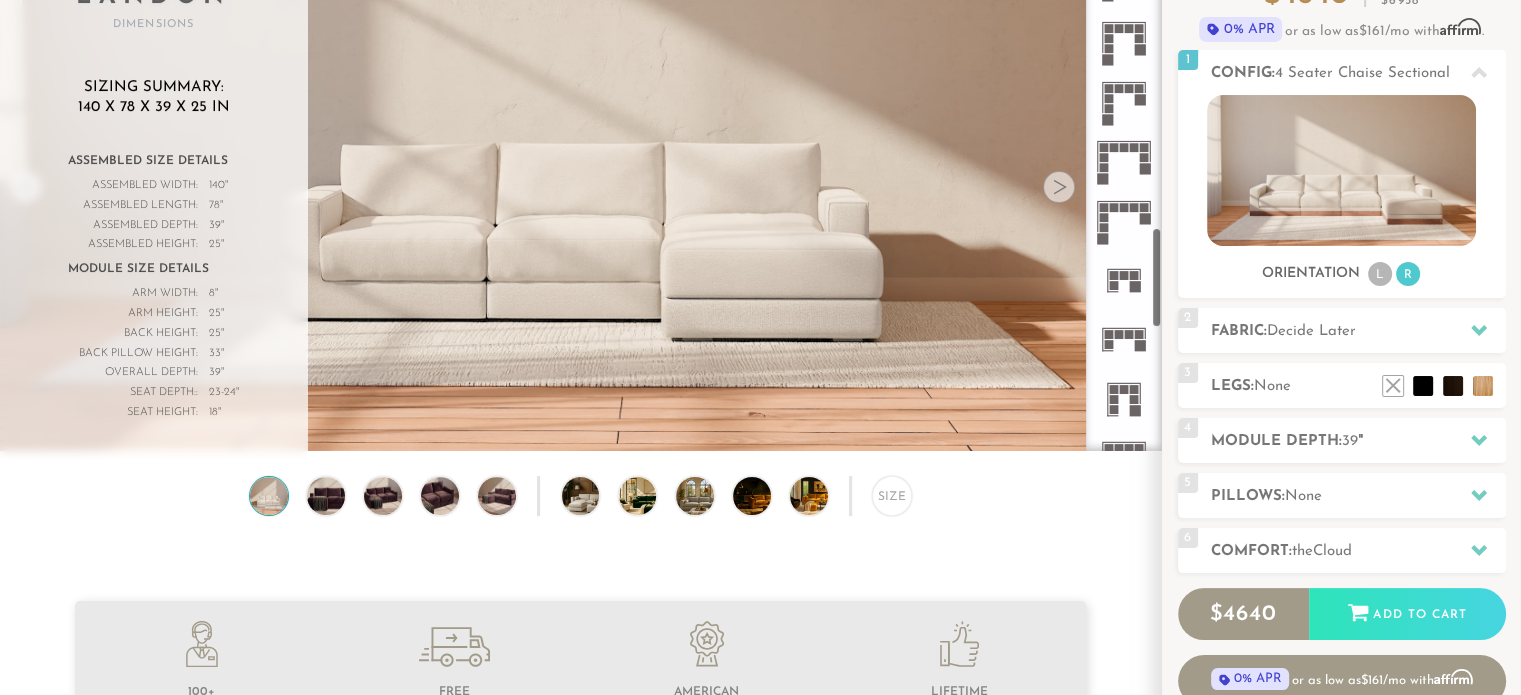 click 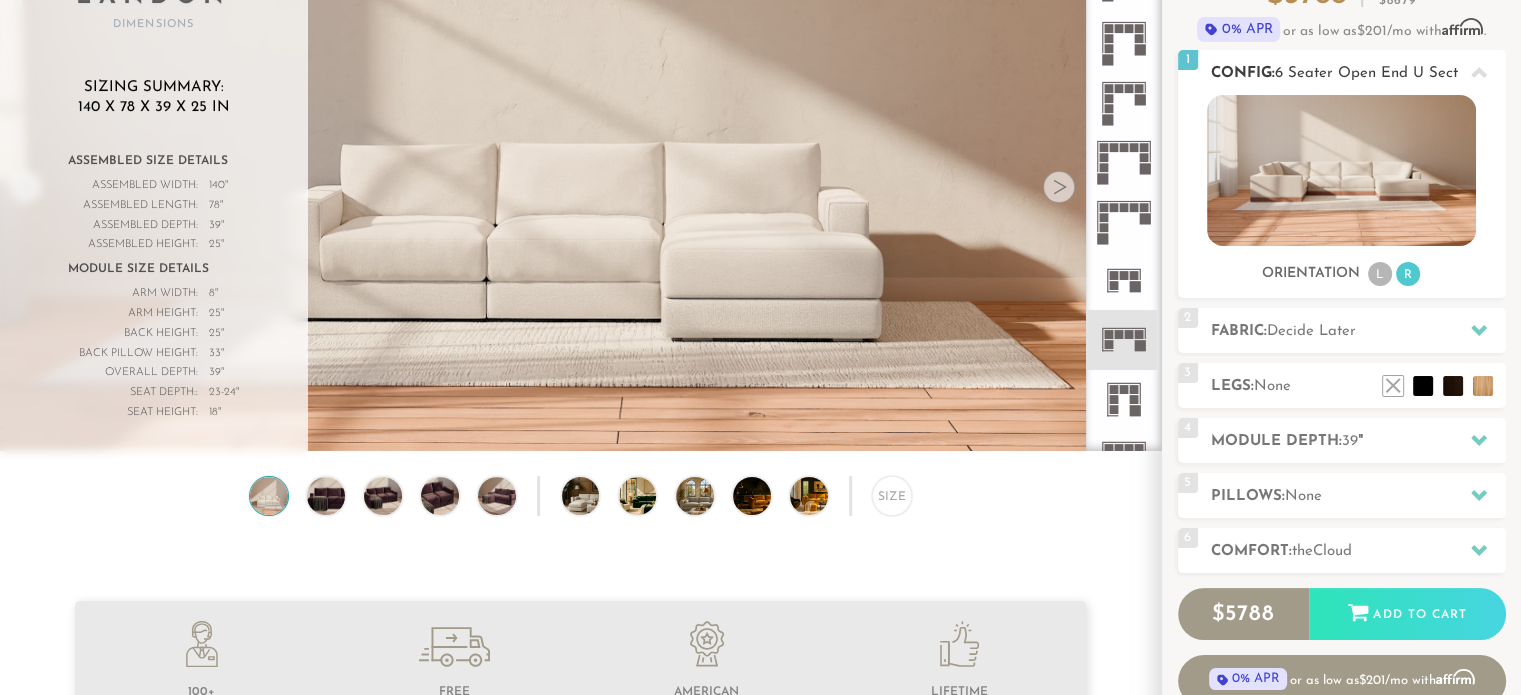 click on "R" at bounding box center (1408, 274) 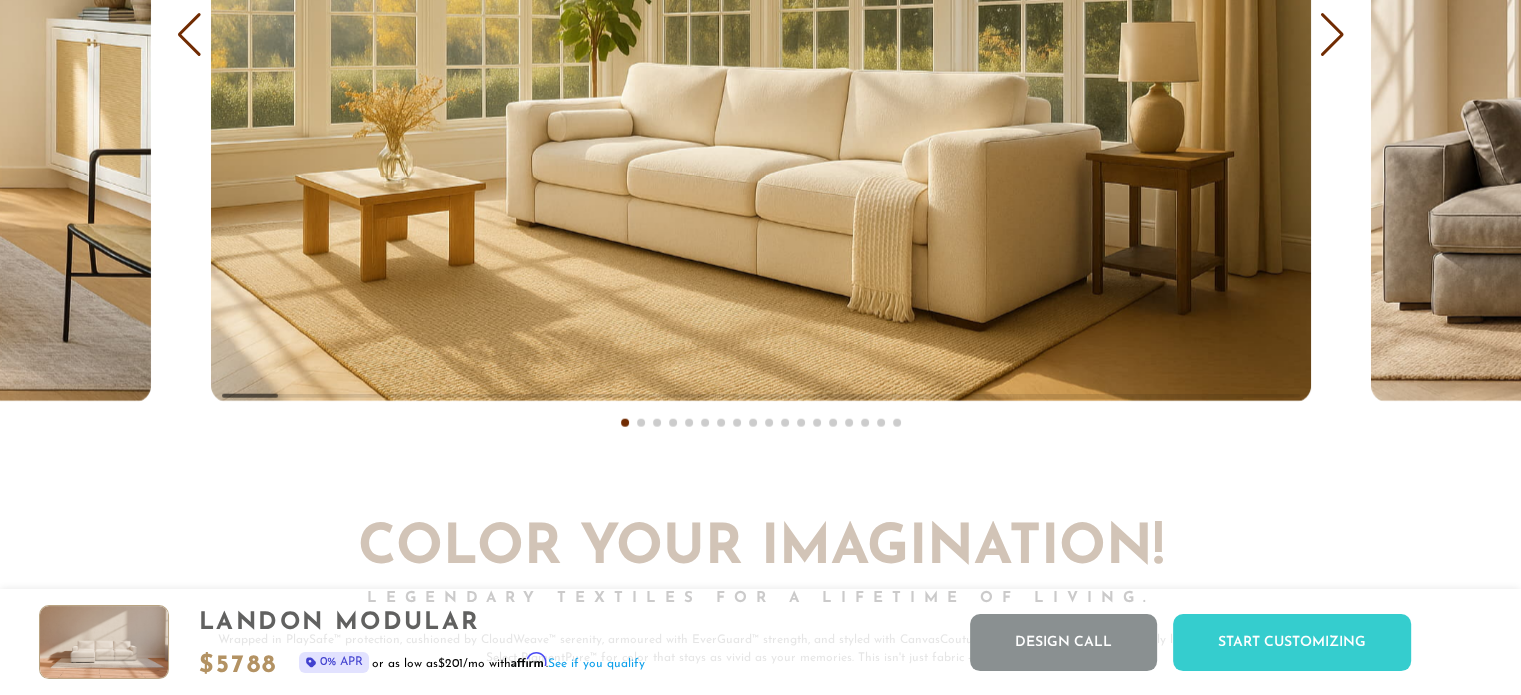 scroll, scrollTop: 12299, scrollLeft: 0, axis: vertical 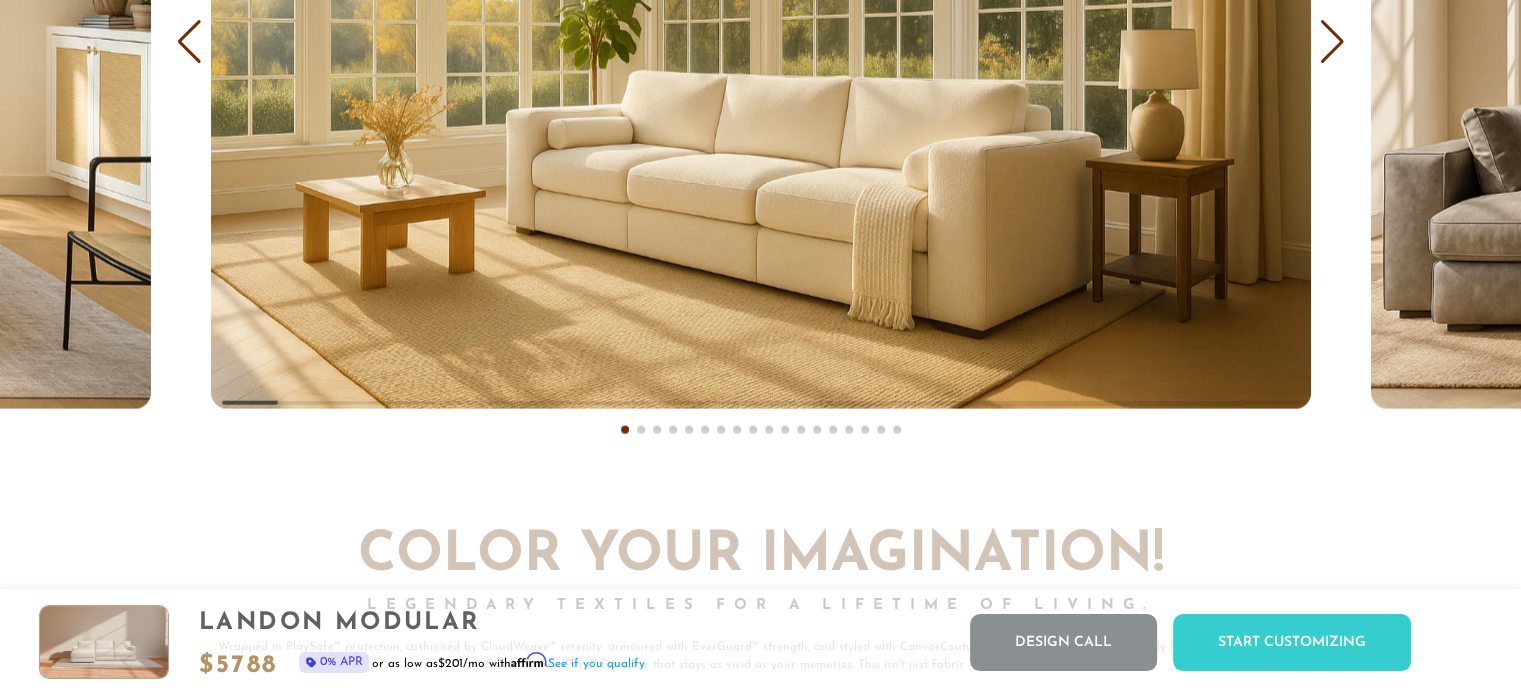 click at bounding box center [1332, 42] 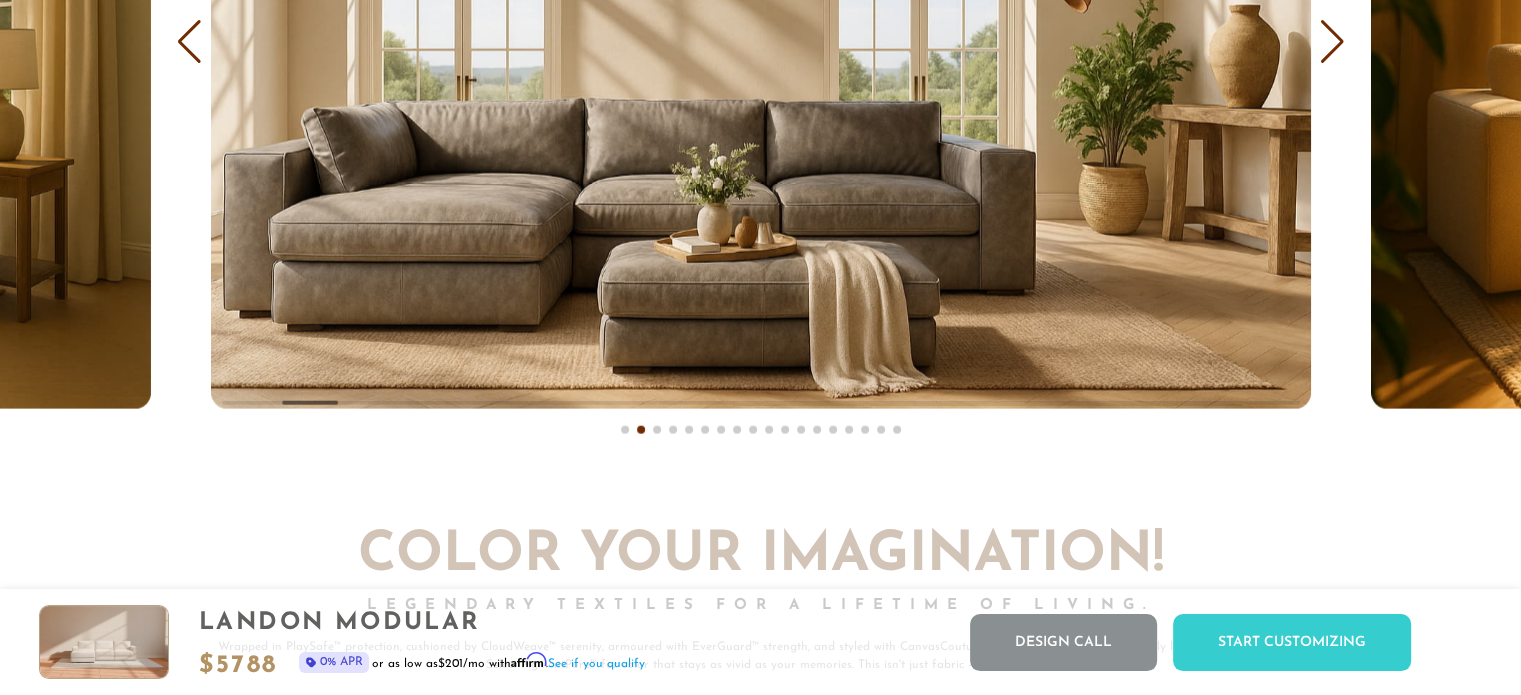 click at bounding box center [1332, 42] 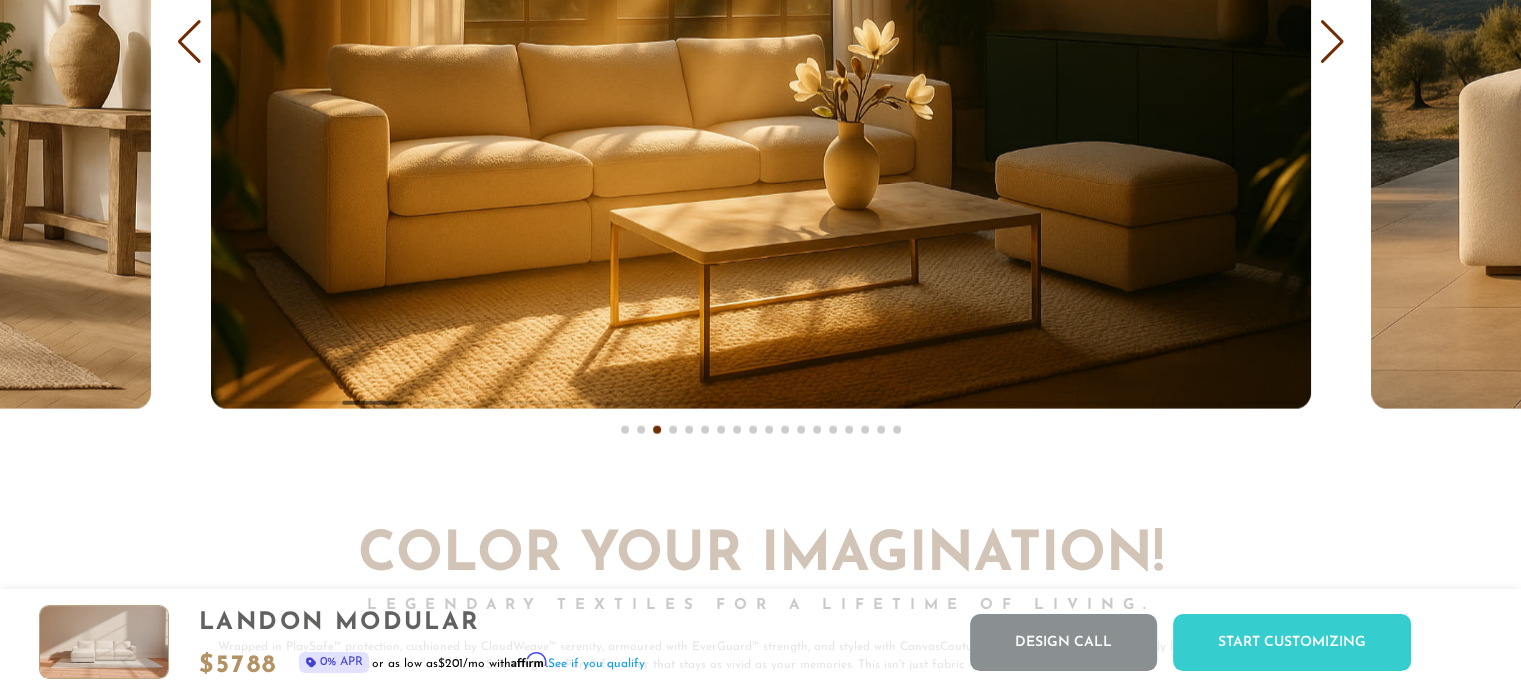 click at bounding box center (1332, 42) 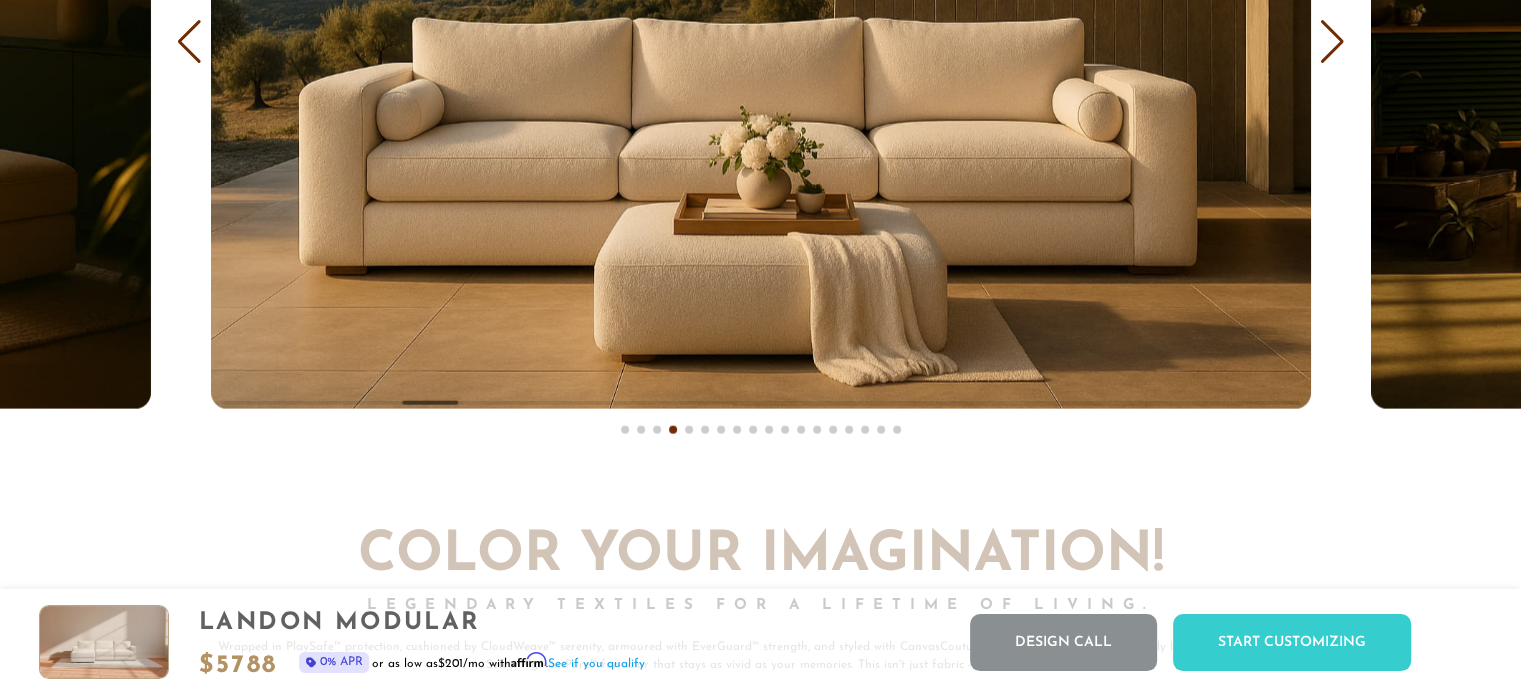 click at bounding box center (1332, 42) 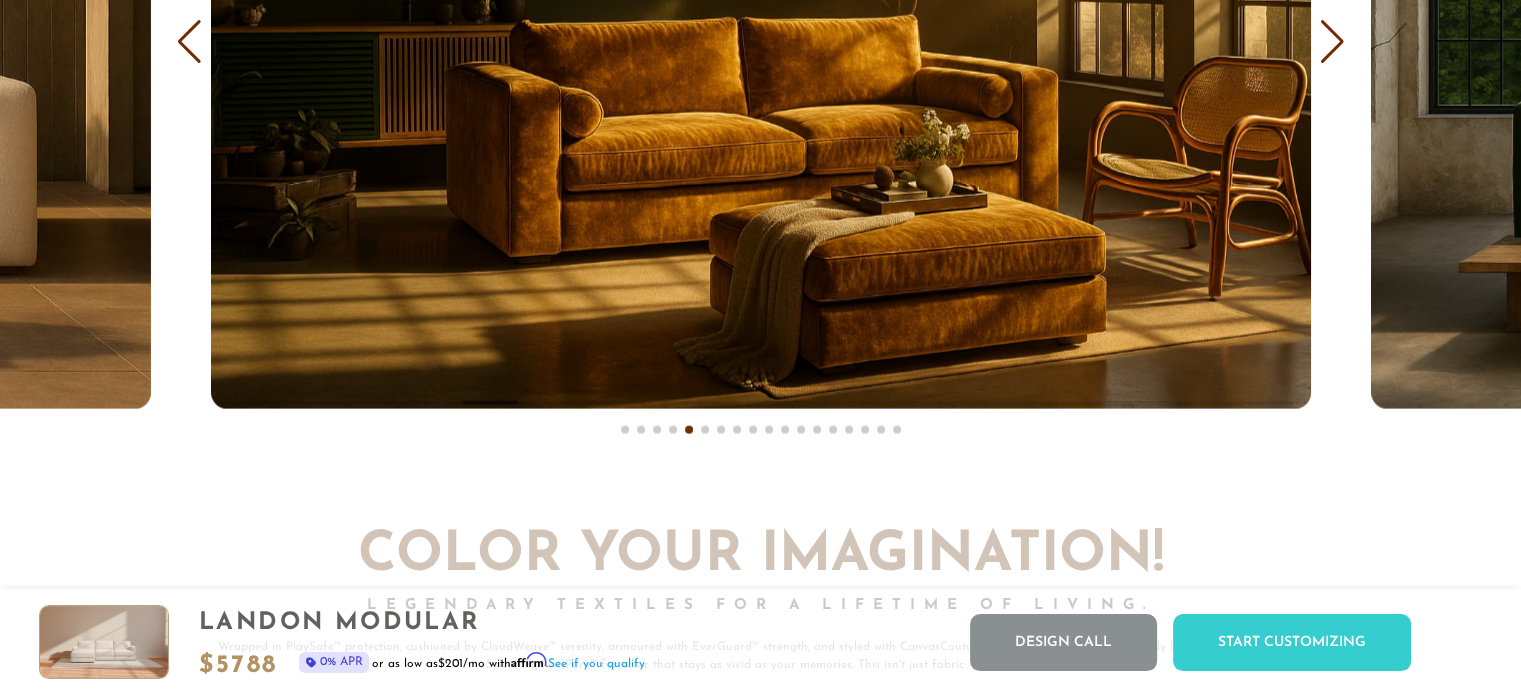 click at bounding box center [1332, 42] 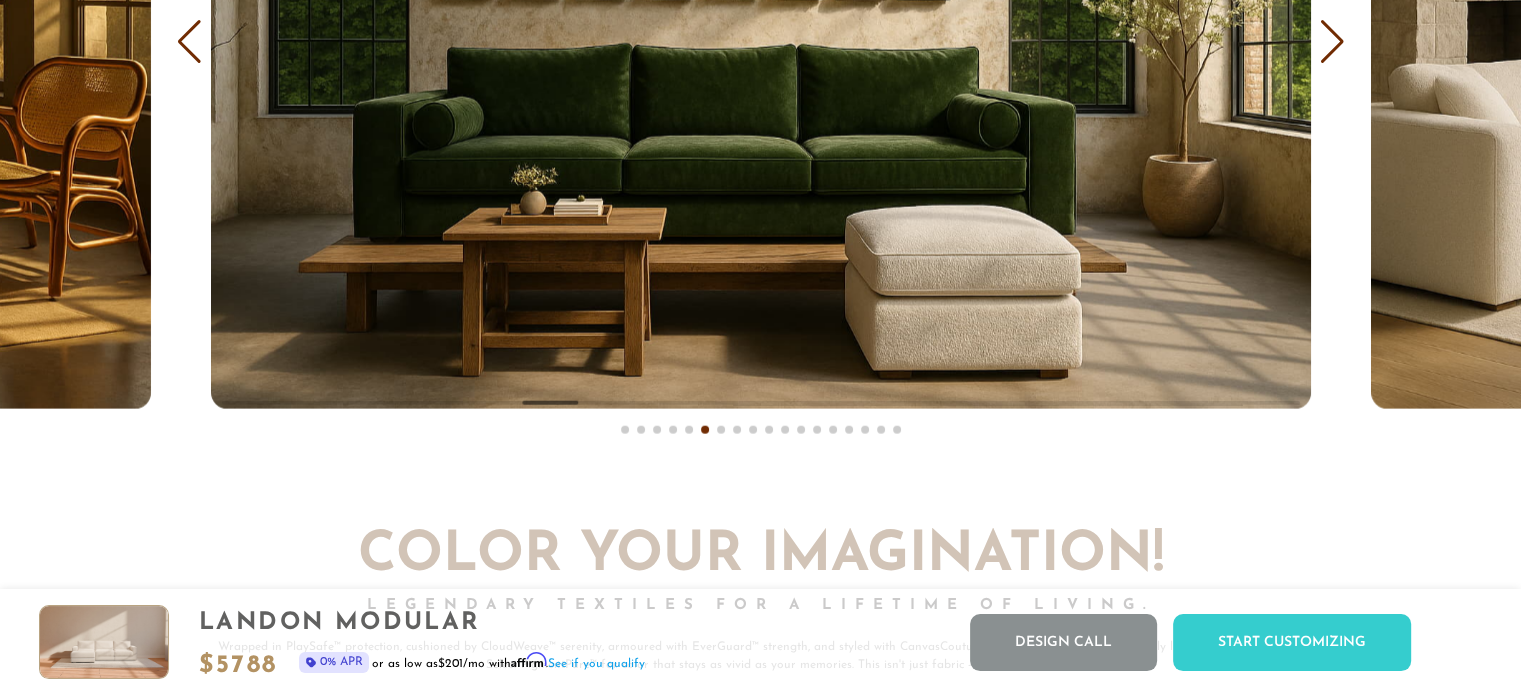 click at bounding box center (1332, 42) 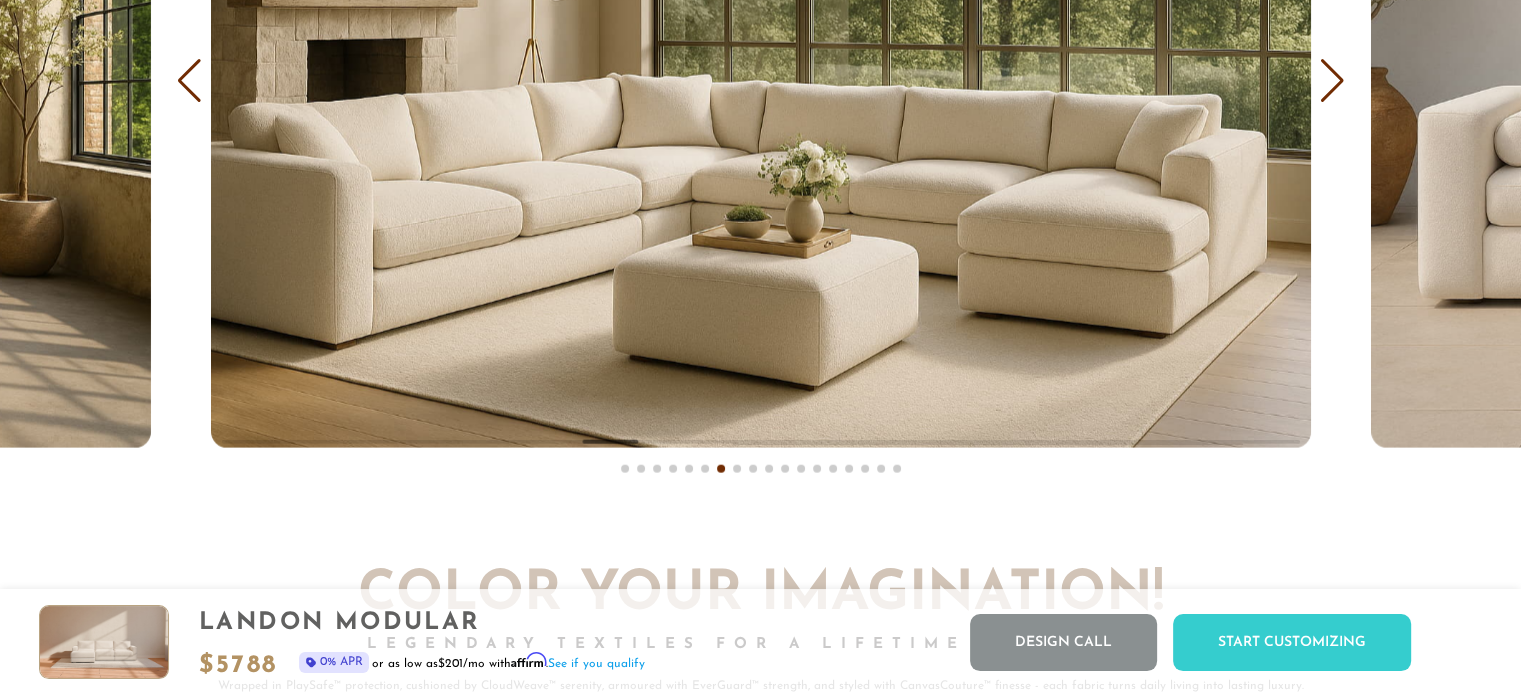 scroll, scrollTop: 12260, scrollLeft: 0, axis: vertical 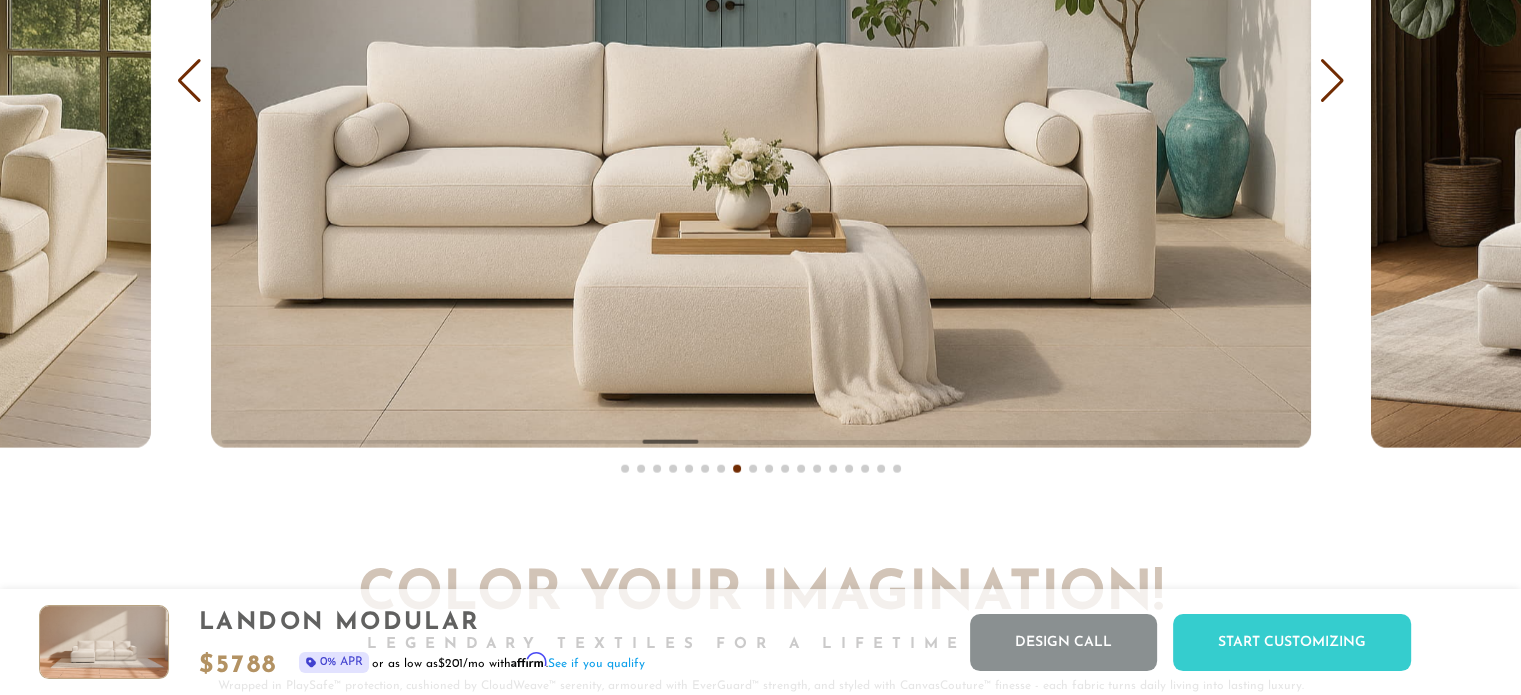 click at bounding box center [1332, 81] 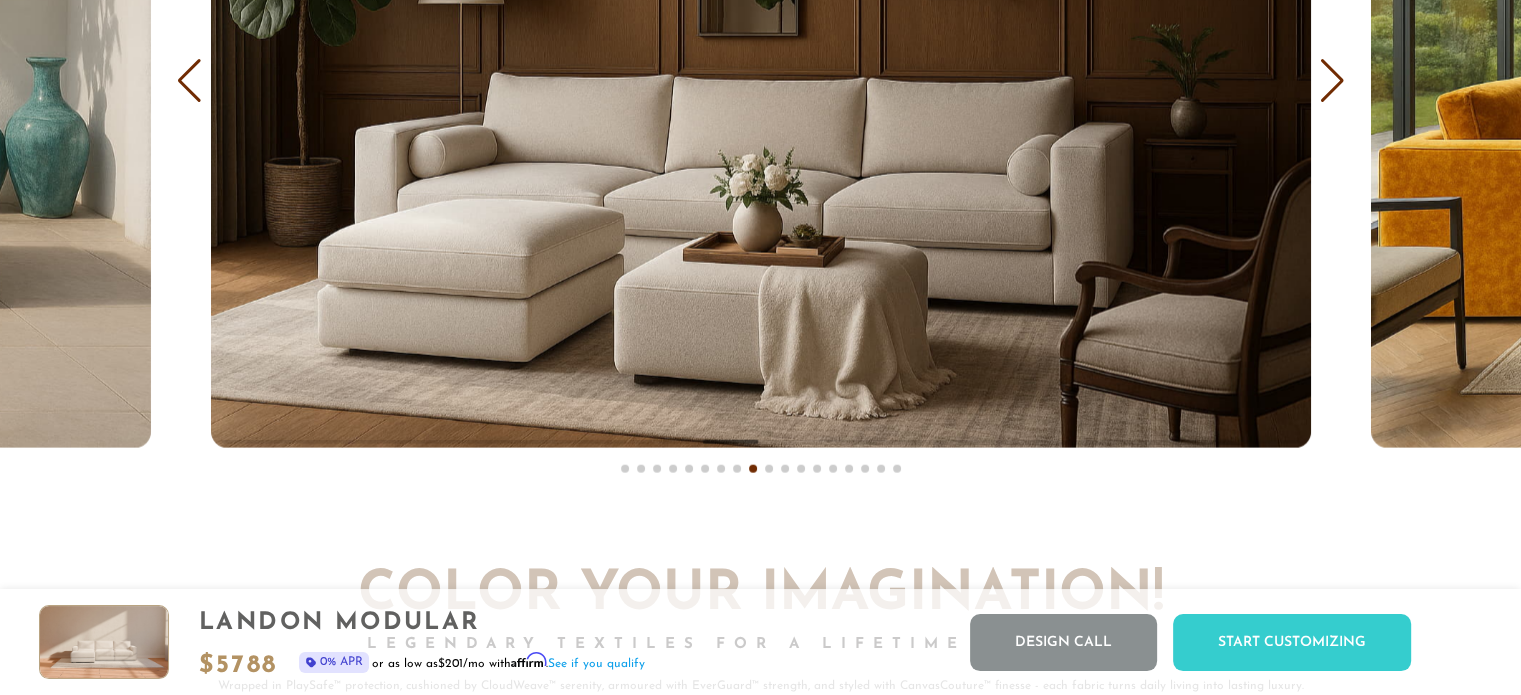 click at bounding box center [1332, 81] 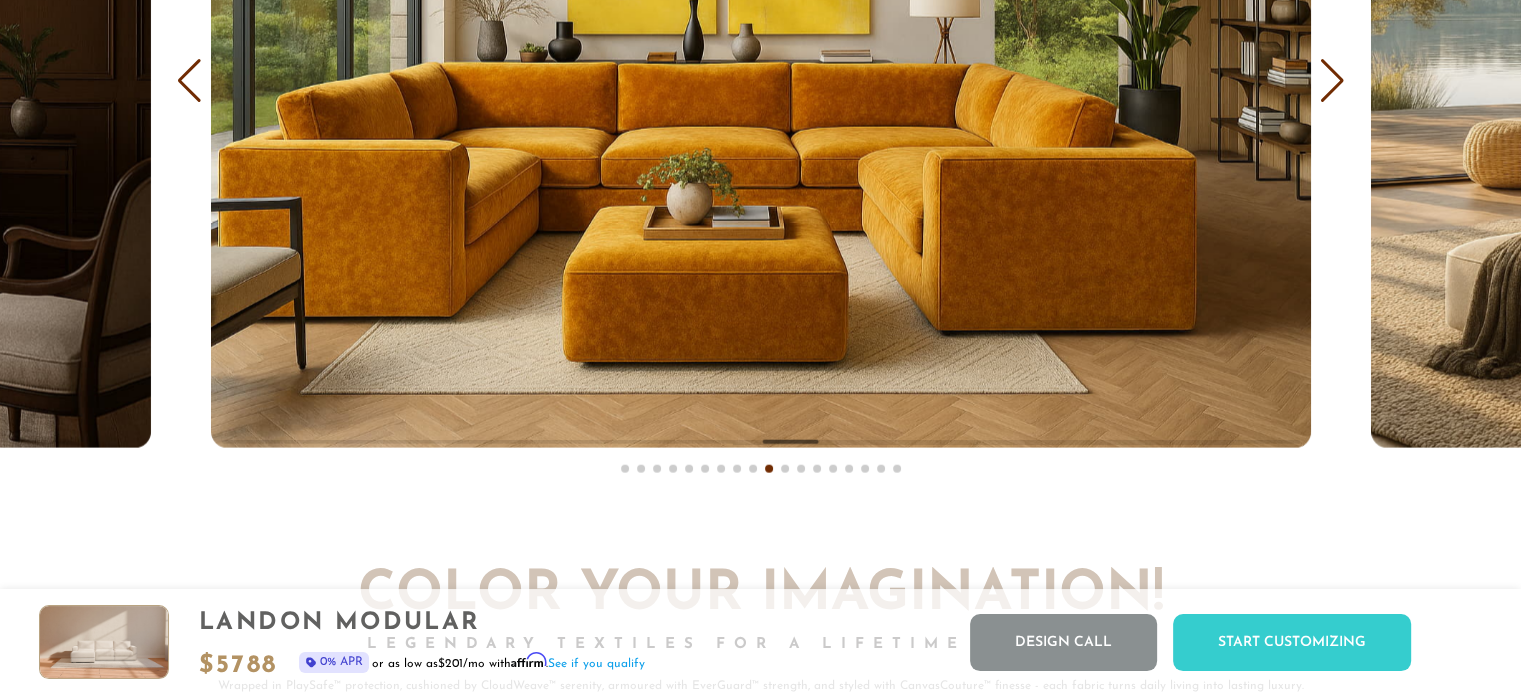 click at bounding box center [1332, 81] 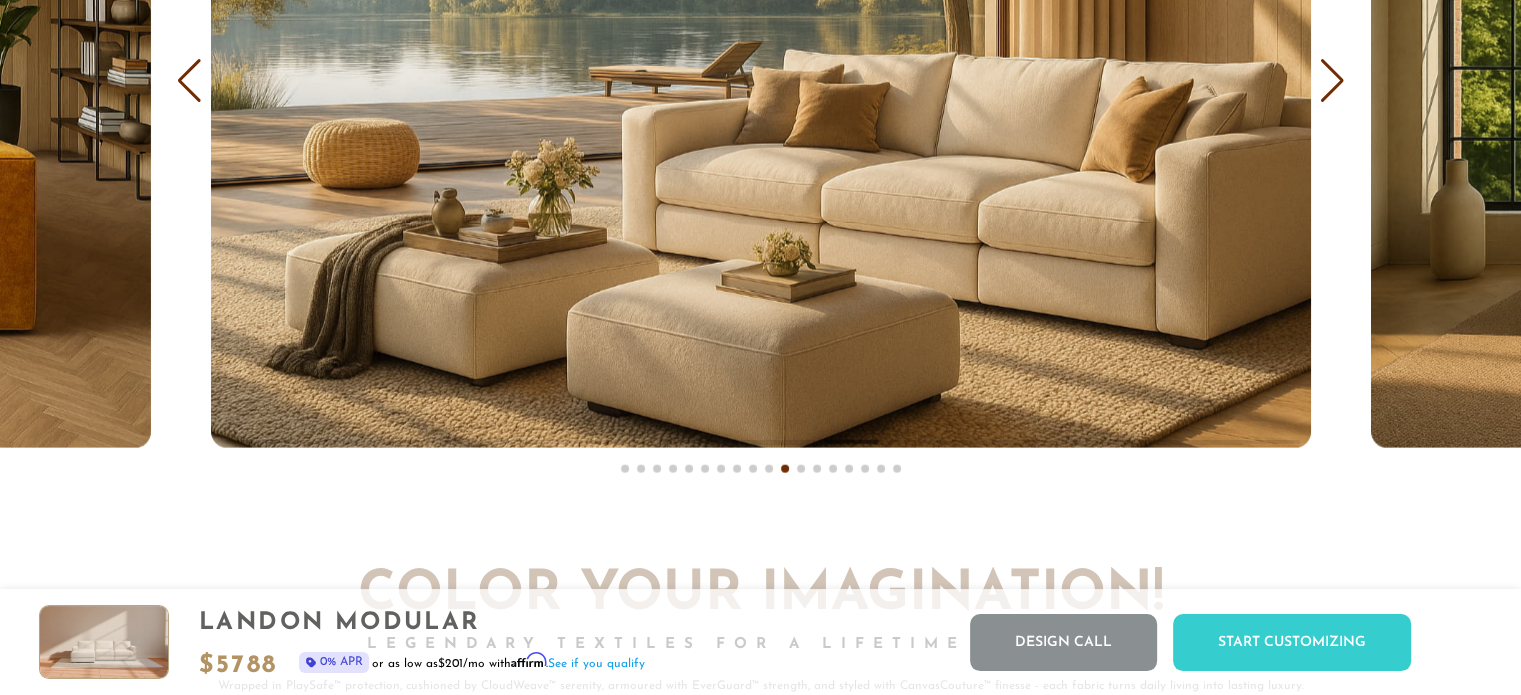 click at bounding box center (189, 81) 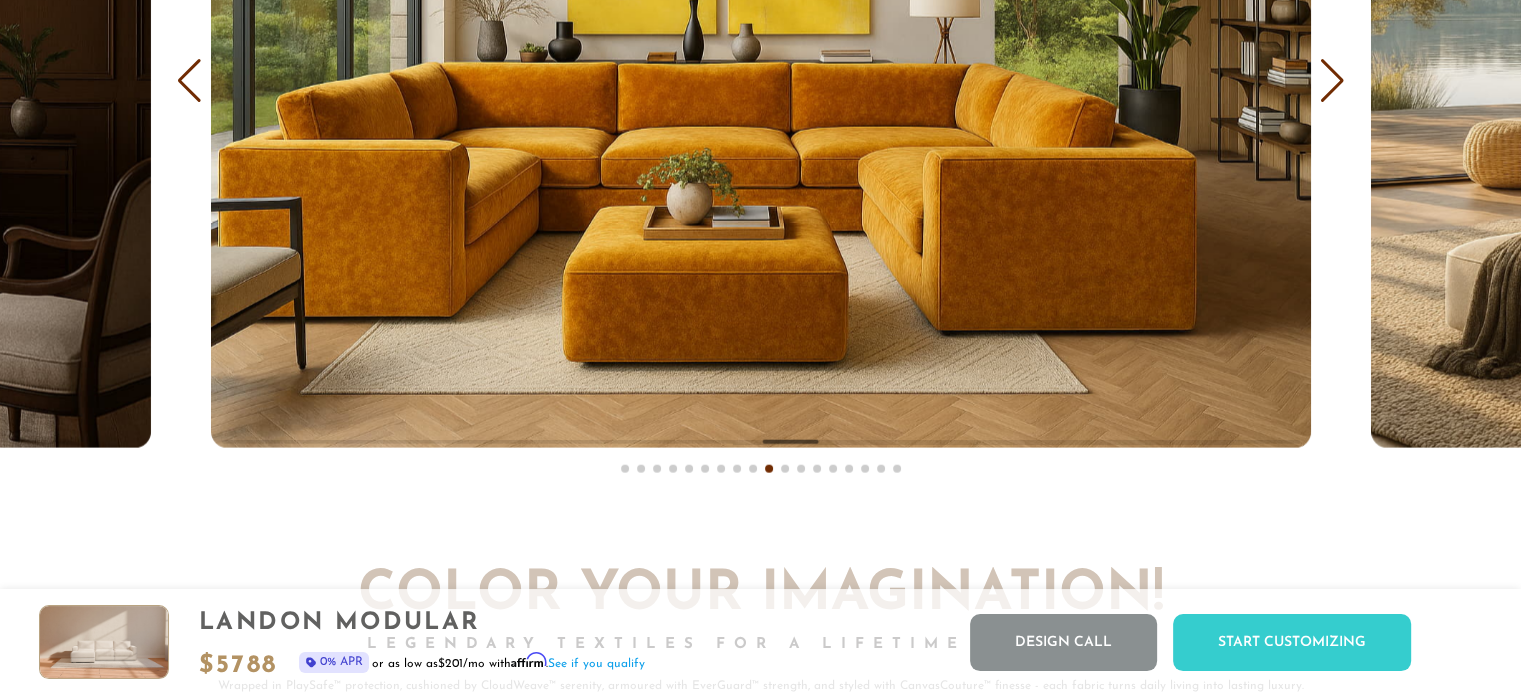 click at bounding box center [1332, 81] 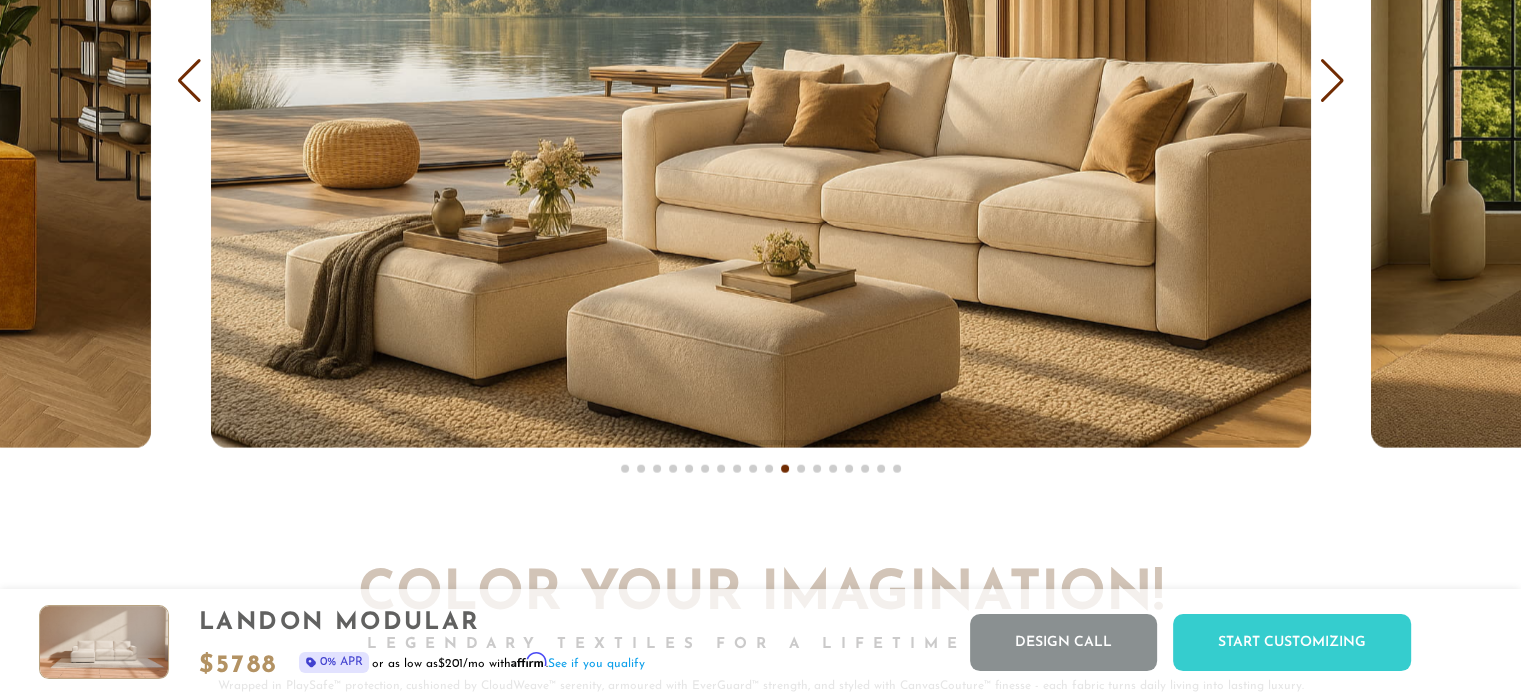 click at bounding box center [1332, 81] 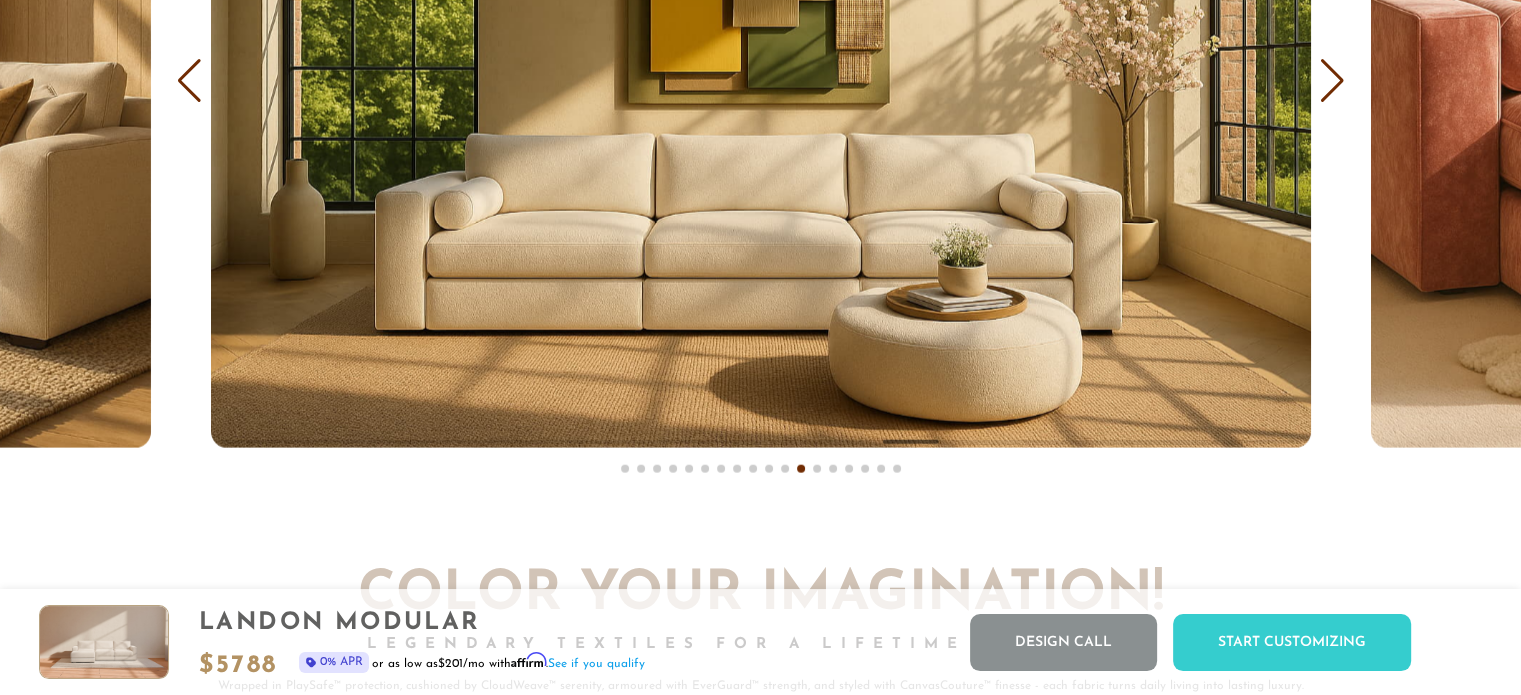 click at bounding box center [1332, 81] 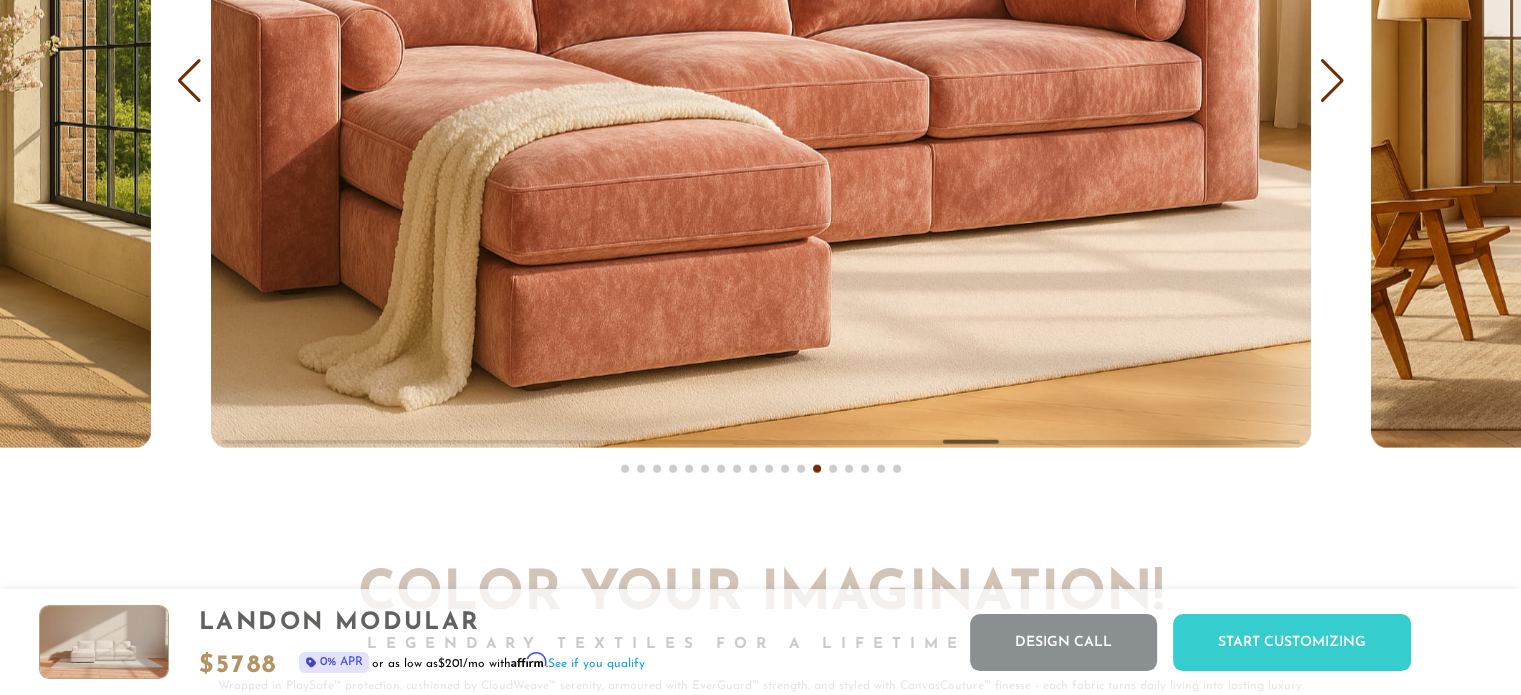 click at bounding box center (1332, 81) 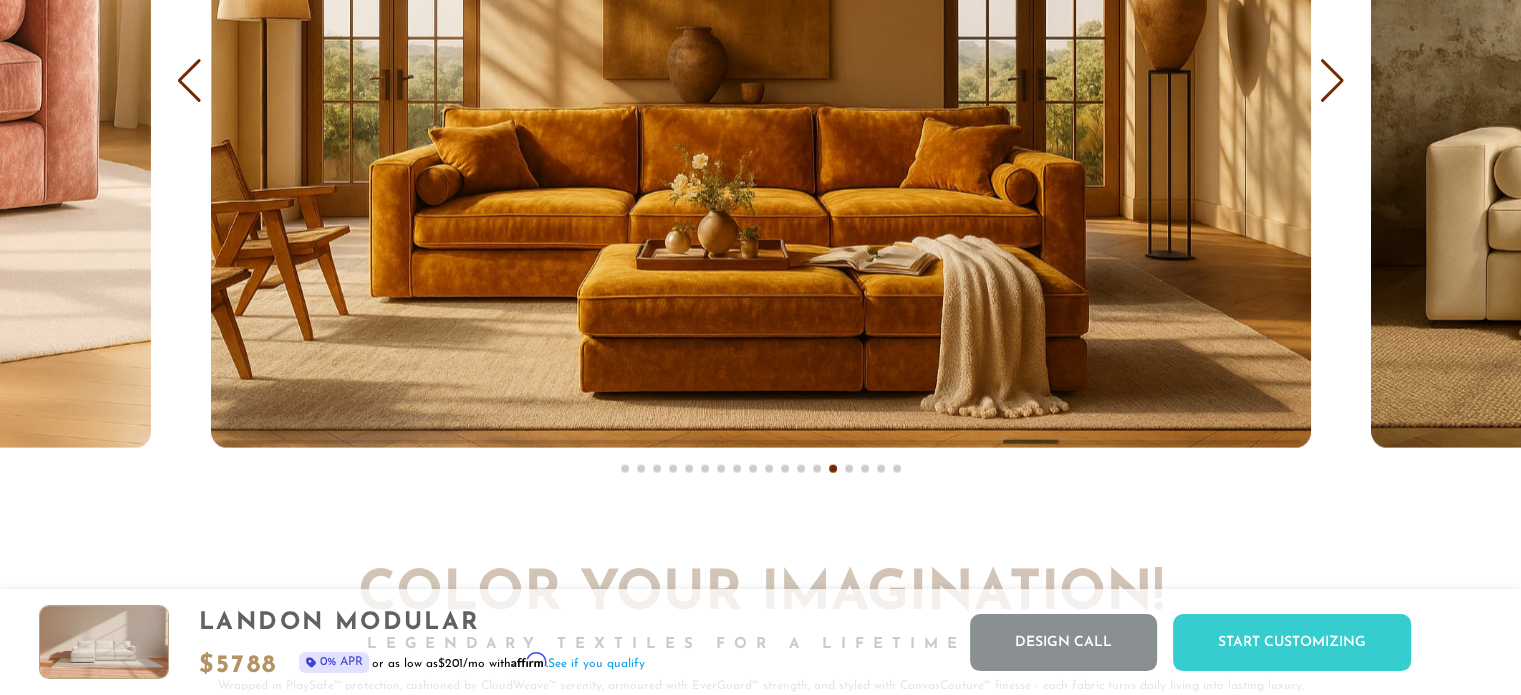 click at bounding box center (1332, 81) 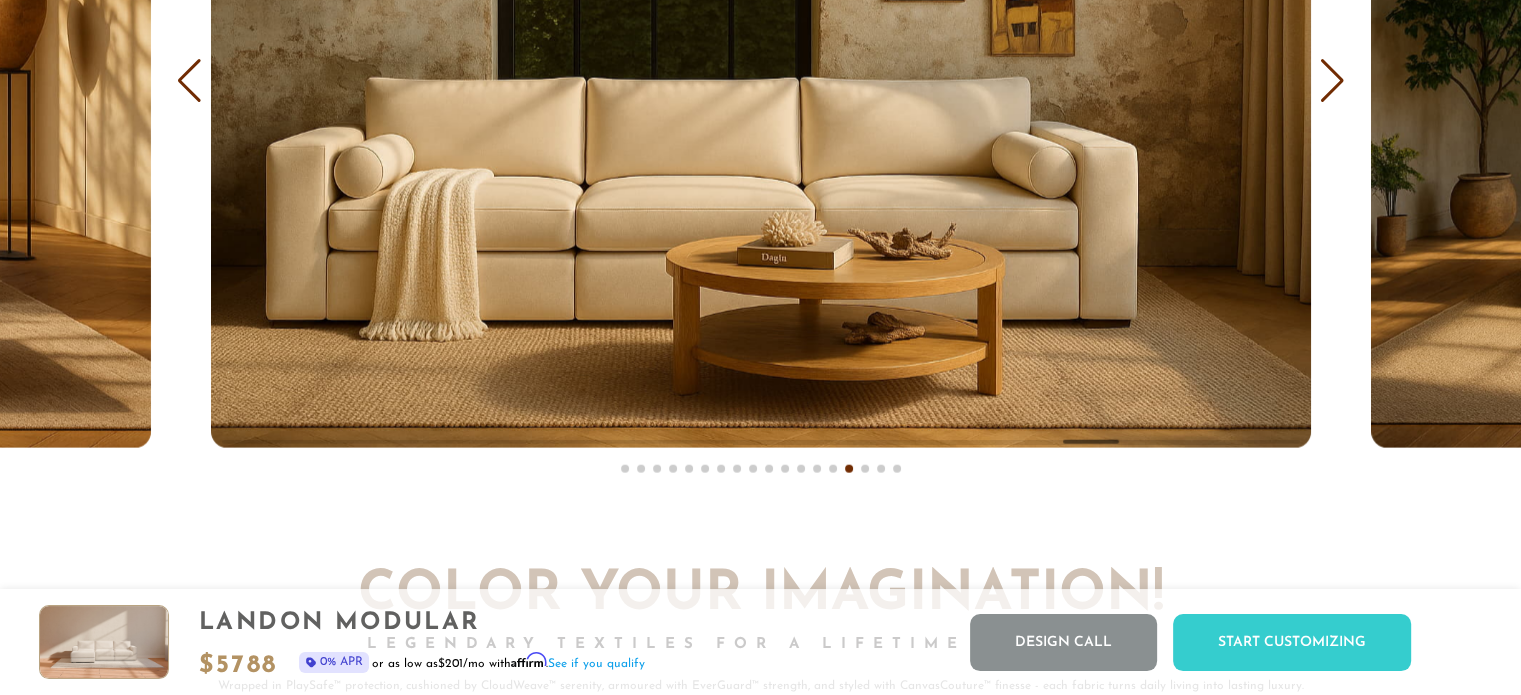 click at bounding box center [1332, 81] 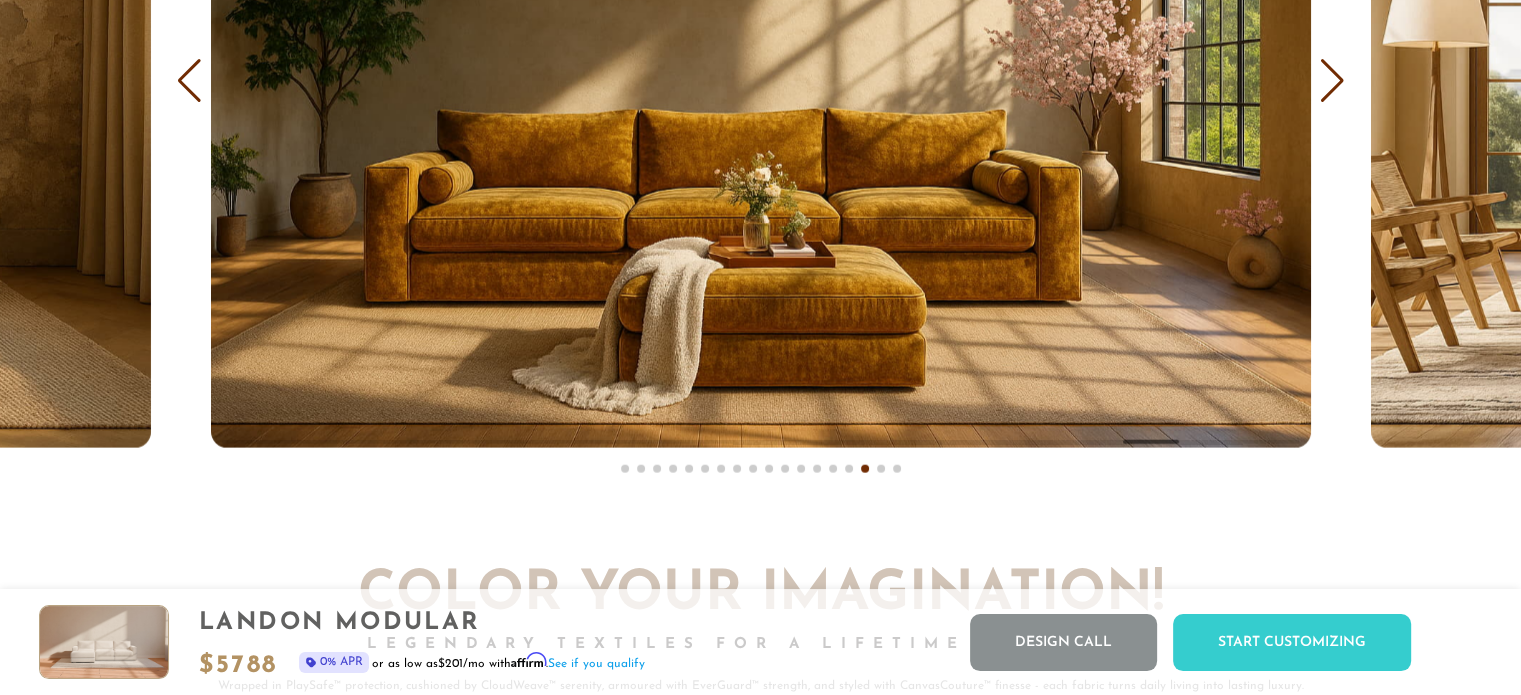 click at bounding box center (1332, 81) 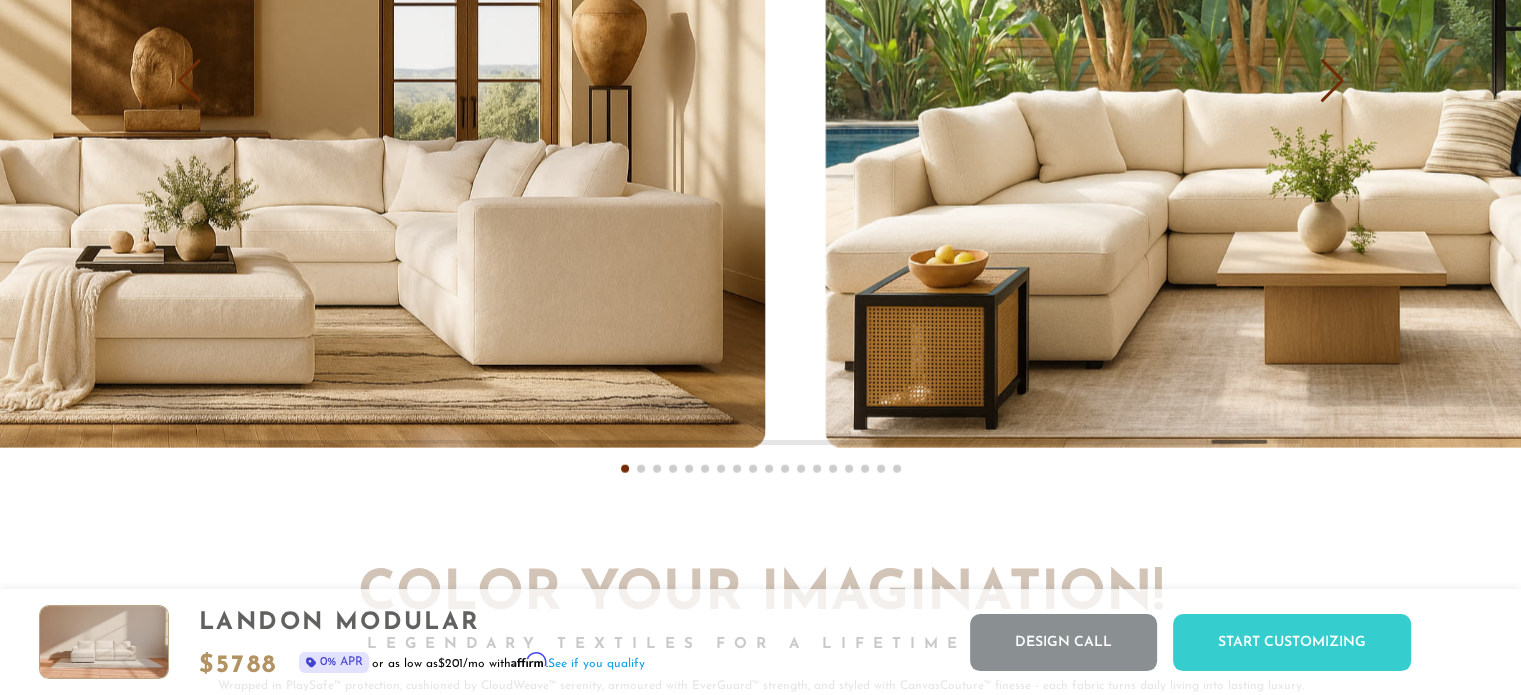 click at bounding box center [215, 80] 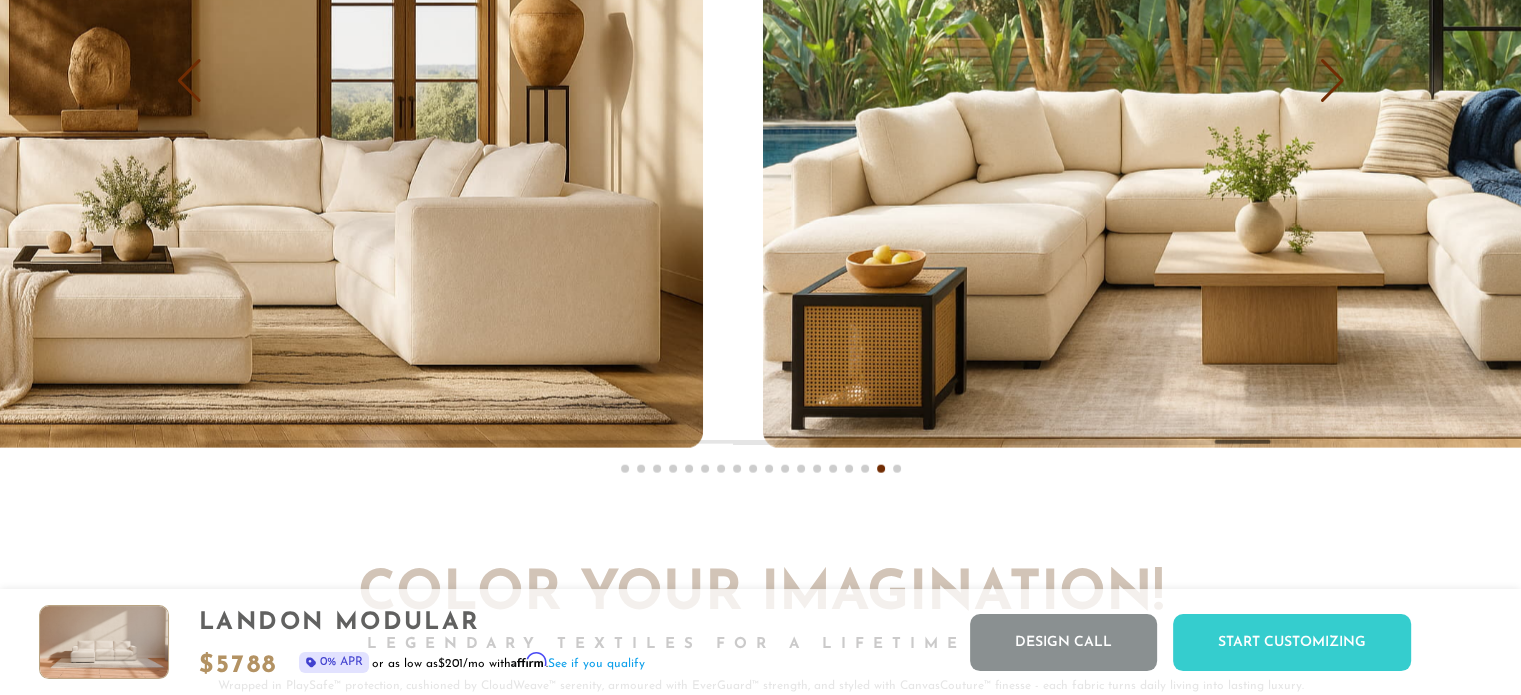click at bounding box center [153, 80] 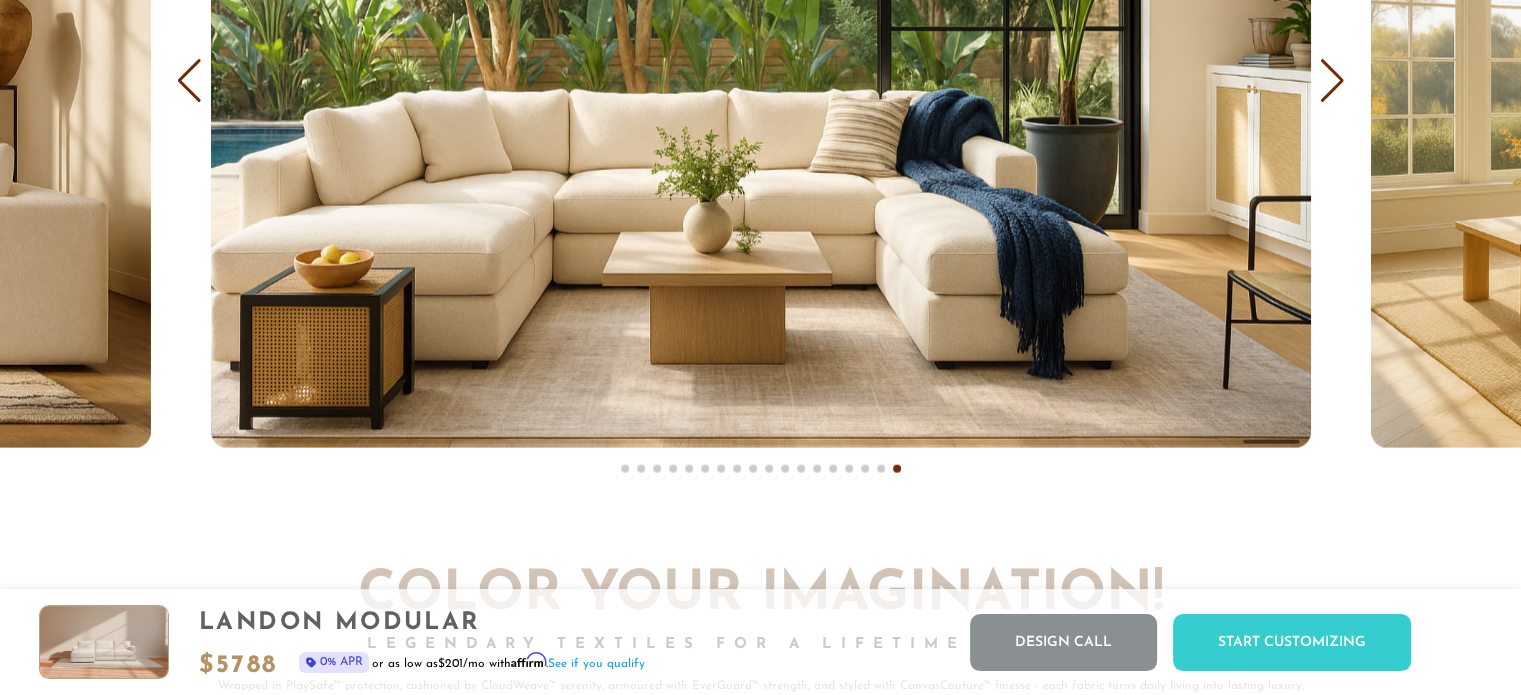 click at bounding box center [761, 80] 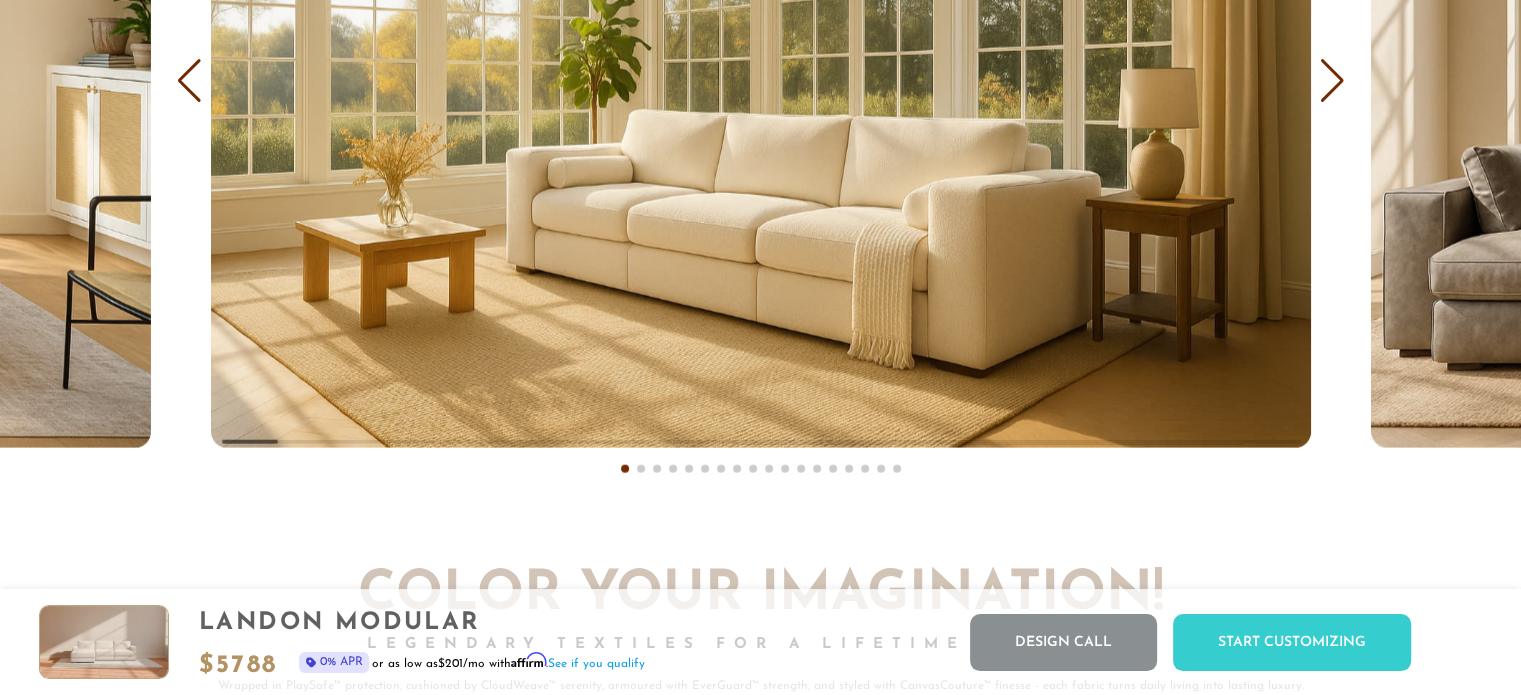 click at bounding box center (1332, 81) 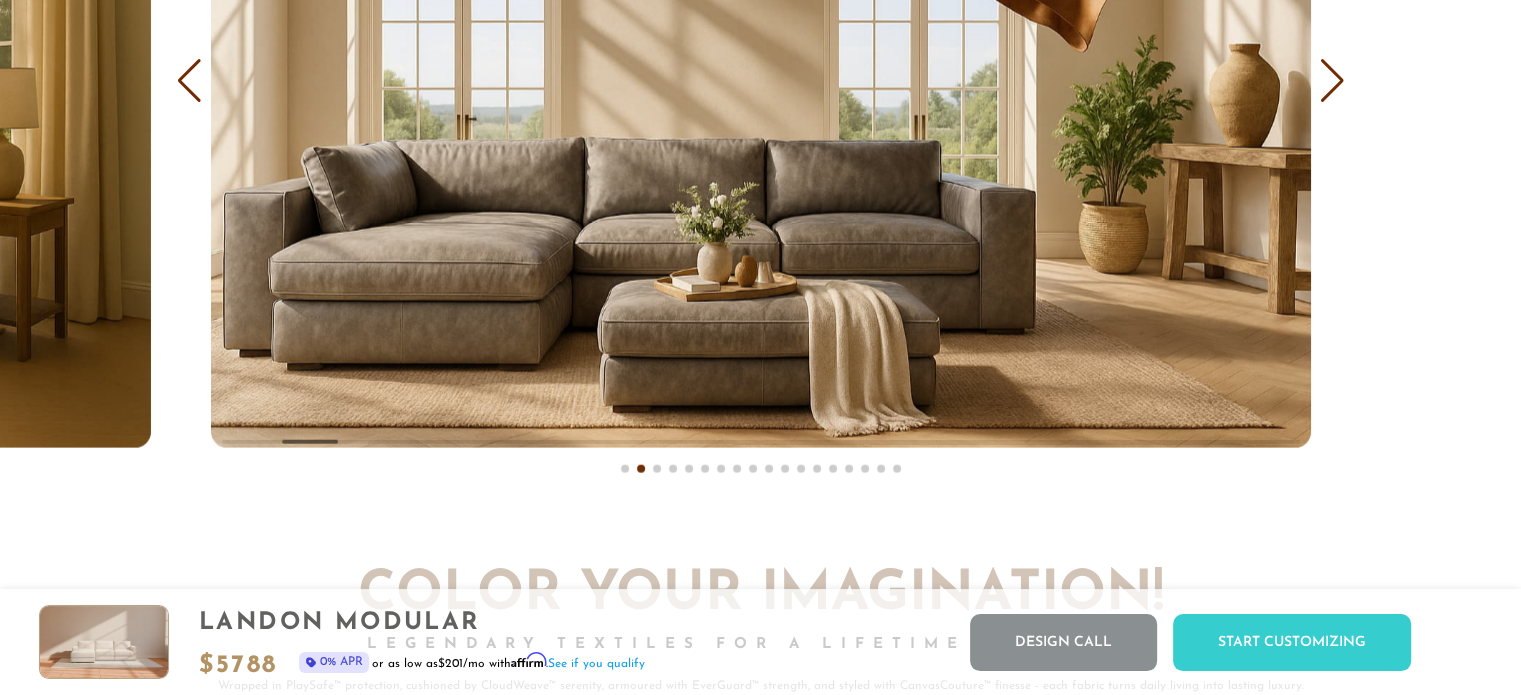 click at bounding box center [1332, 81] 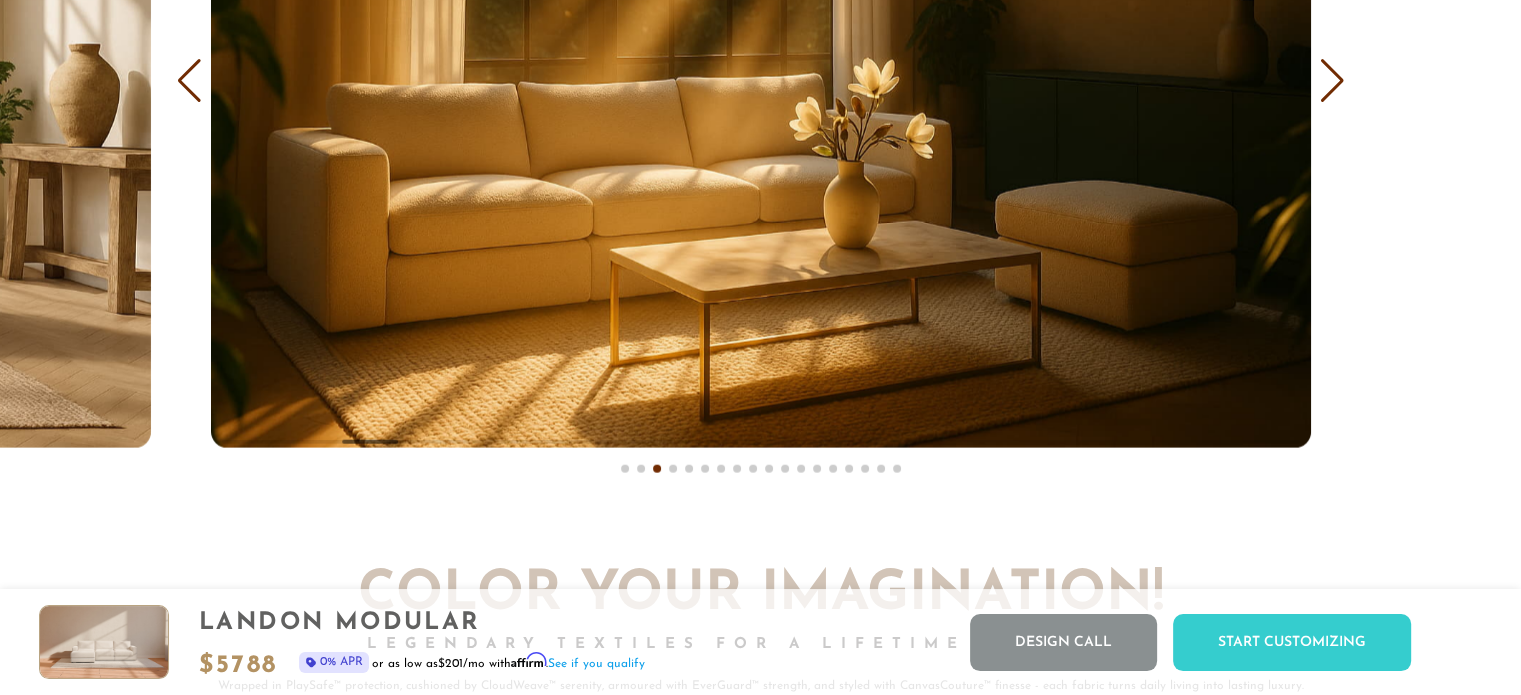 click at bounding box center (1332, 81) 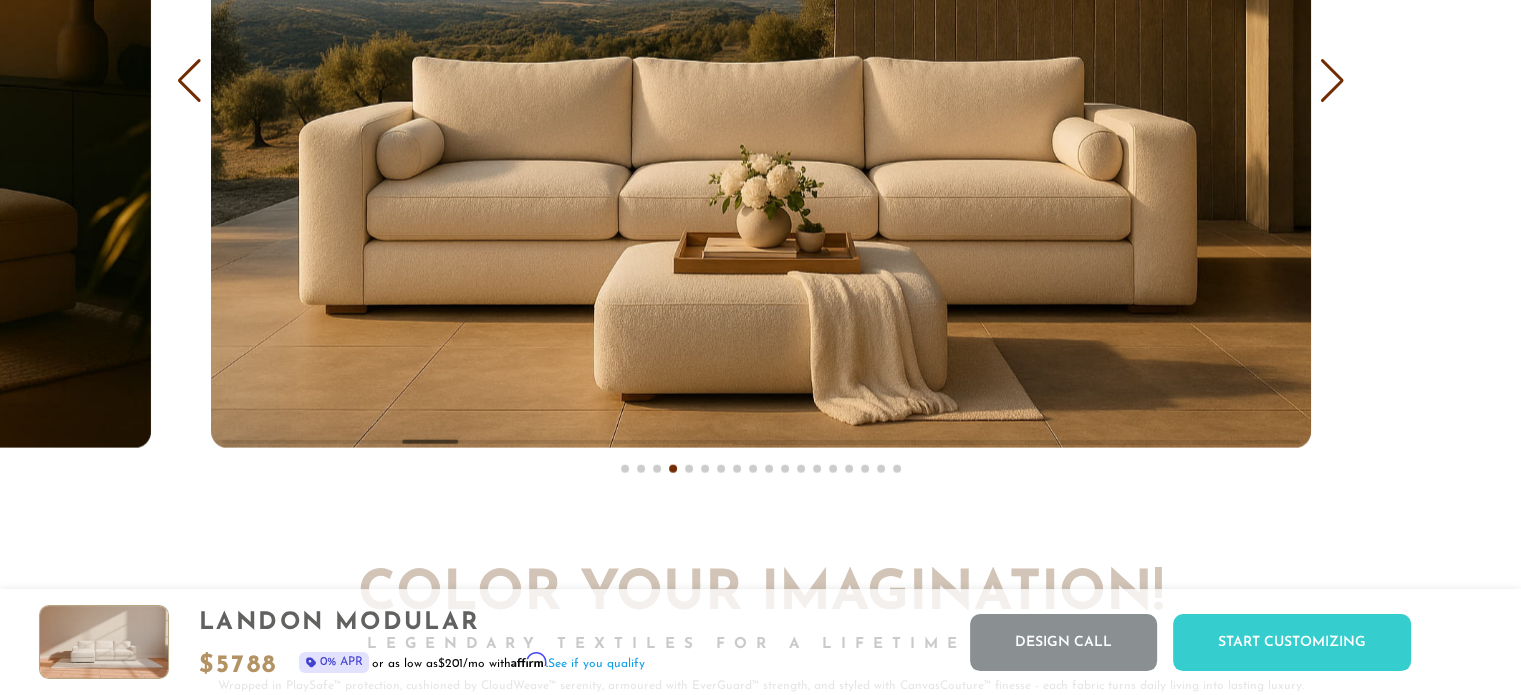click at bounding box center [1332, 81] 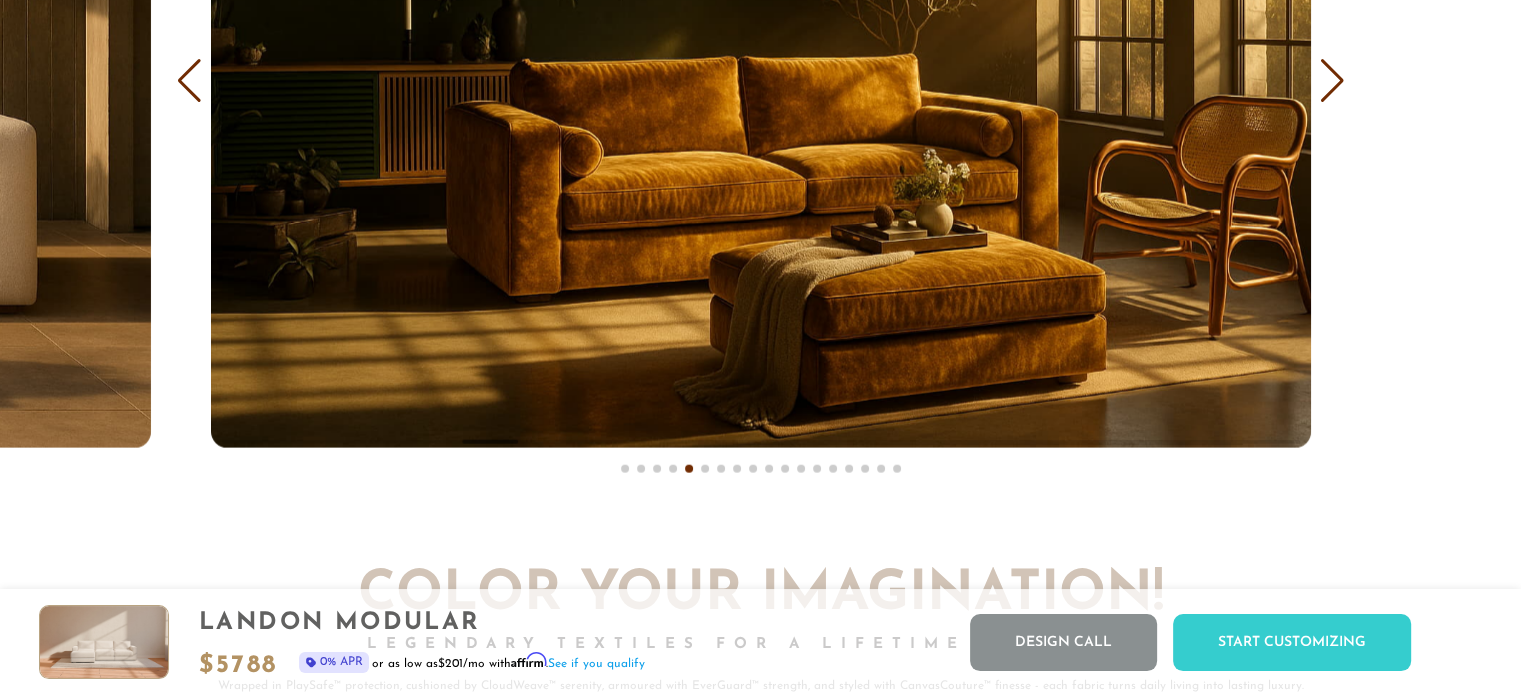 click at bounding box center [1332, 81] 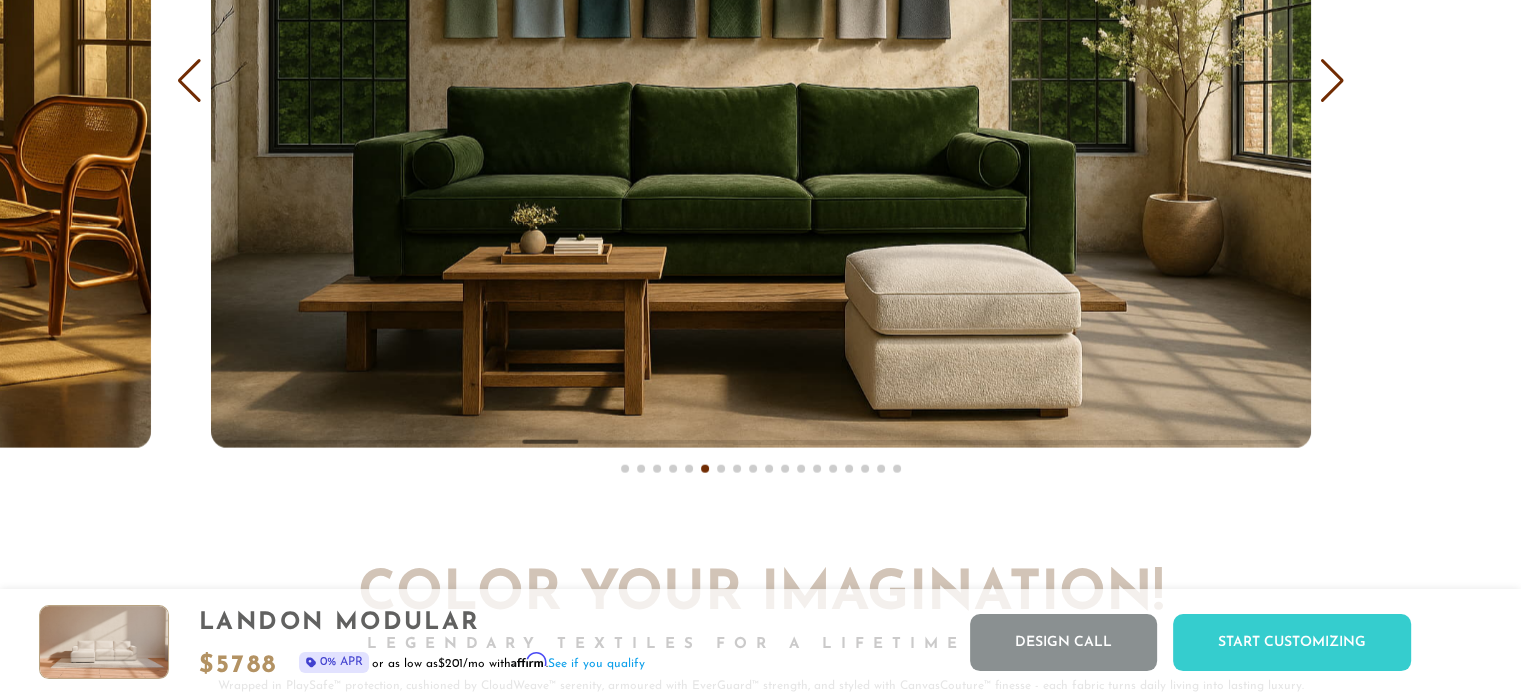 click at bounding box center [1332, 81] 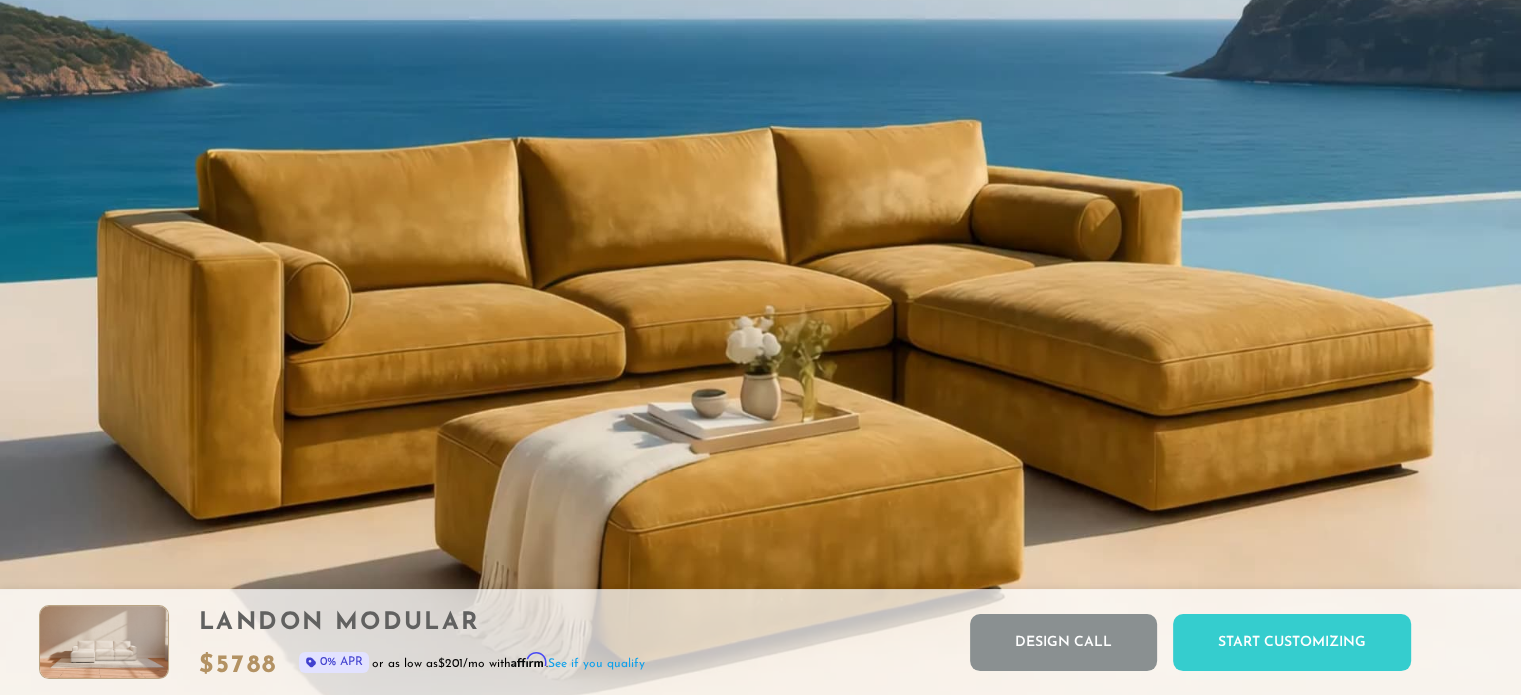 scroll, scrollTop: 0, scrollLeft: 0, axis: both 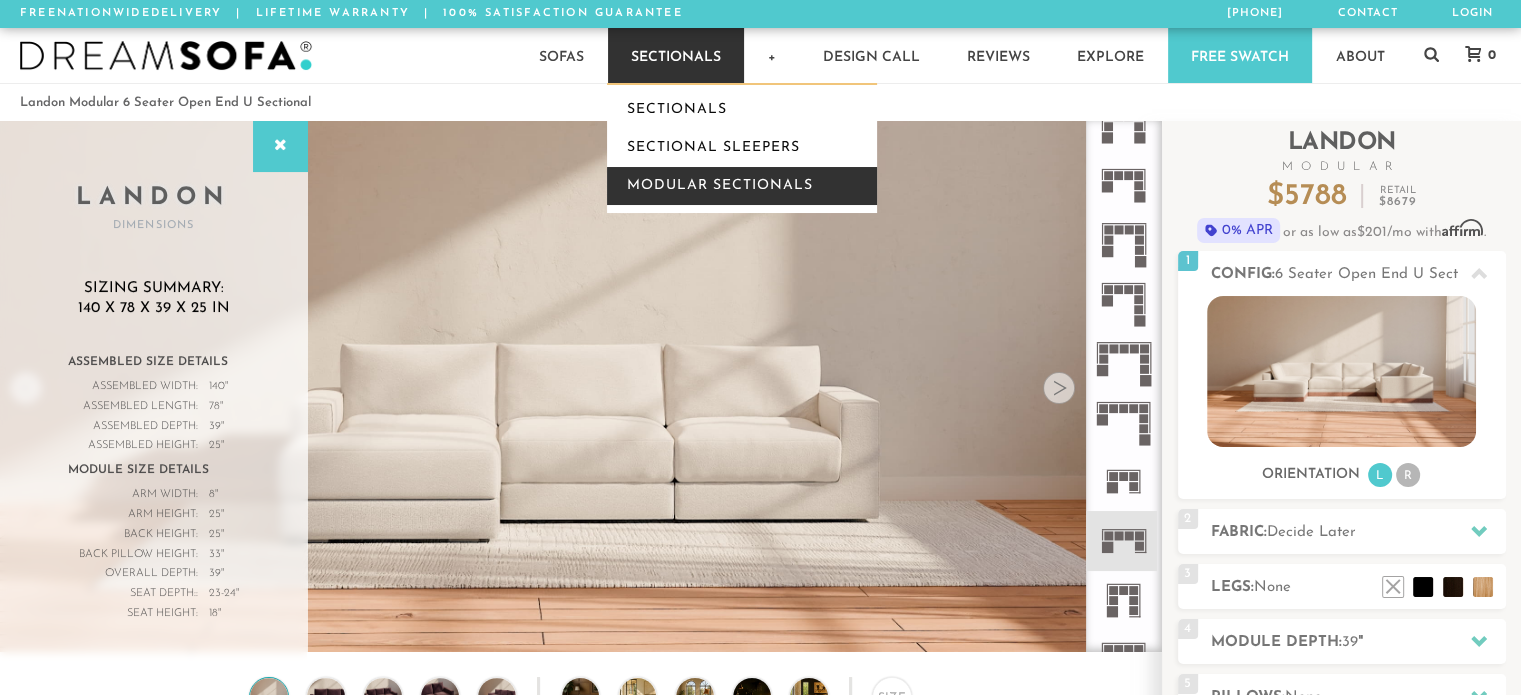 click on "Modular Sectionals" at bounding box center [742, 186] 